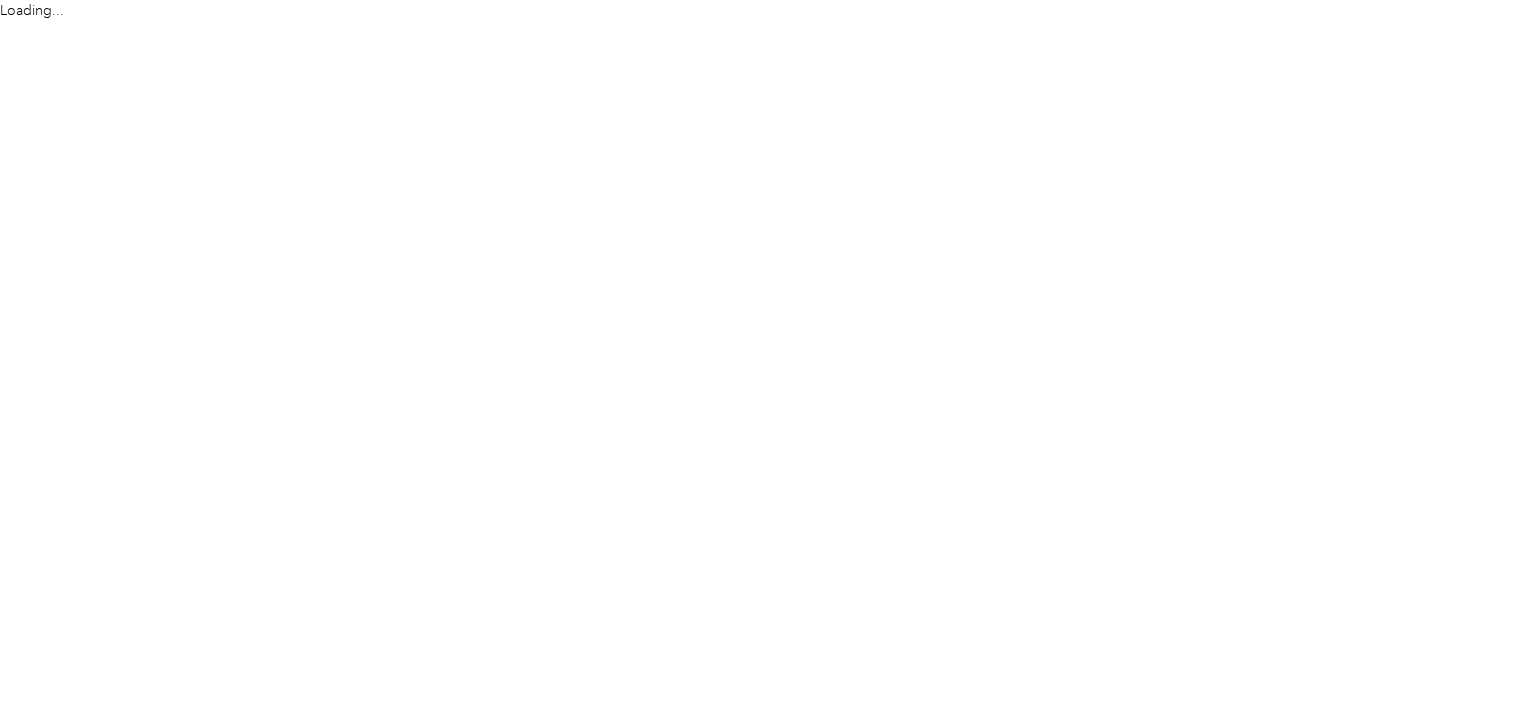 scroll, scrollTop: 0, scrollLeft: 0, axis: both 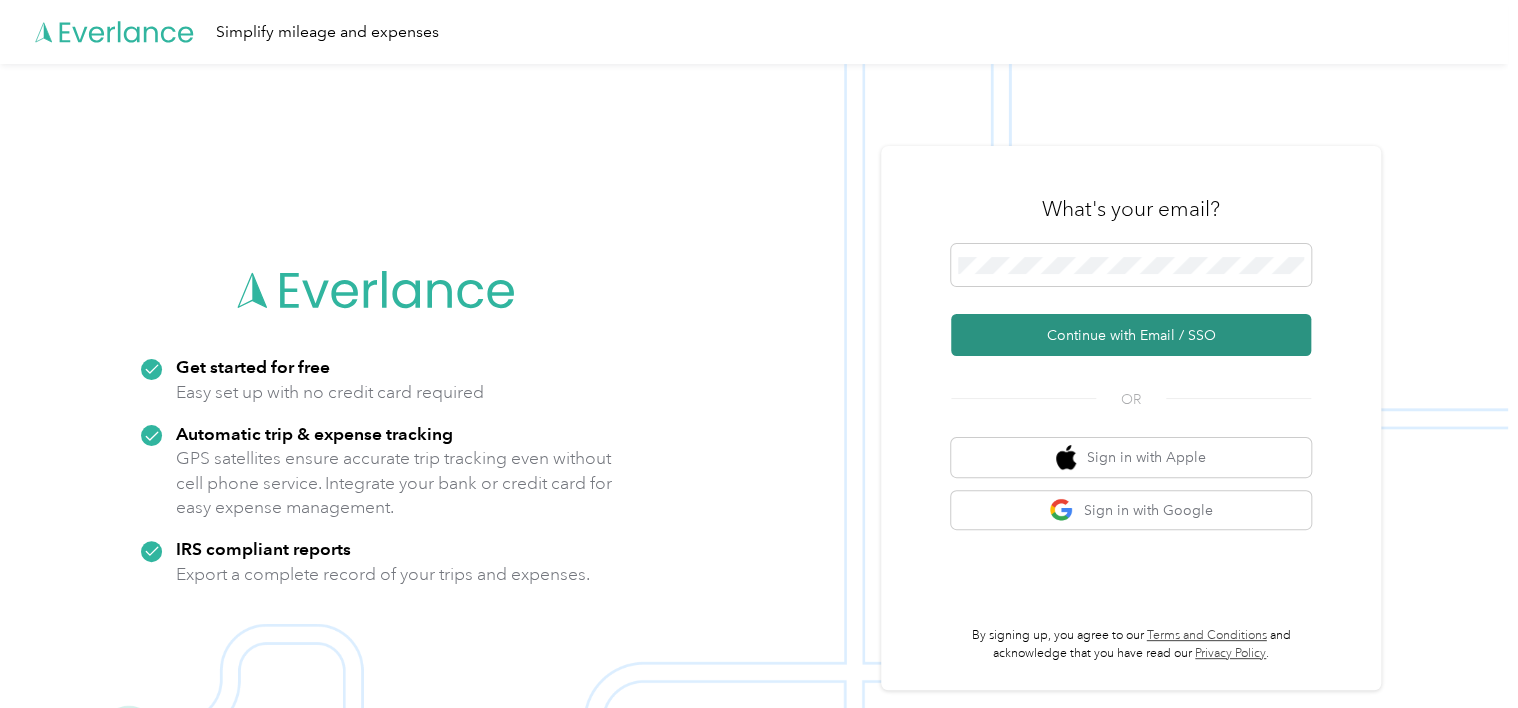 click on "Continue with Email / SSO" at bounding box center [1131, 335] 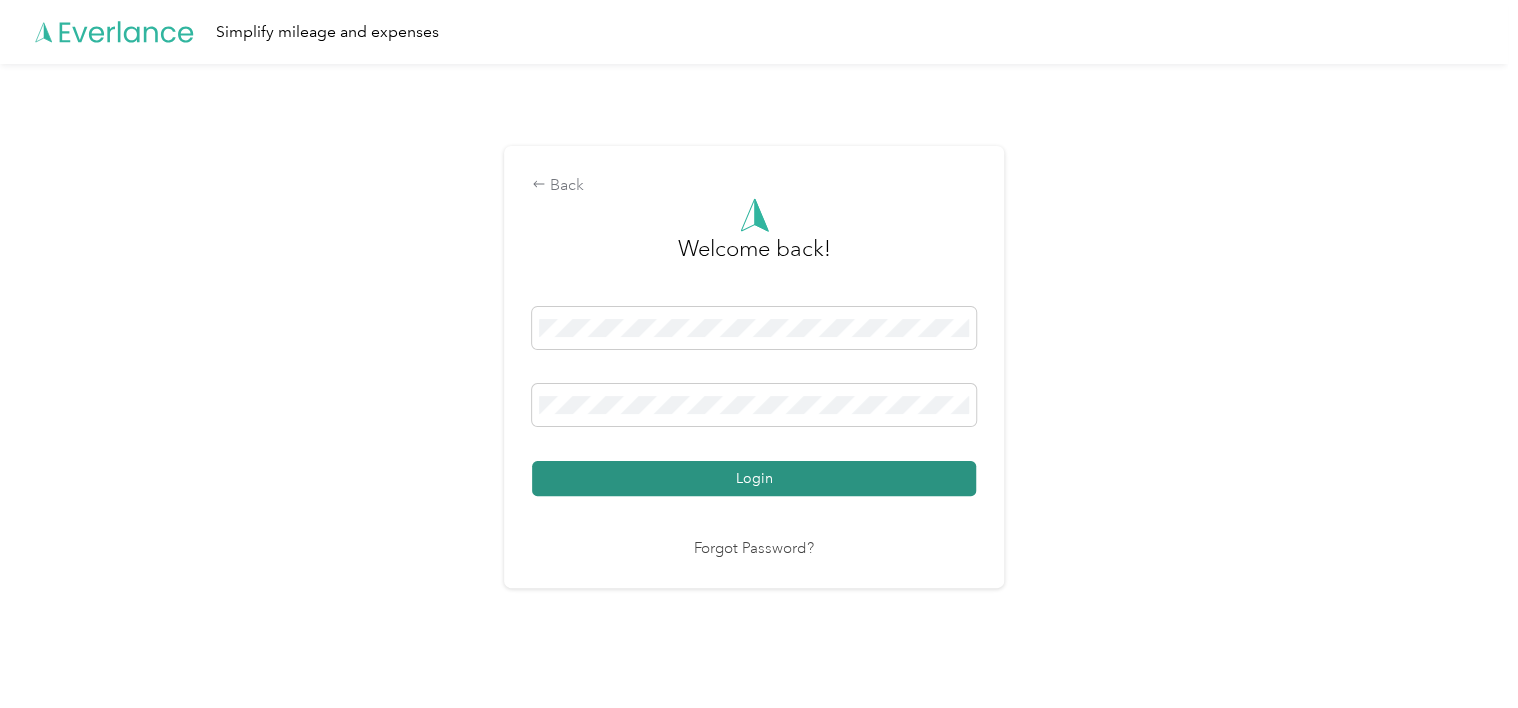 click on "Login" at bounding box center (754, 478) 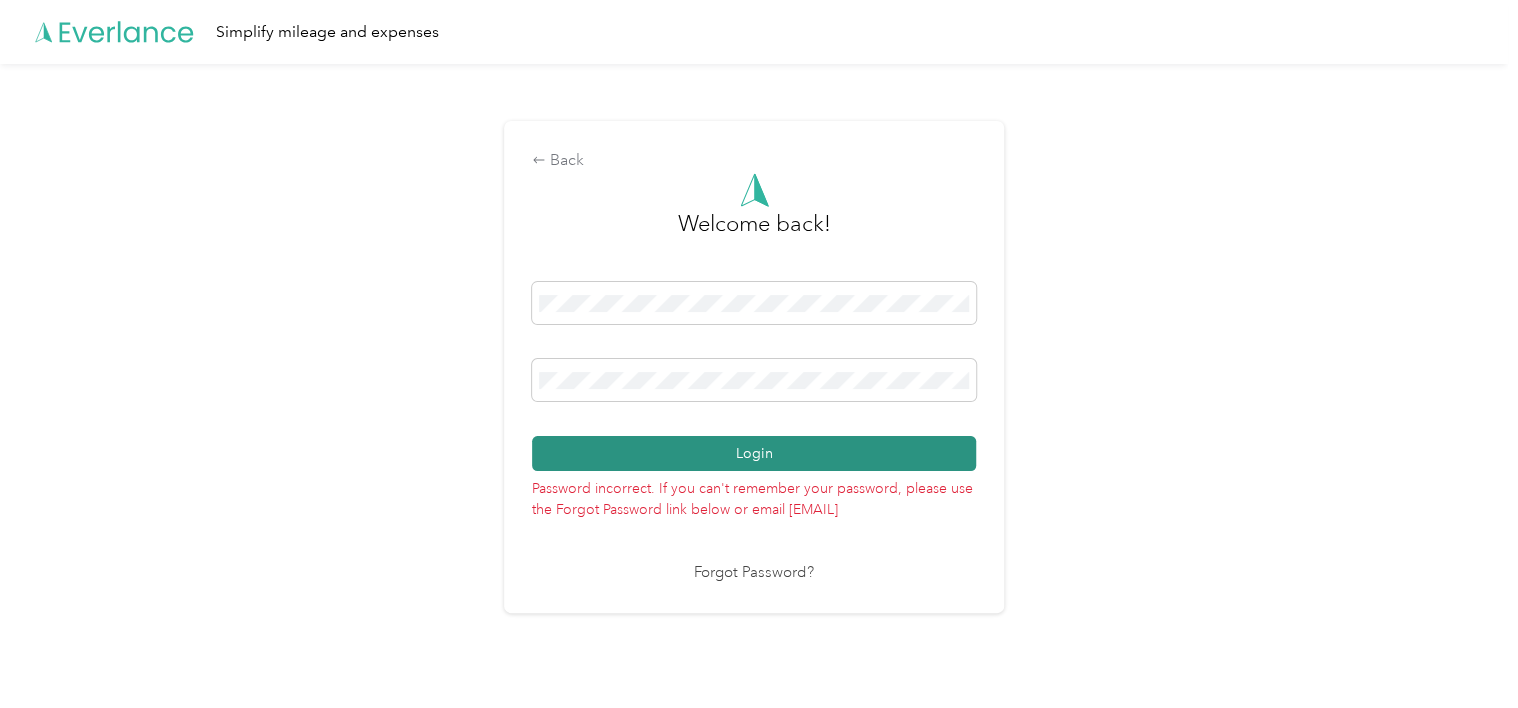 drag, startPoint x: 732, startPoint y: 435, endPoint x: 740, endPoint y: 461, distance: 27.202942 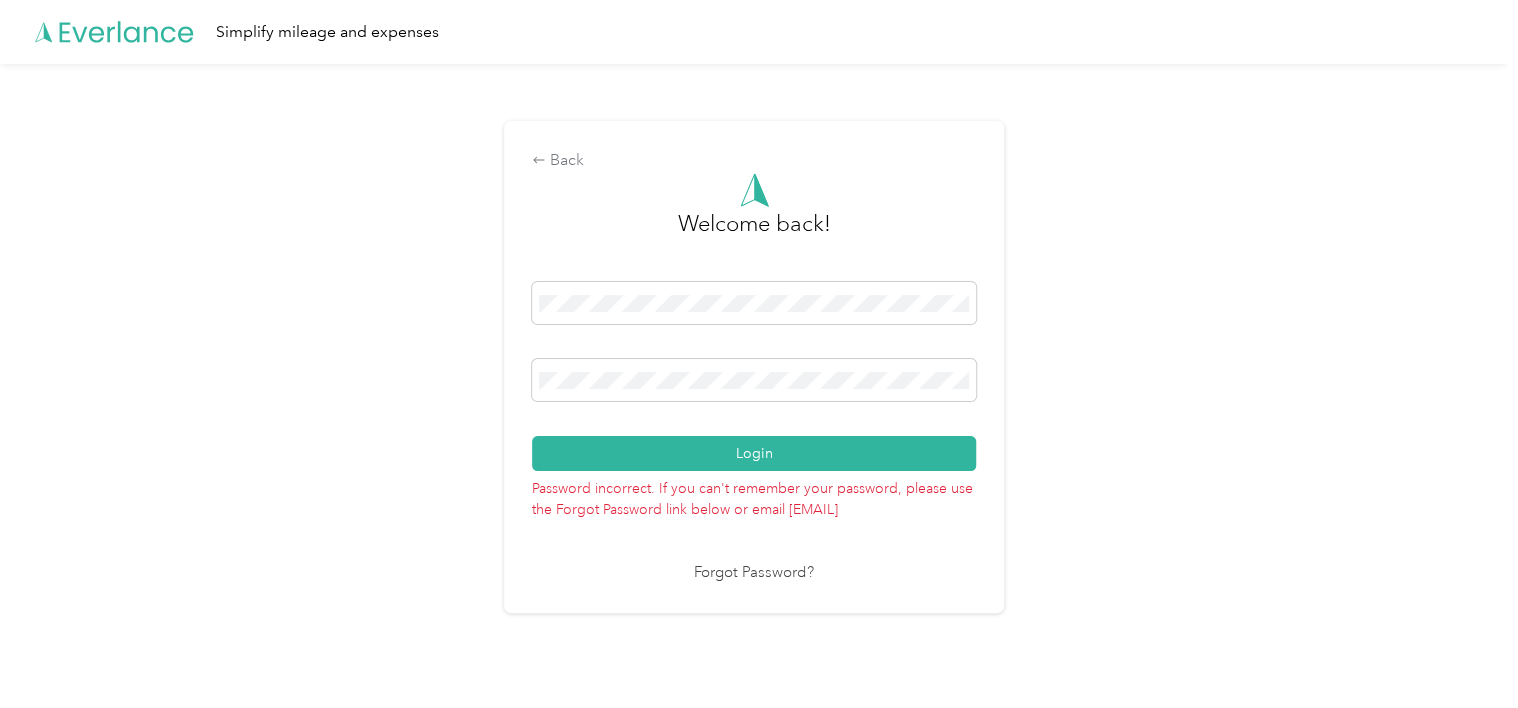 click on "Forgot Password?" at bounding box center (754, 573) 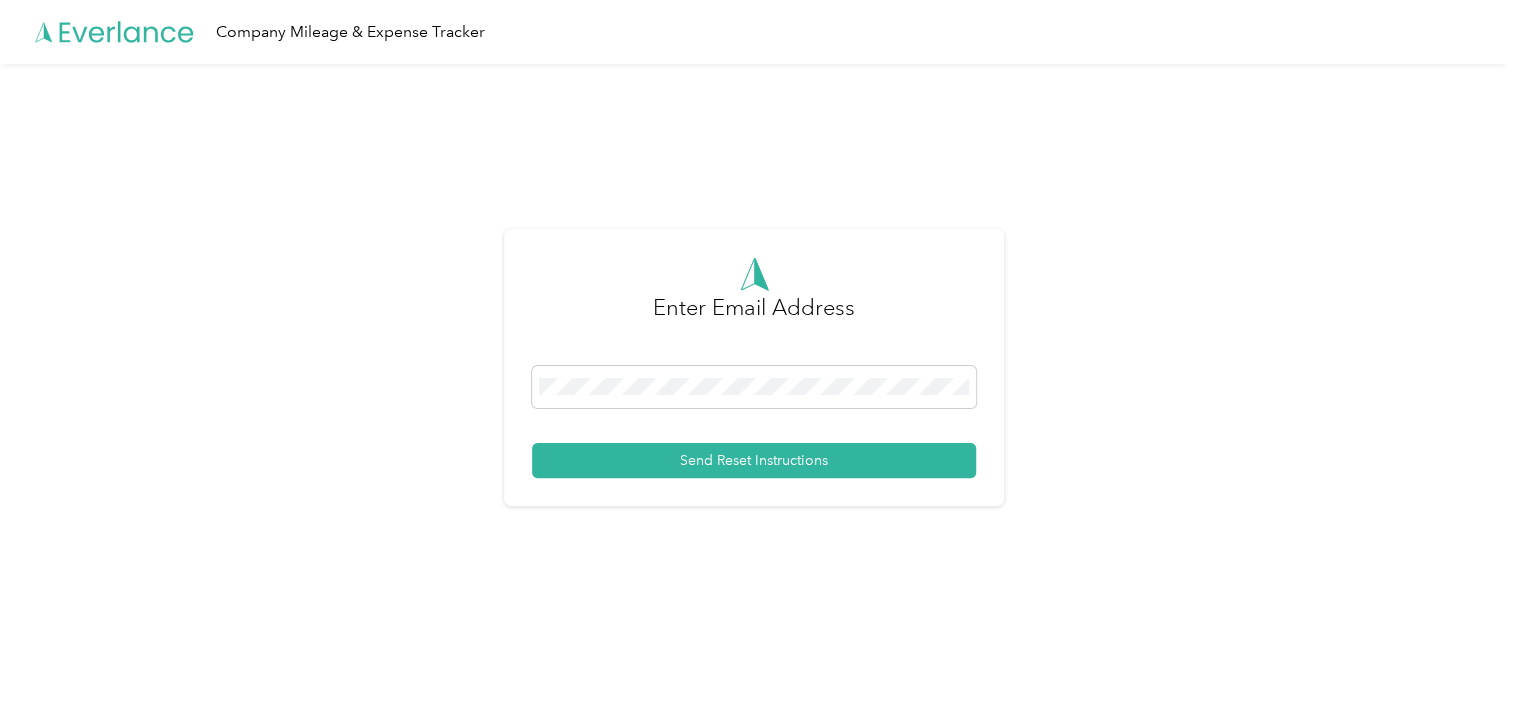 click on "Enter Email Address Send Reset Instructions" at bounding box center (754, 375) 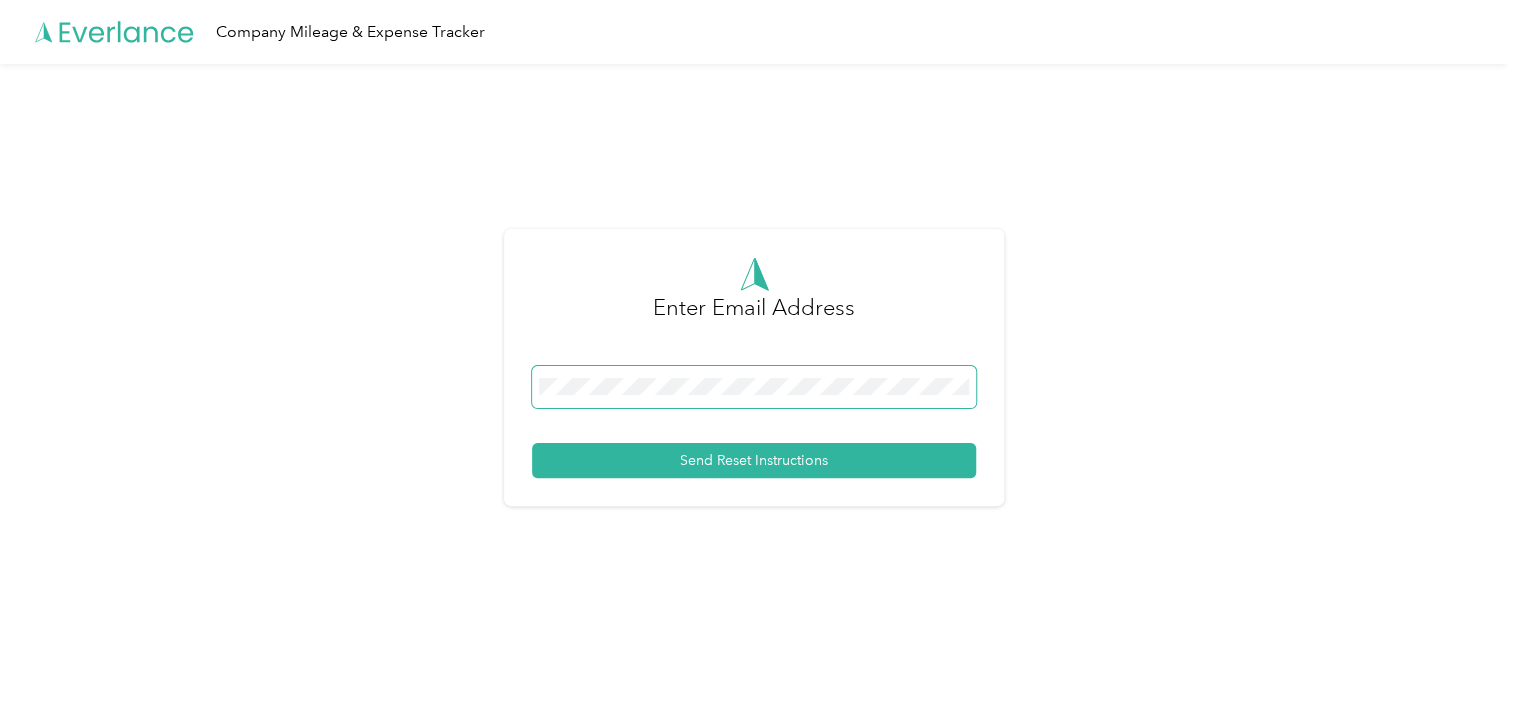 click at bounding box center (754, 387) 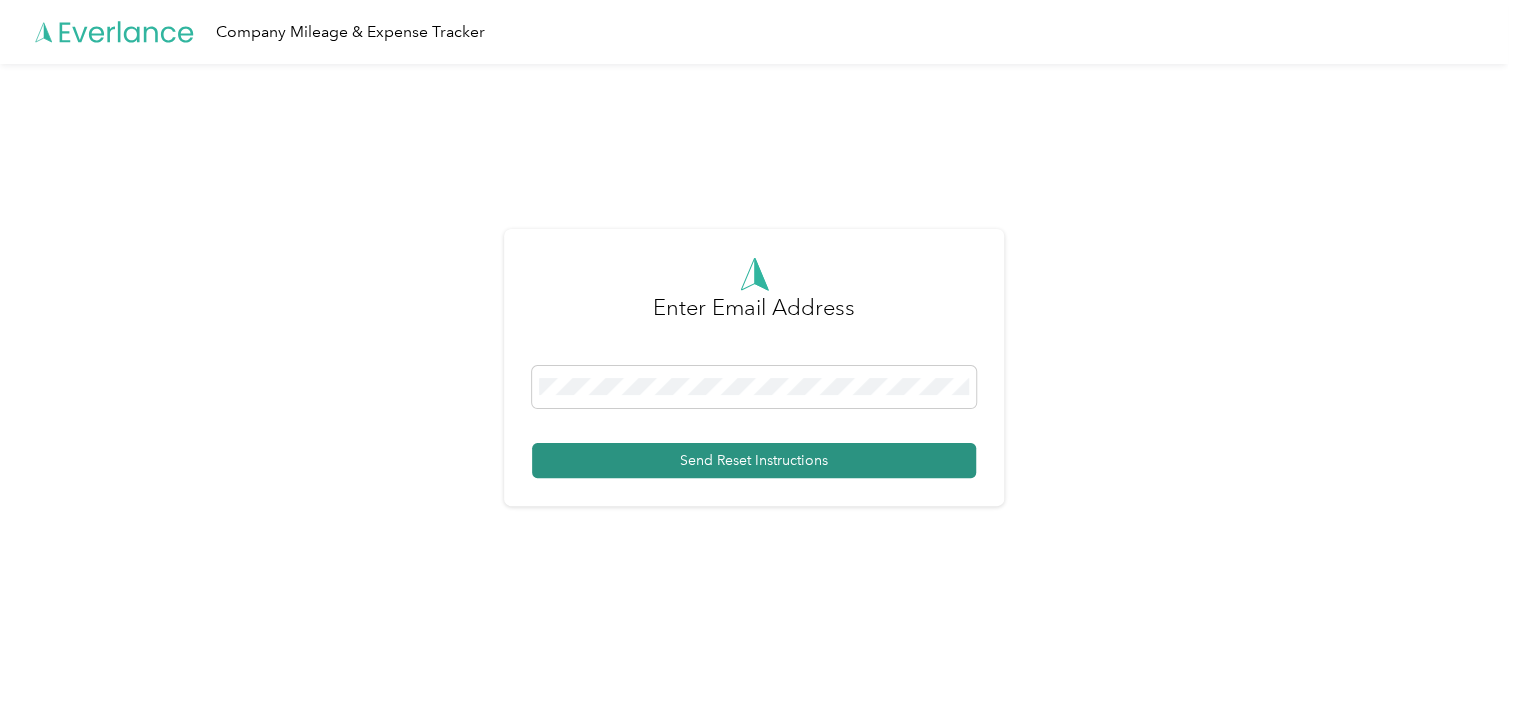 click on "Send Reset Instructions" at bounding box center (754, 460) 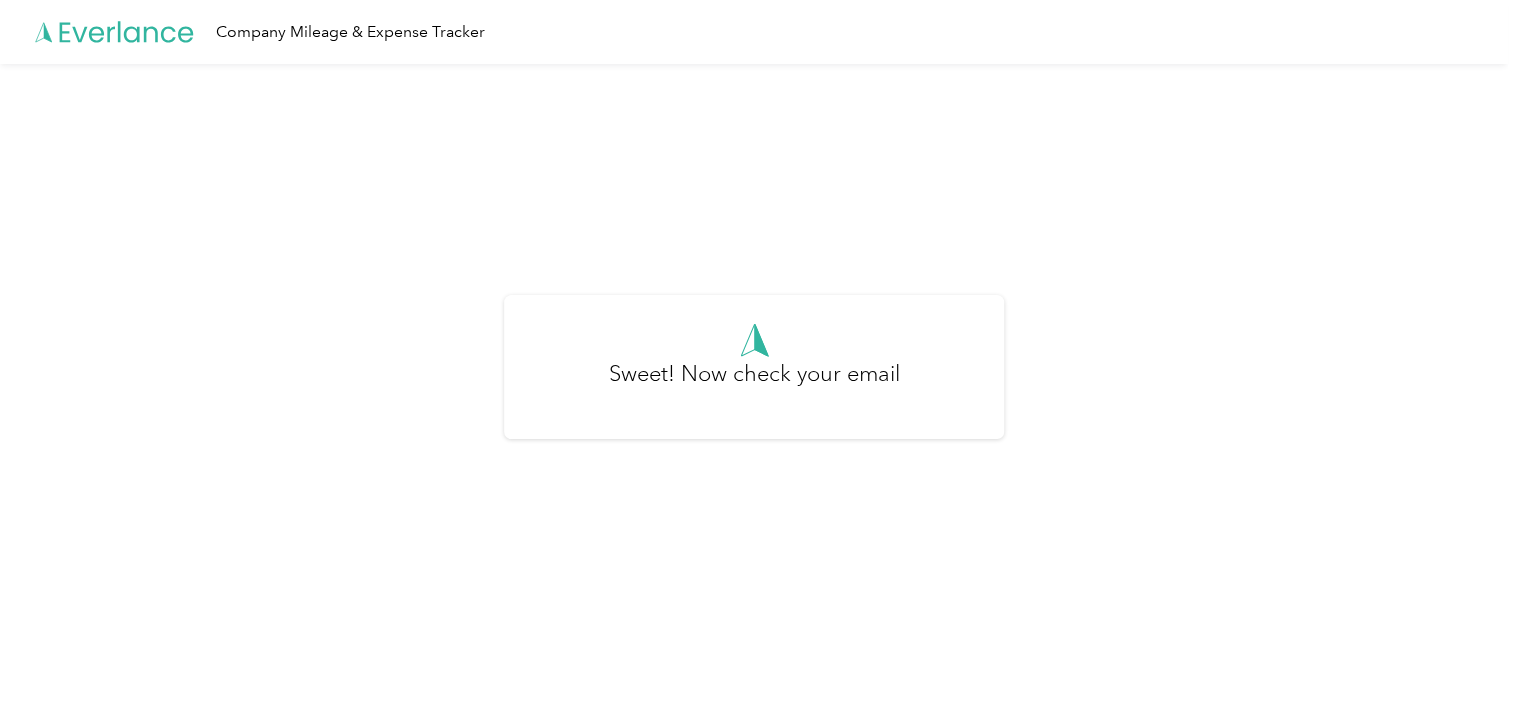 click on "Sweet! Now check your email" at bounding box center [754, 367] 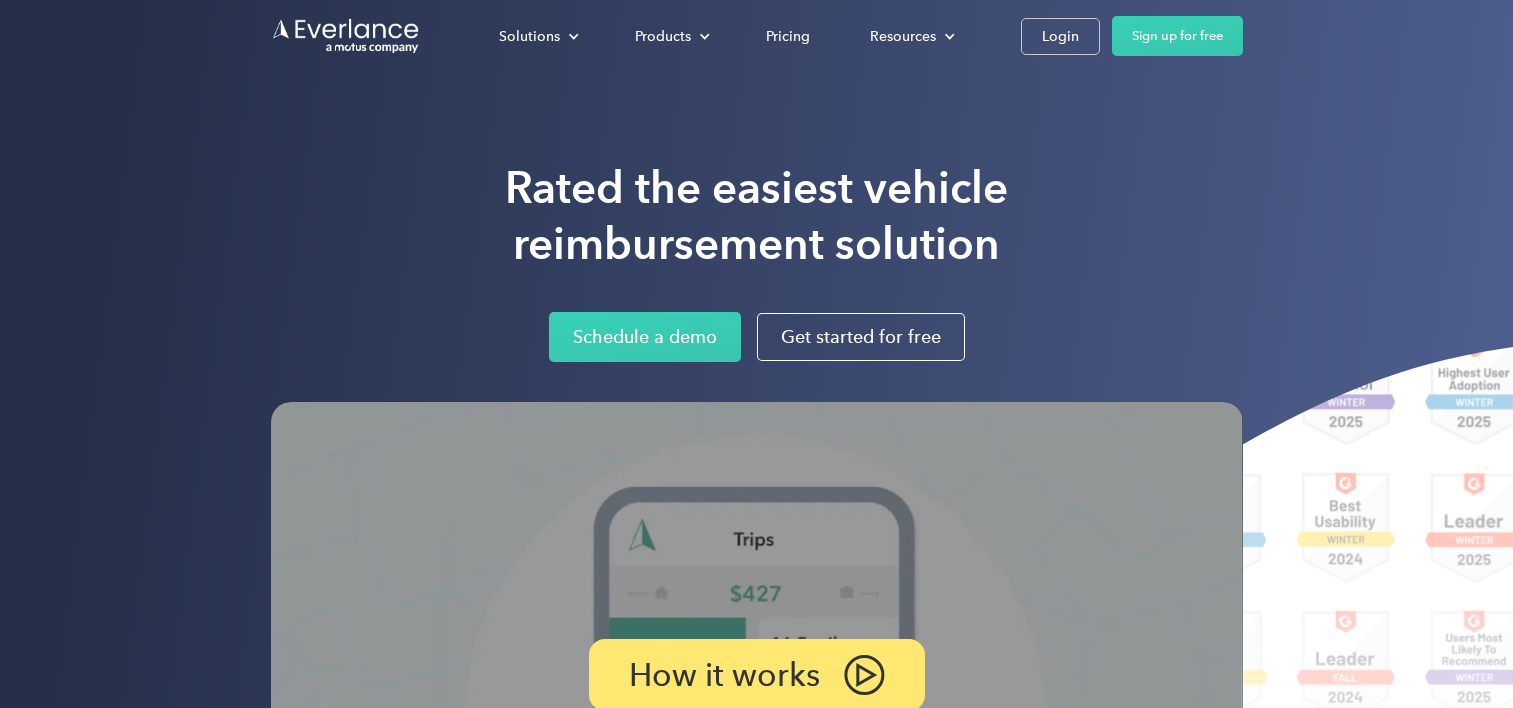 scroll, scrollTop: 0, scrollLeft: 0, axis: both 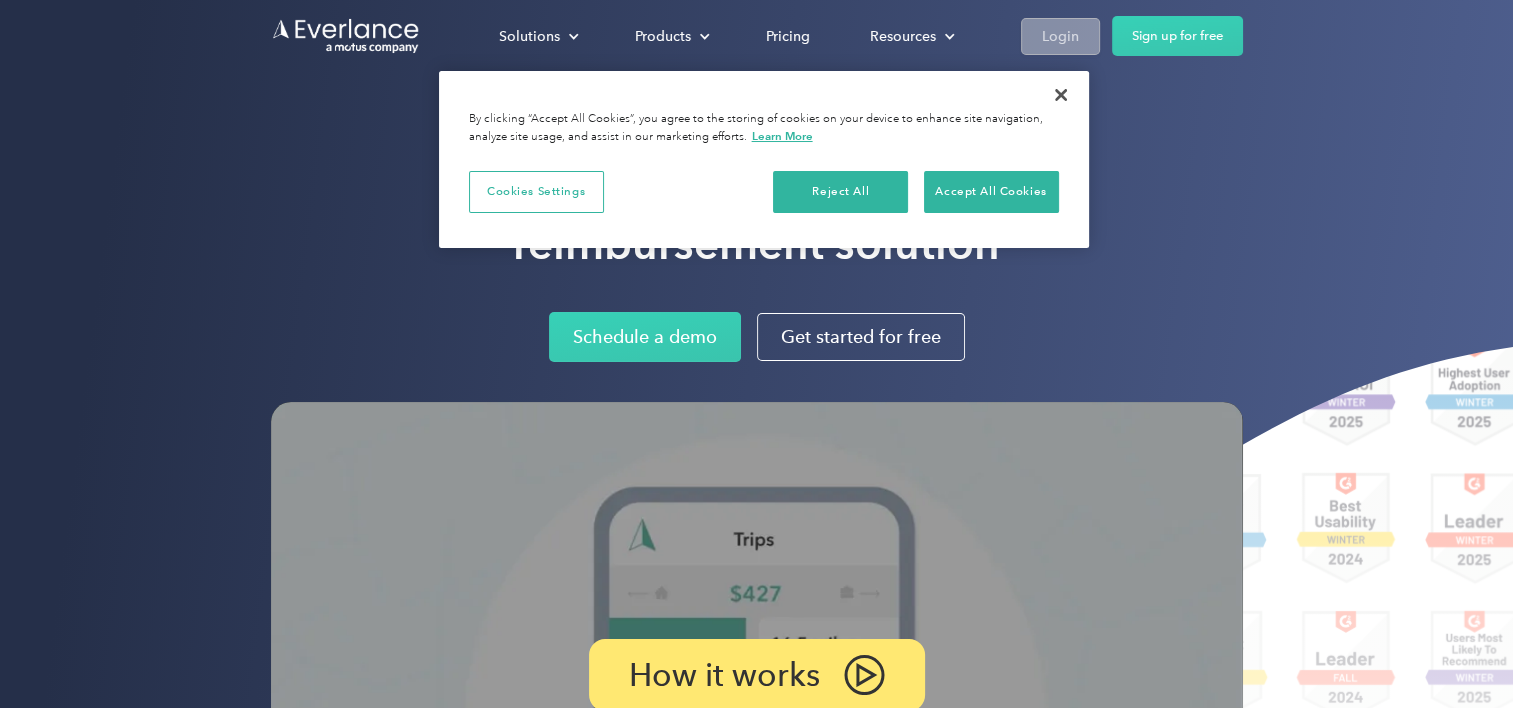 click on "Login" at bounding box center [1060, 36] 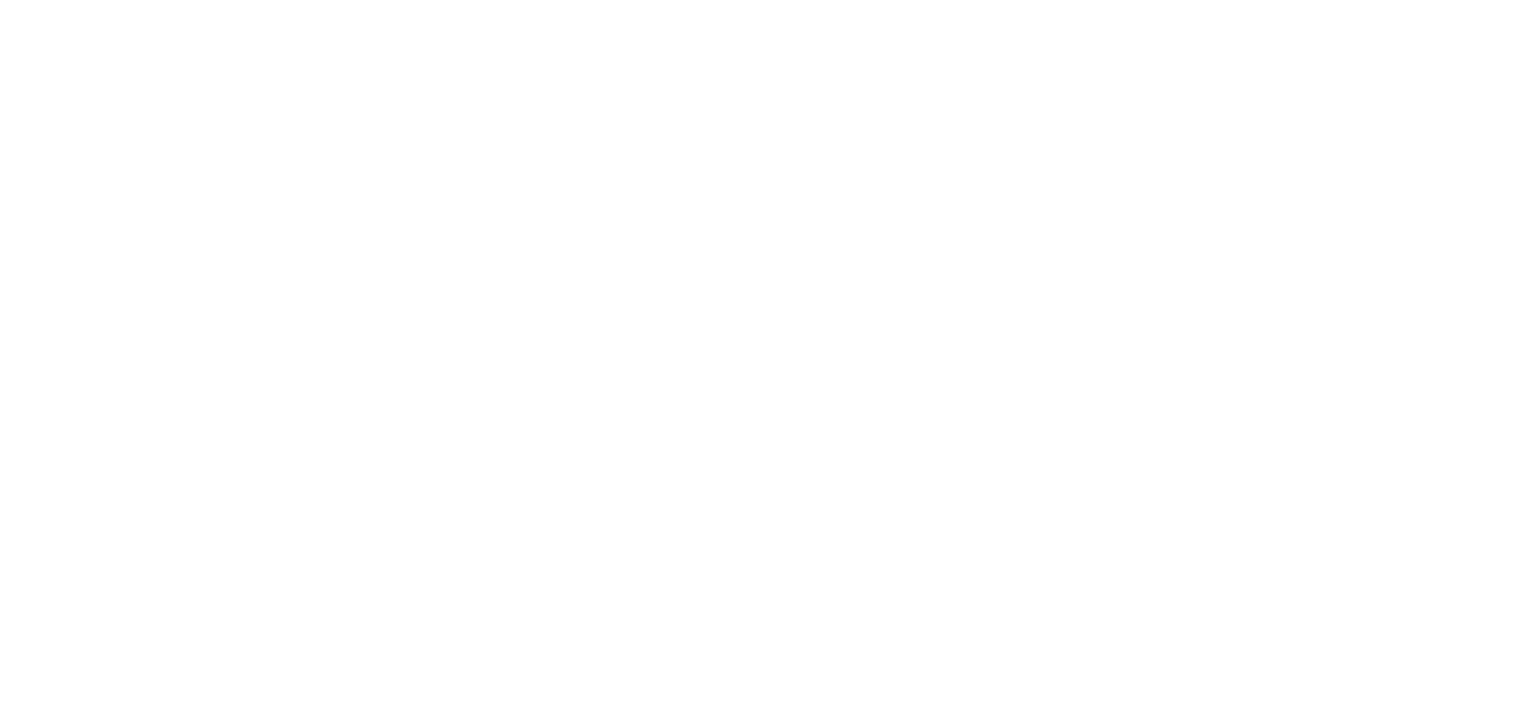 scroll, scrollTop: 0, scrollLeft: 0, axis: both 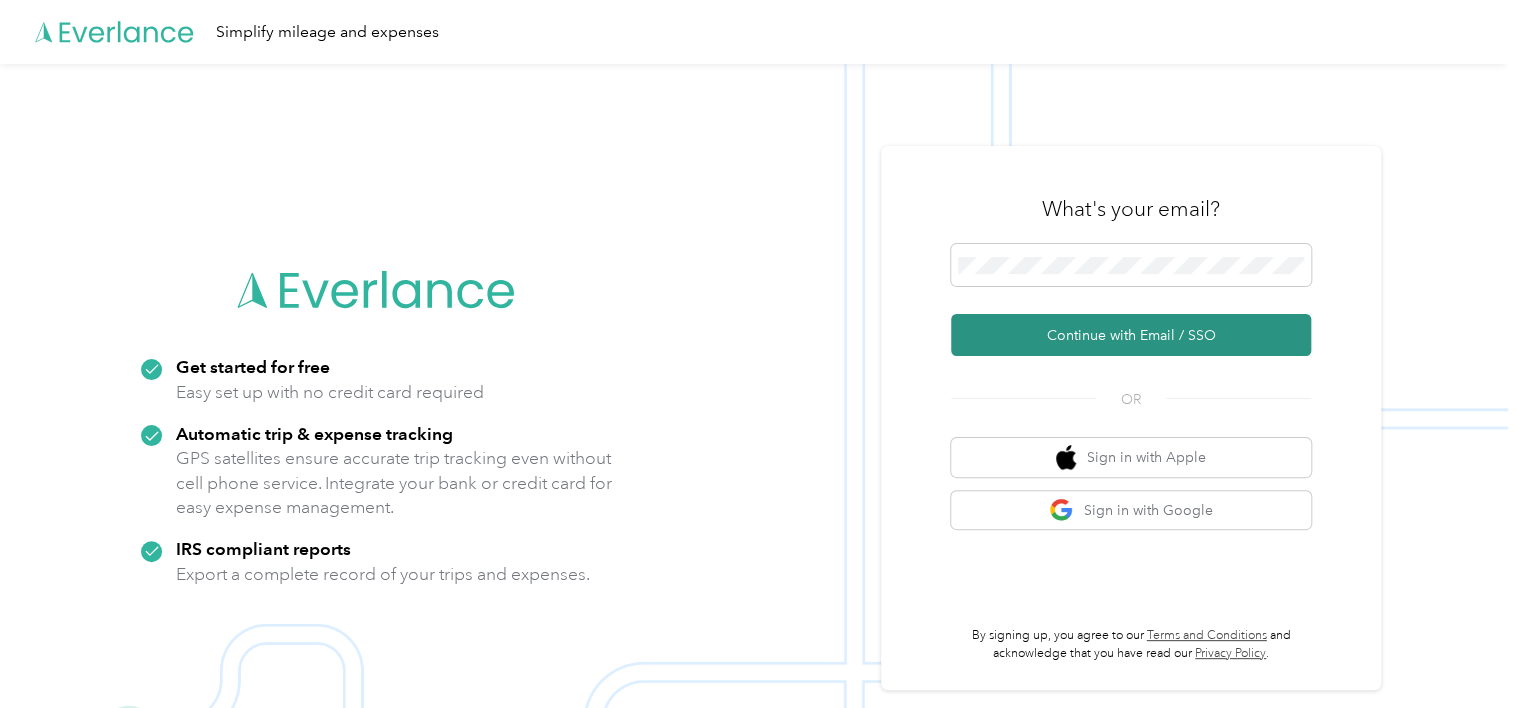 click on "Continue with Email / SSO" at bounding box center [1131, 335] 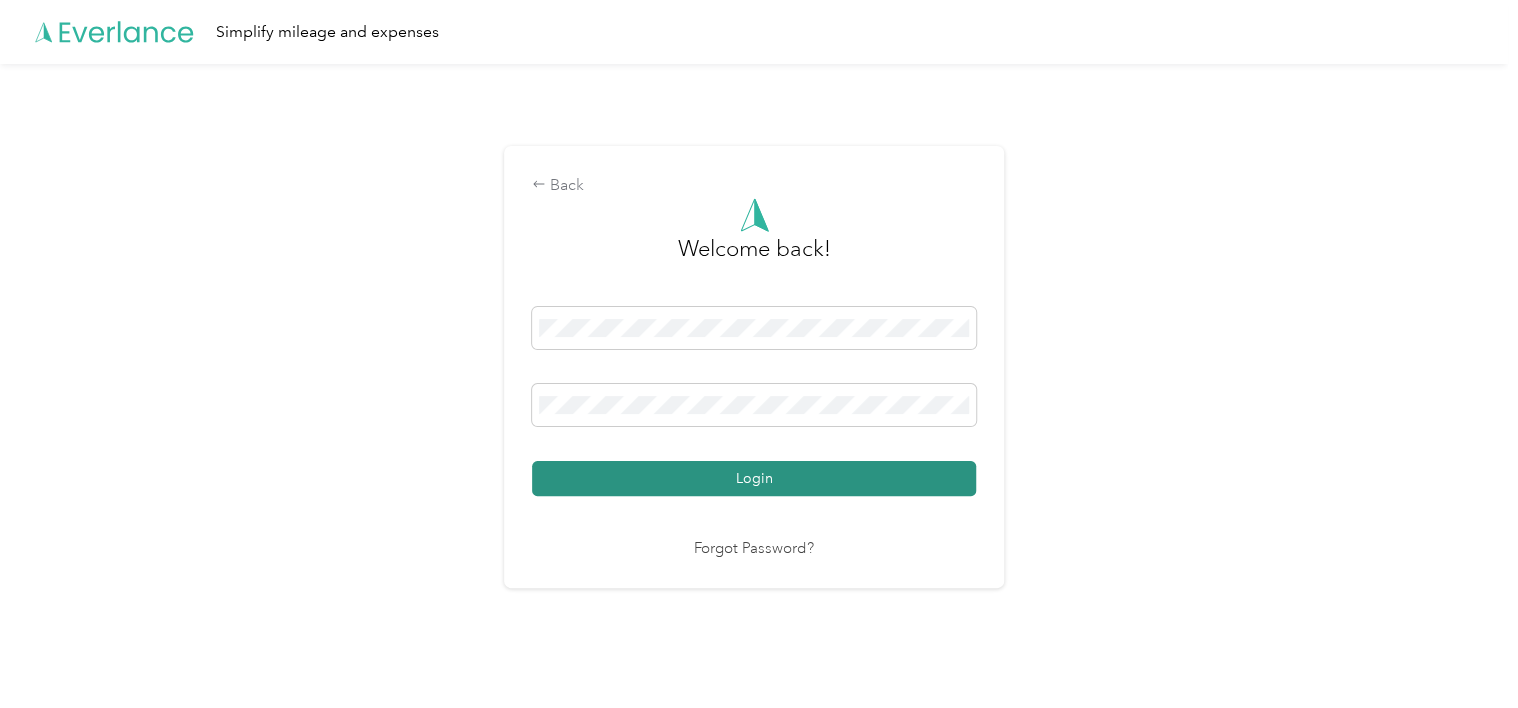 click on "Login" at bounding box center (754, 478) 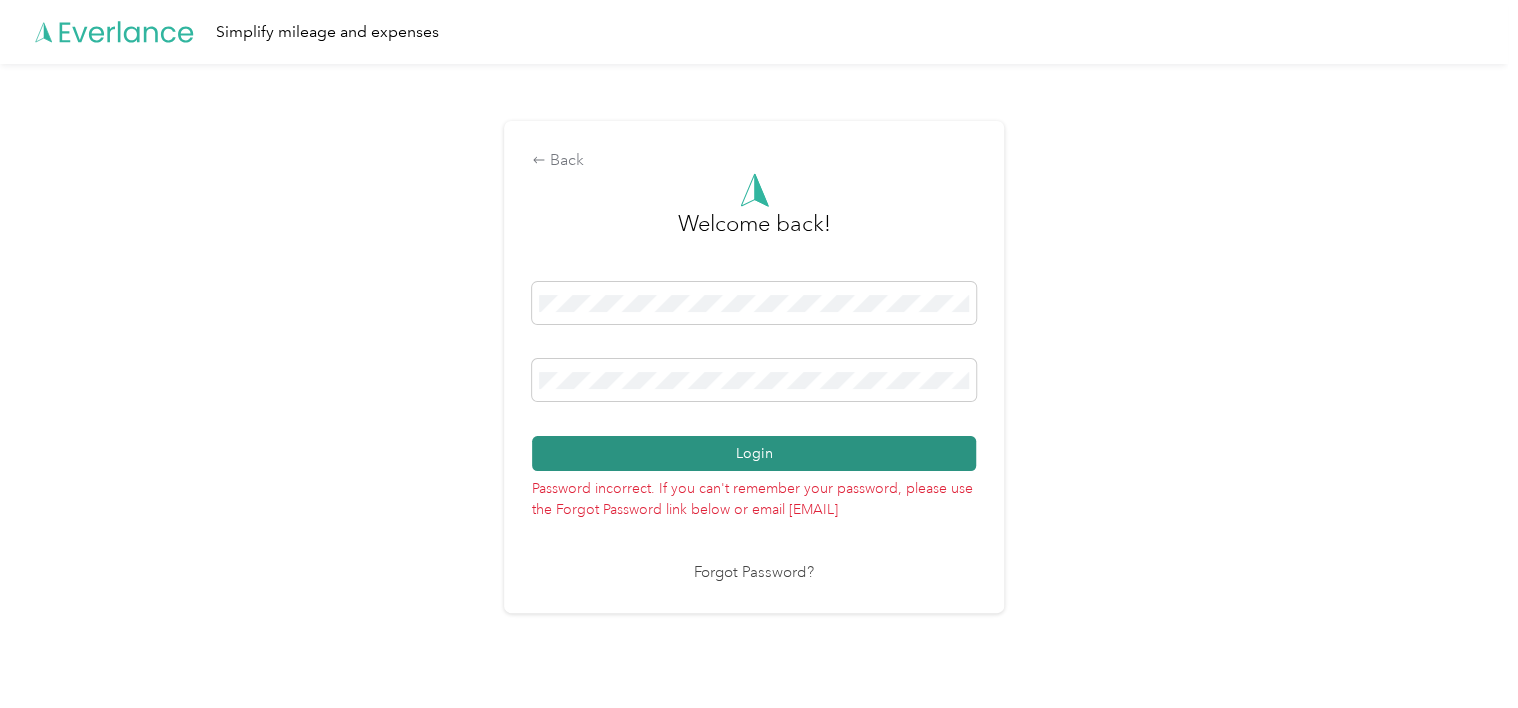 click on "Login" at bounding box center (754, 453) 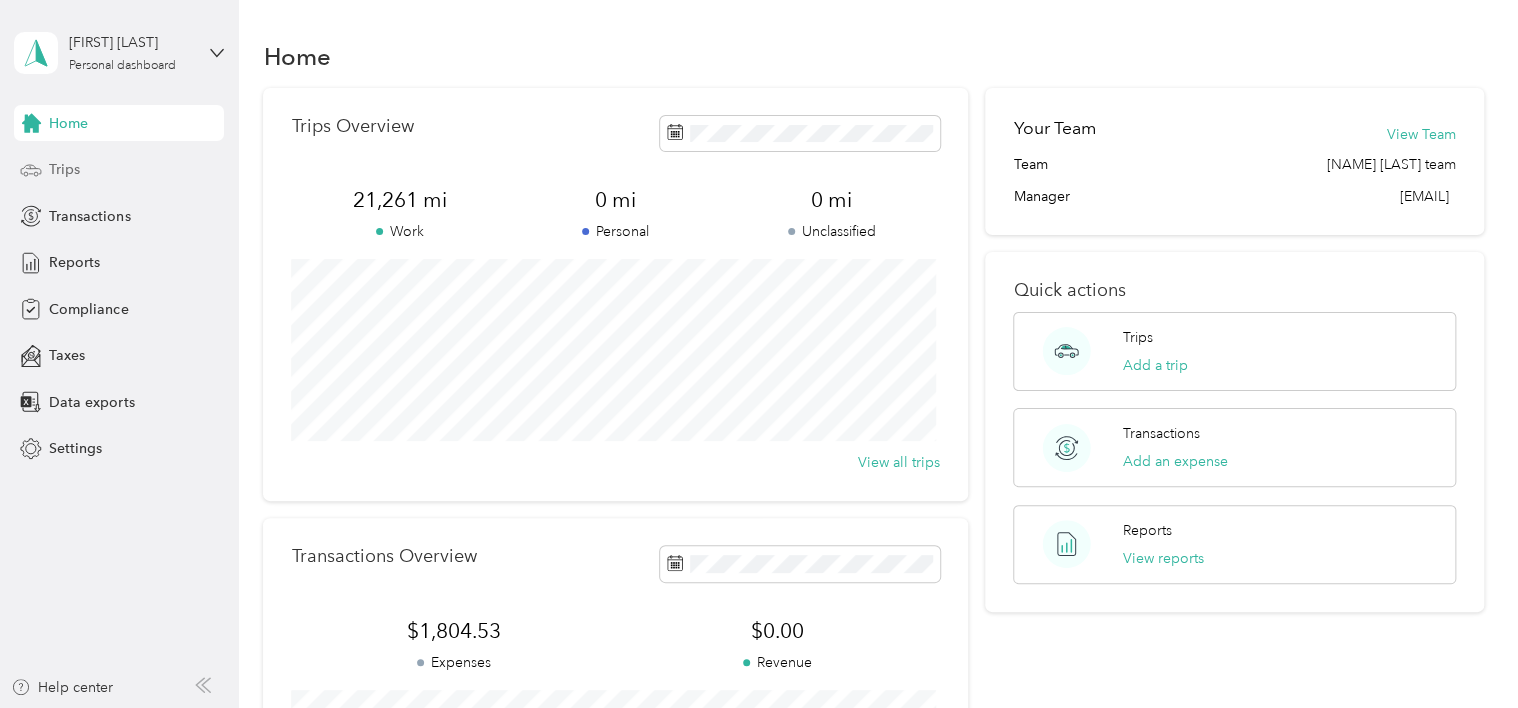 click on "Trips" at bounding box center (64, 169) 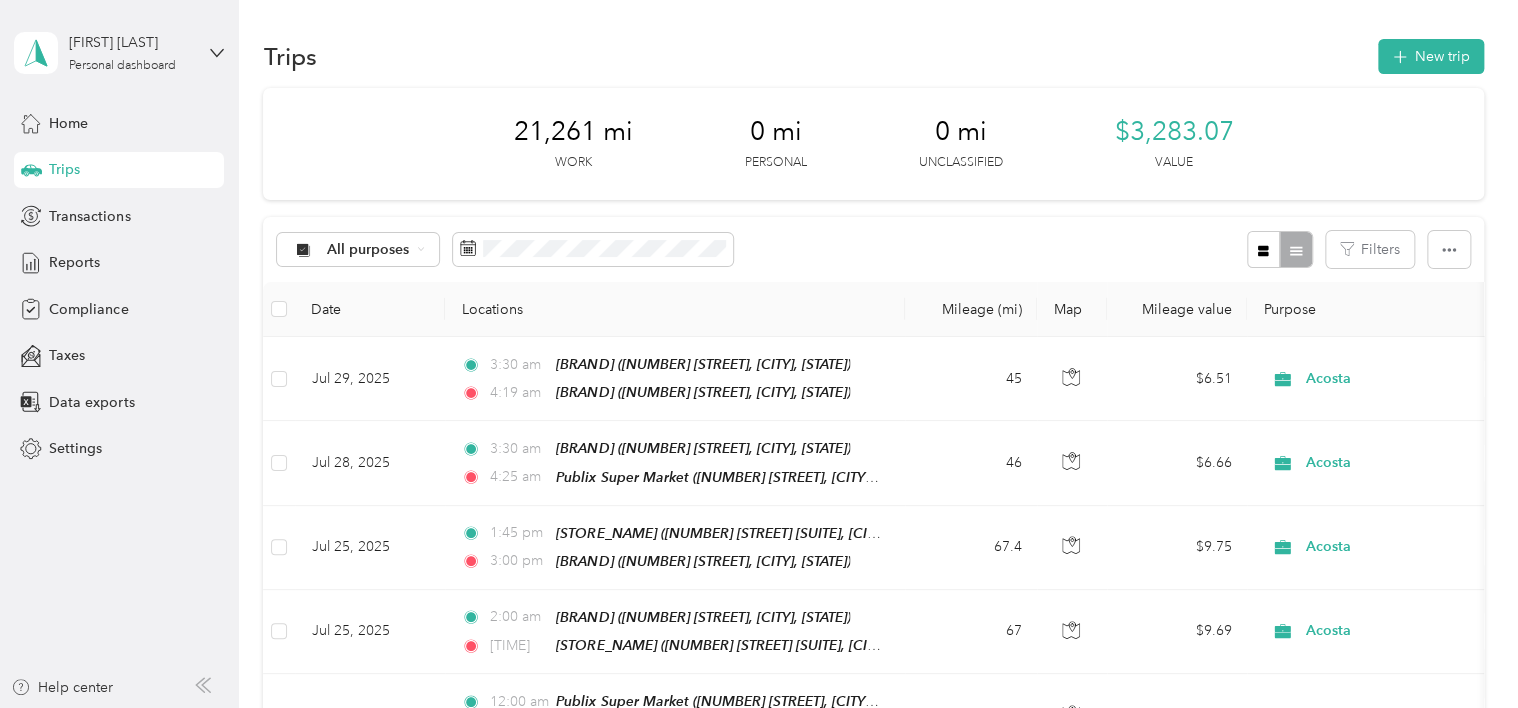scroll, scrollTop: 0, scrollLeft: 255, axis: horizontal 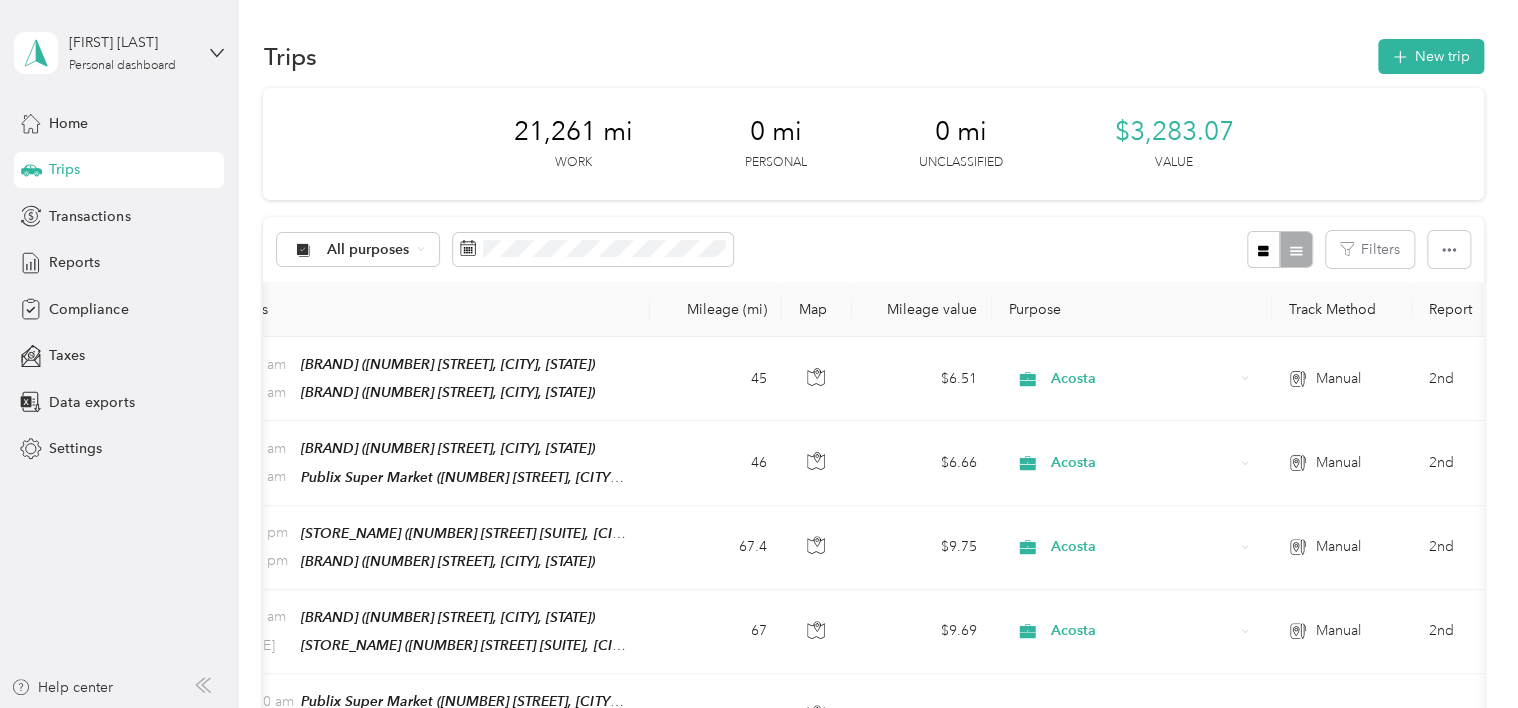drag, startPoint x: 288, startPoint y: 309, endPoint x: 431, endPoint y: 310, distance: 143.0035 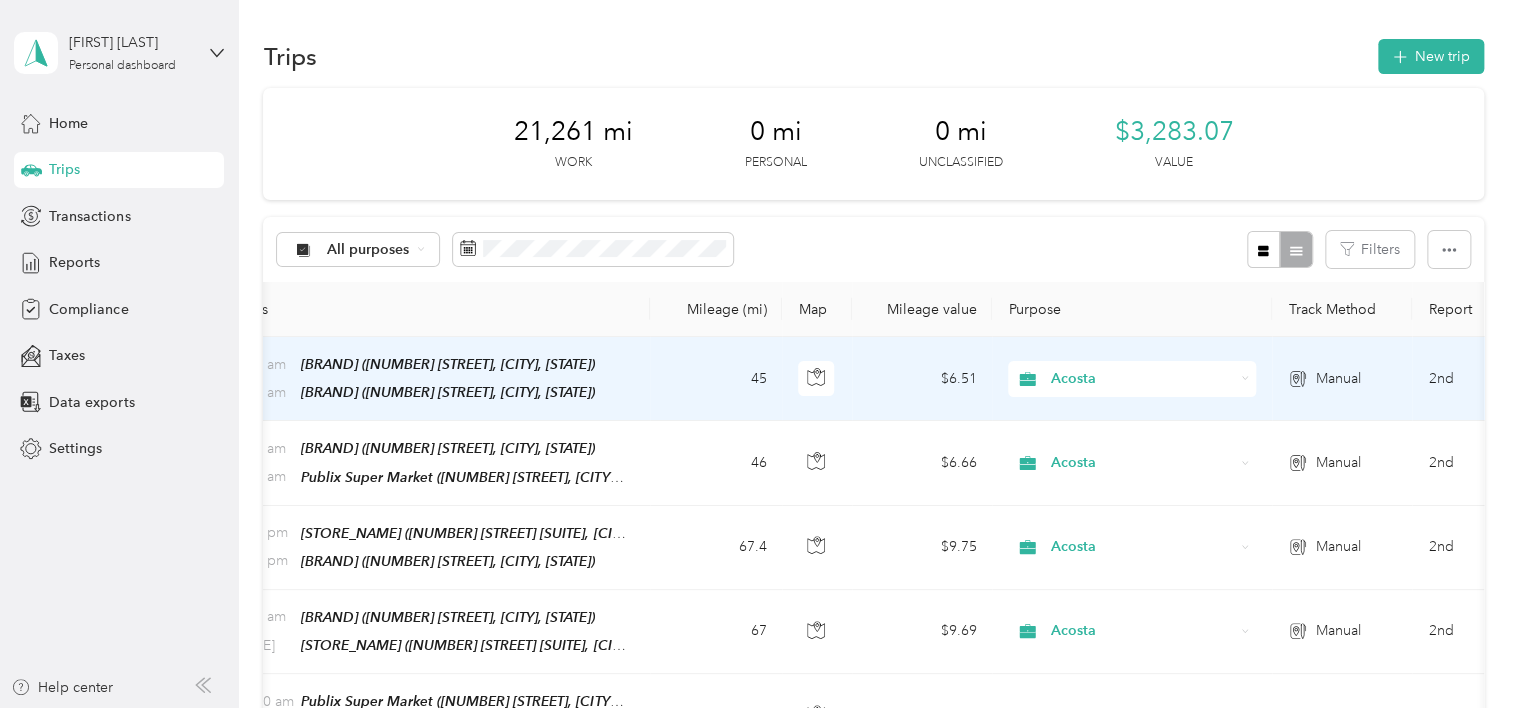click on "45" at bounding box center (716, 379) 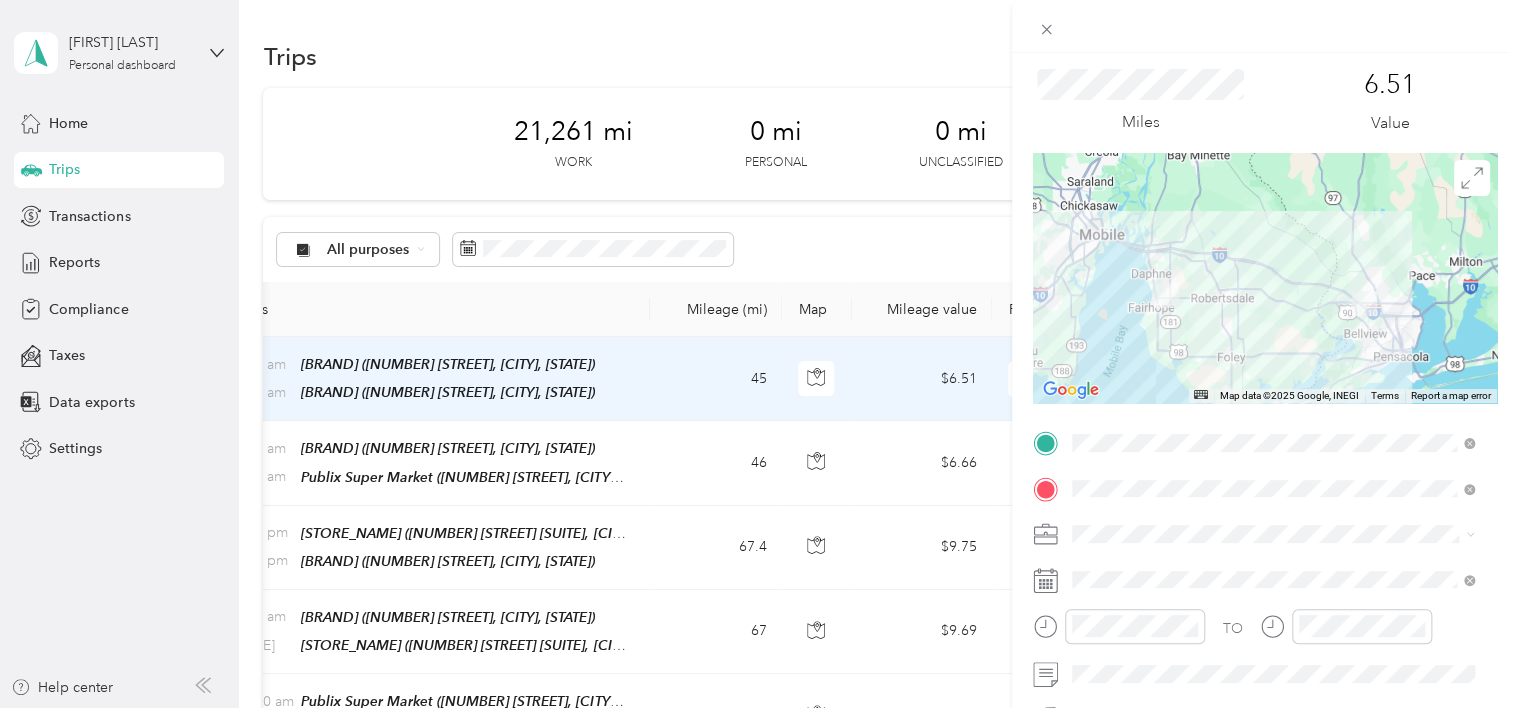 scroll, scrollTop: 76, scrollLeft: 0, axis: vertical 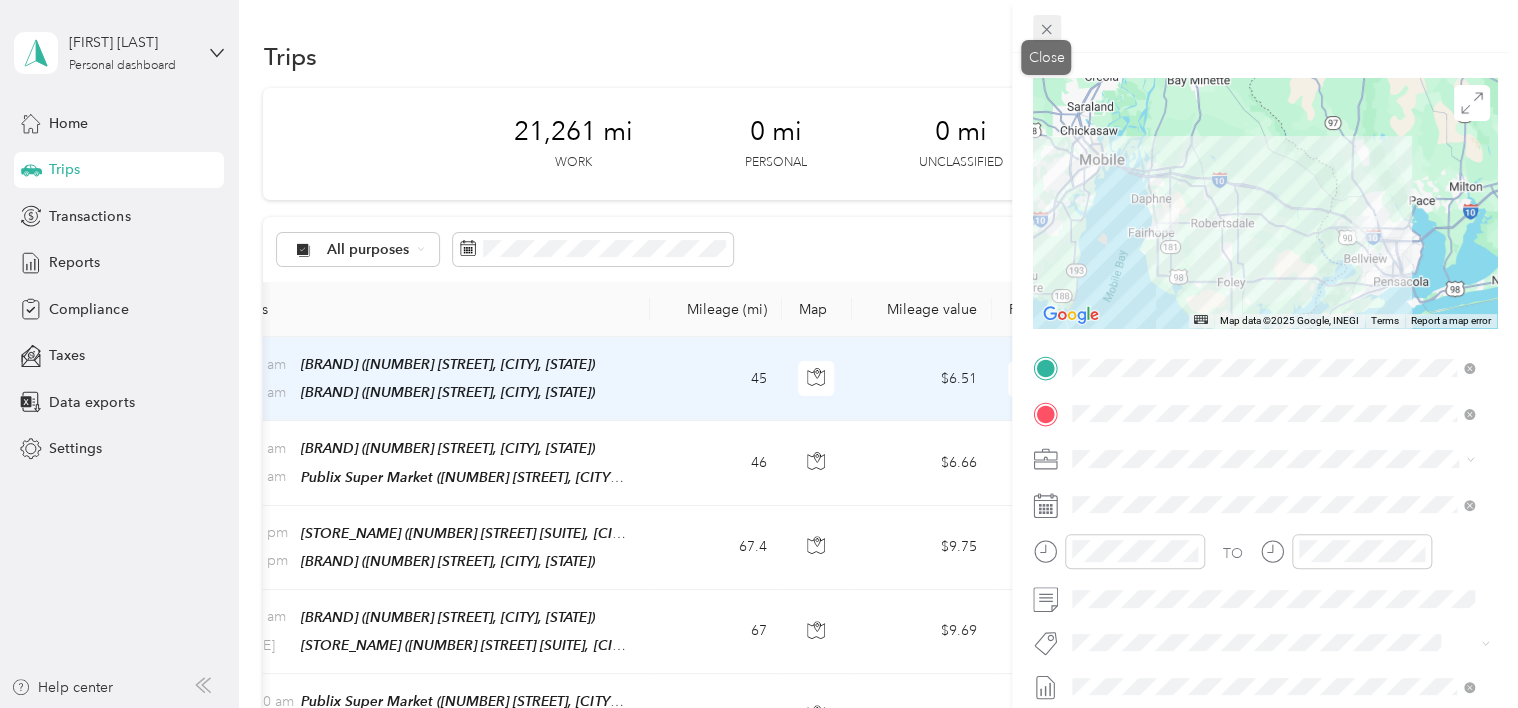 click 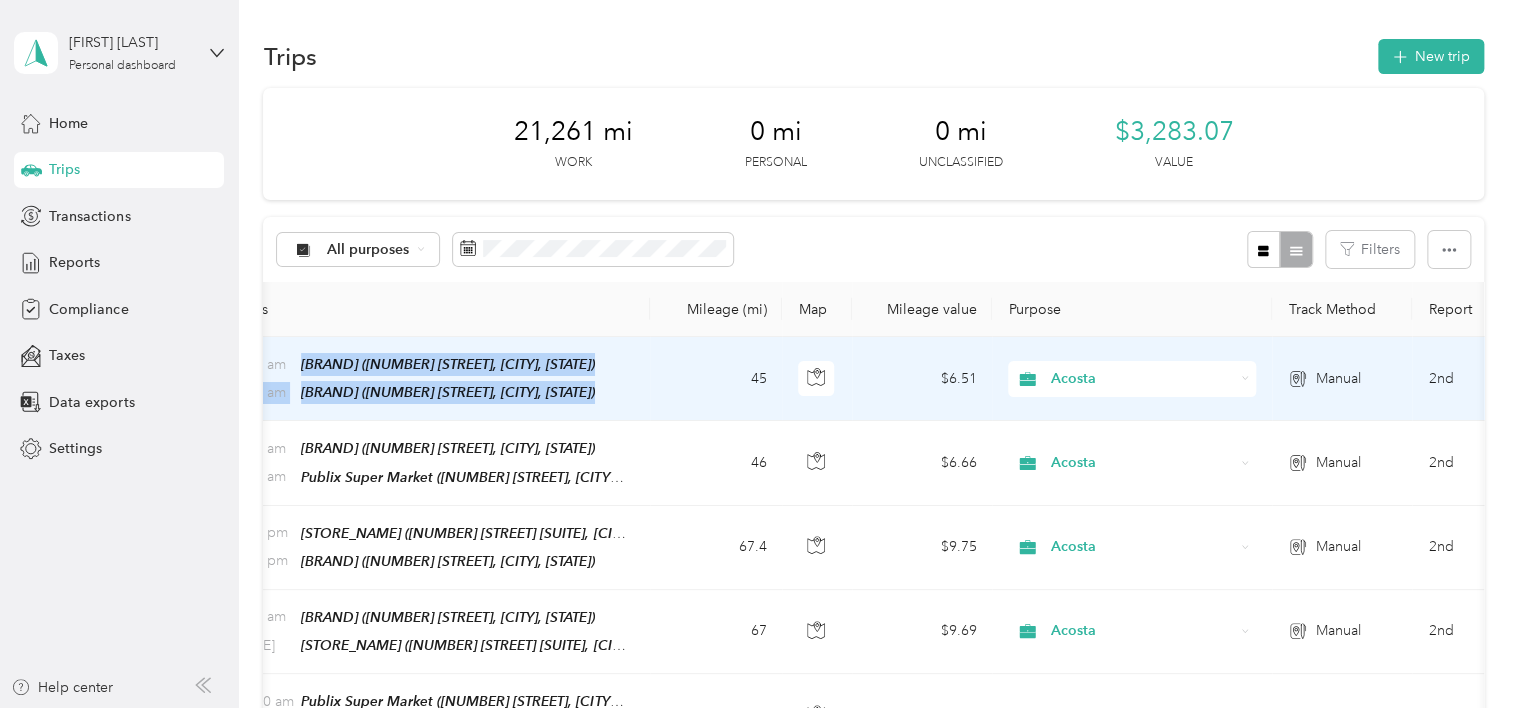 drag, startPoint x: 282, startPoint y: 358, endPoint x: 669, endPoint y: 336, distance: 387.62482 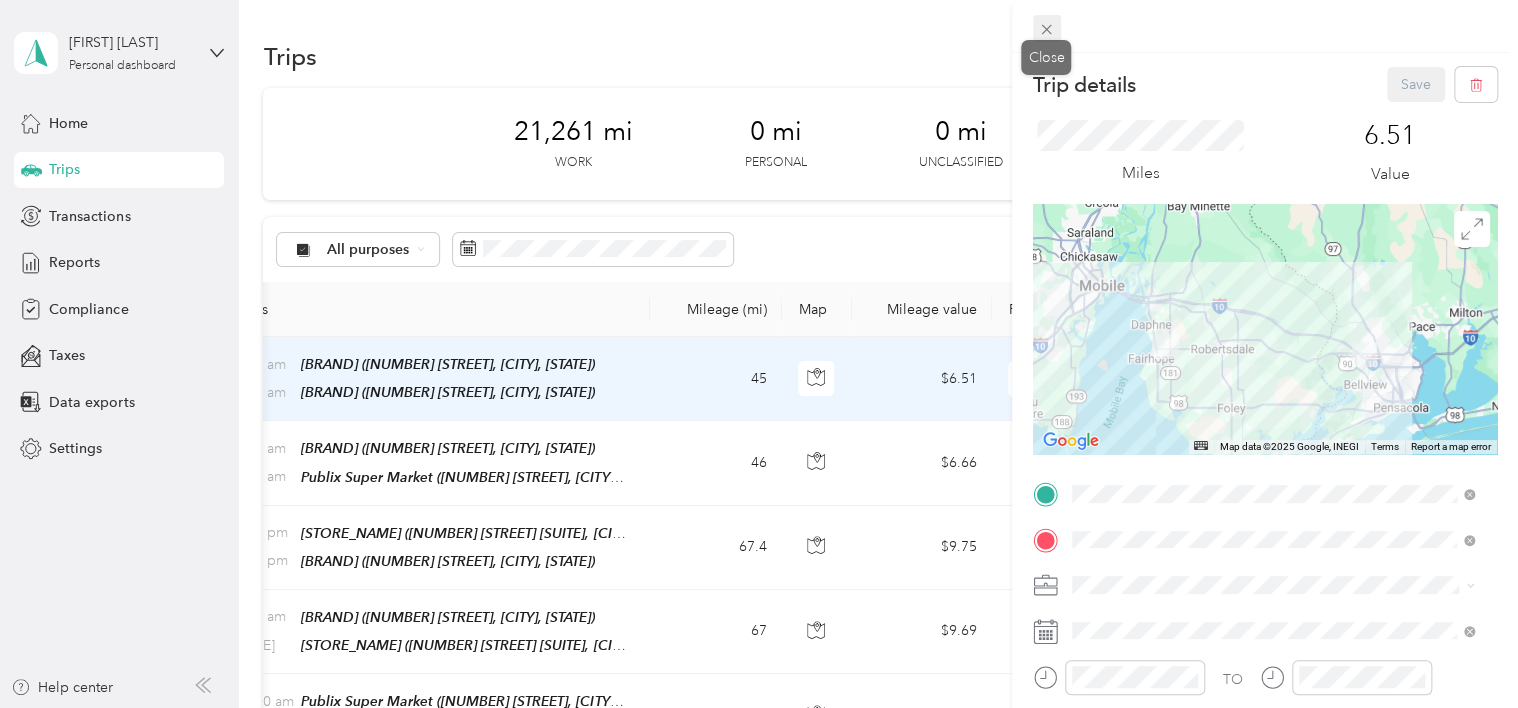 click 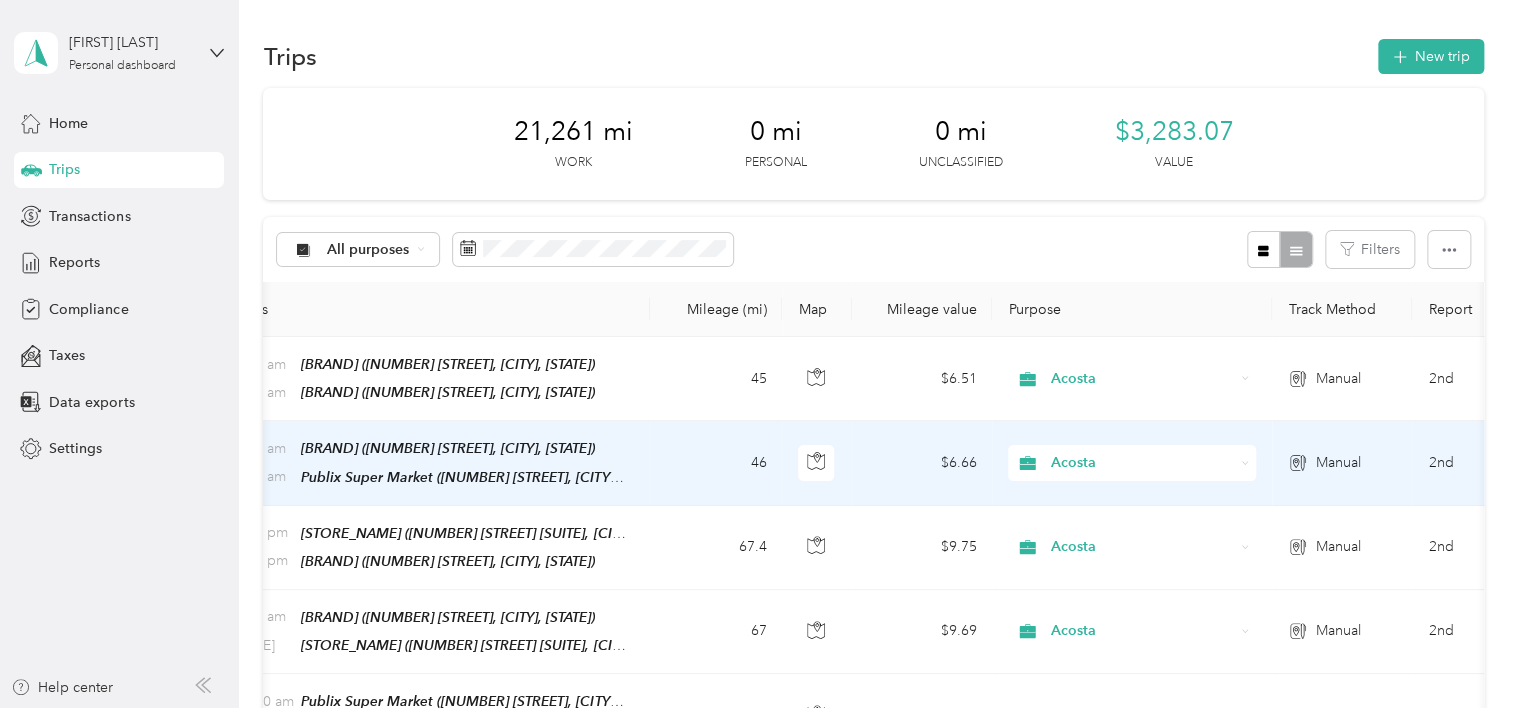 click on "46" at bounding box center (716, 463) 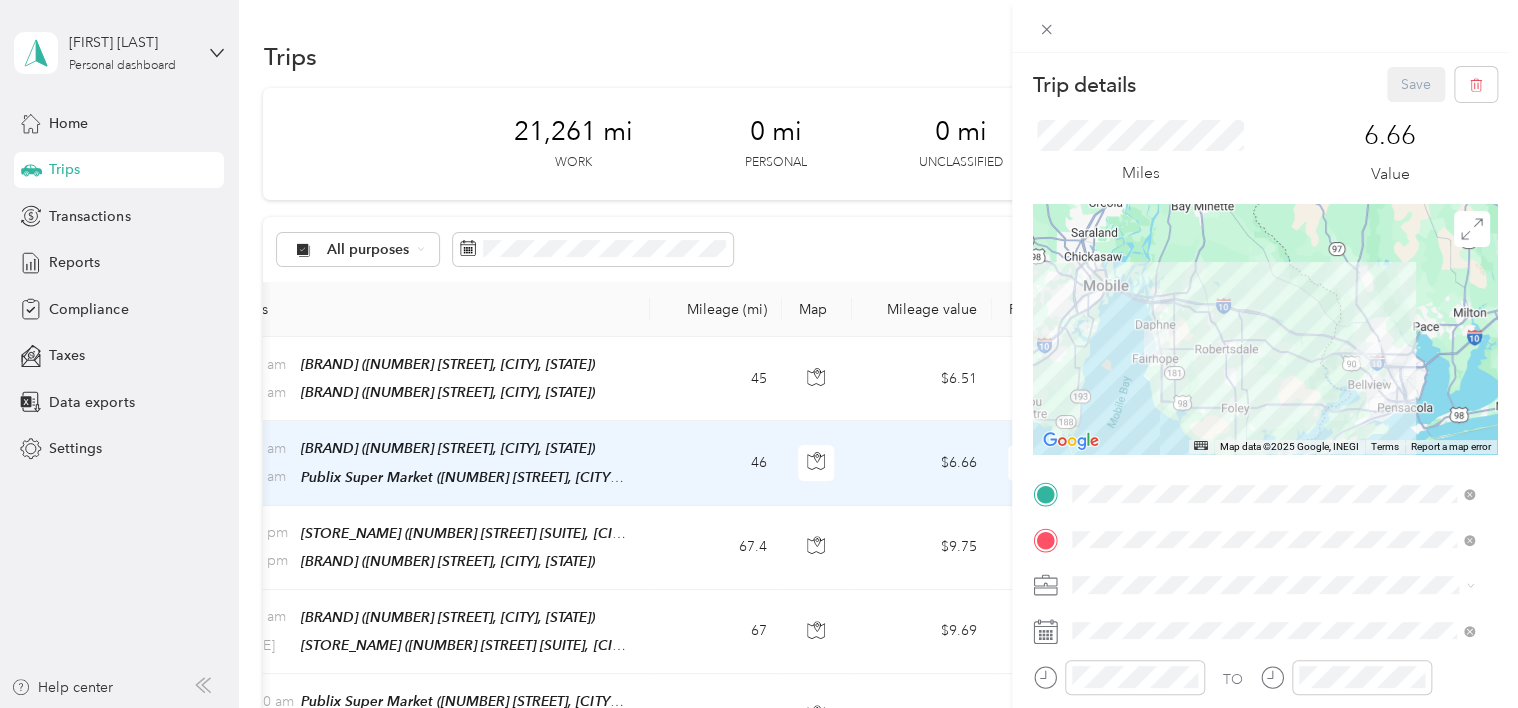 drag, startPoint x: 664, startPoint y: 458, endPoint x: 607, endPoint y: 138, distance: 325.03693 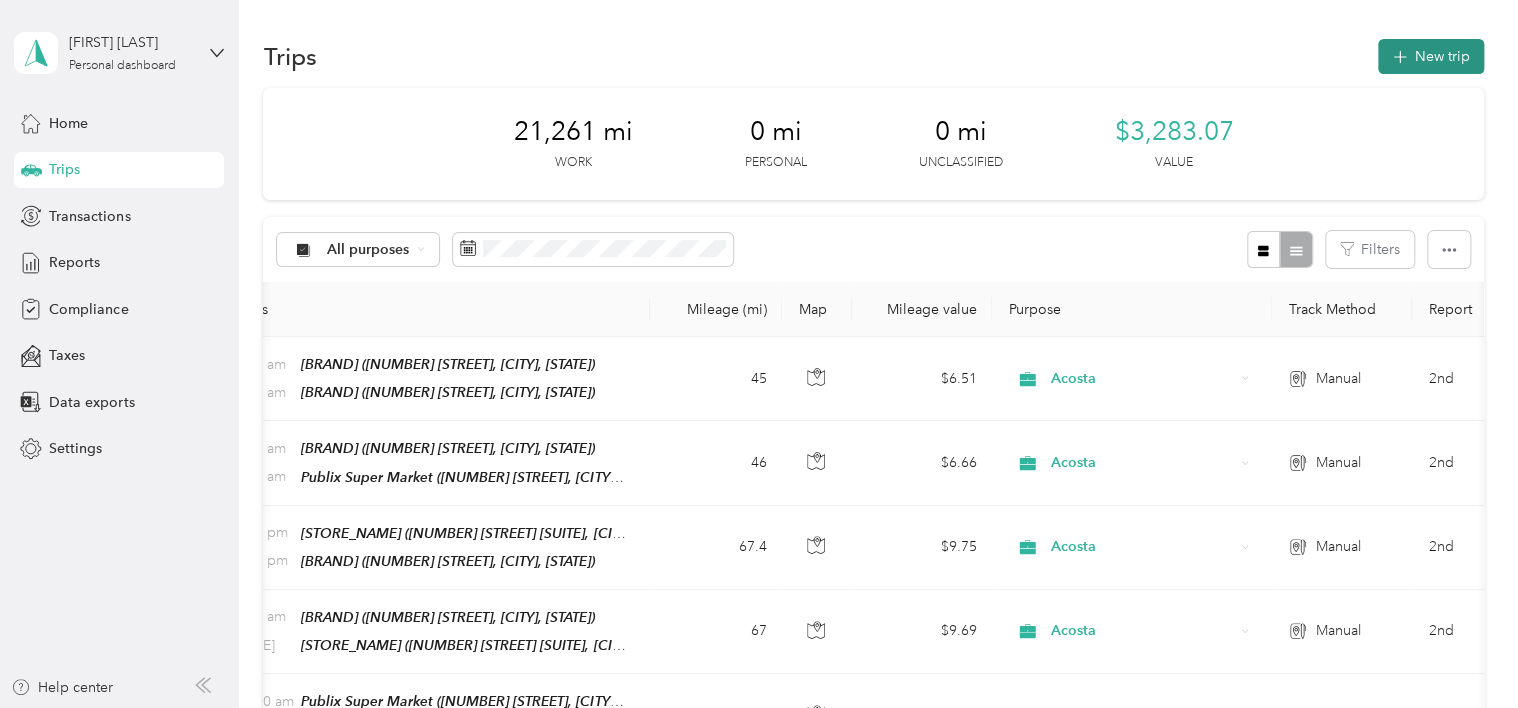 click on "New trip" at bounding box center [1431, 56] 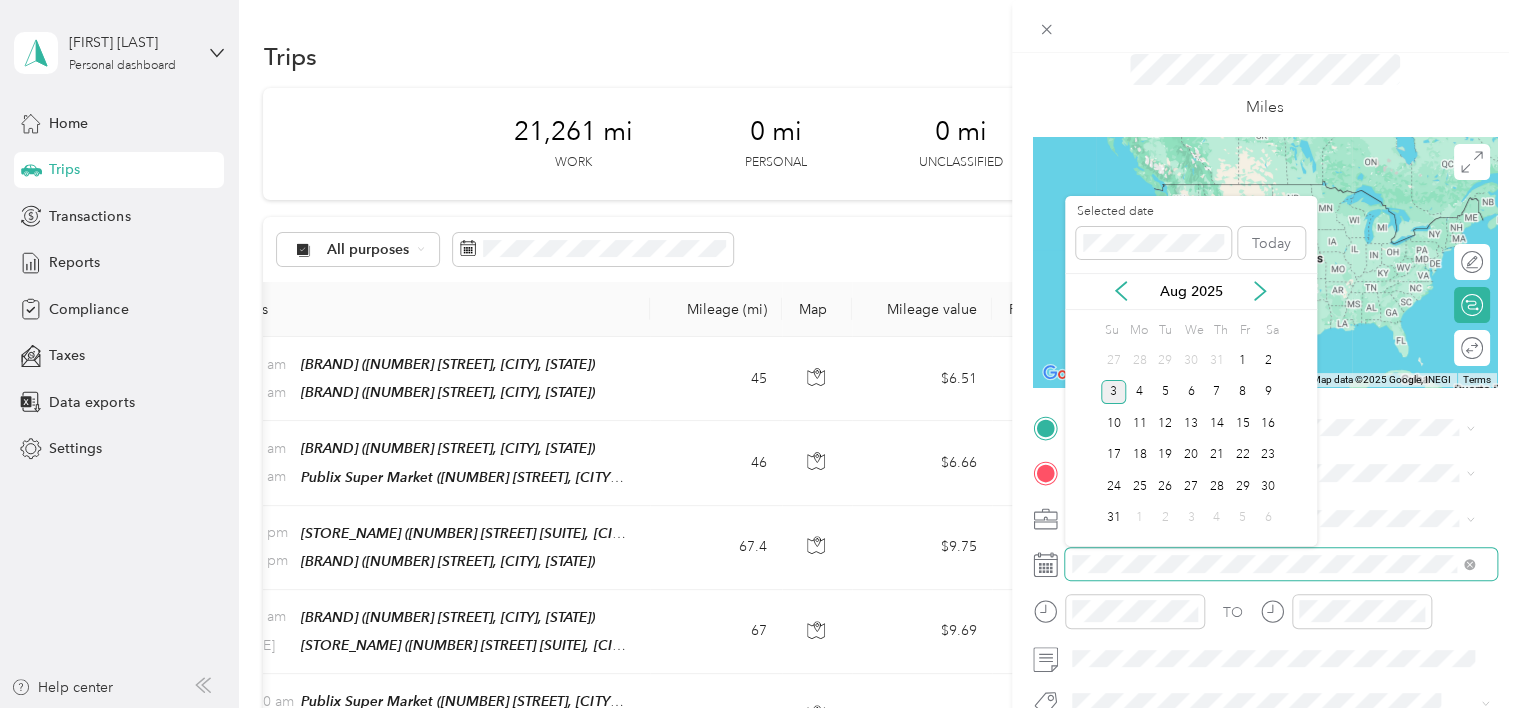 scroll, scrollTop: 92, scrollLeft: 0, axis: vertical 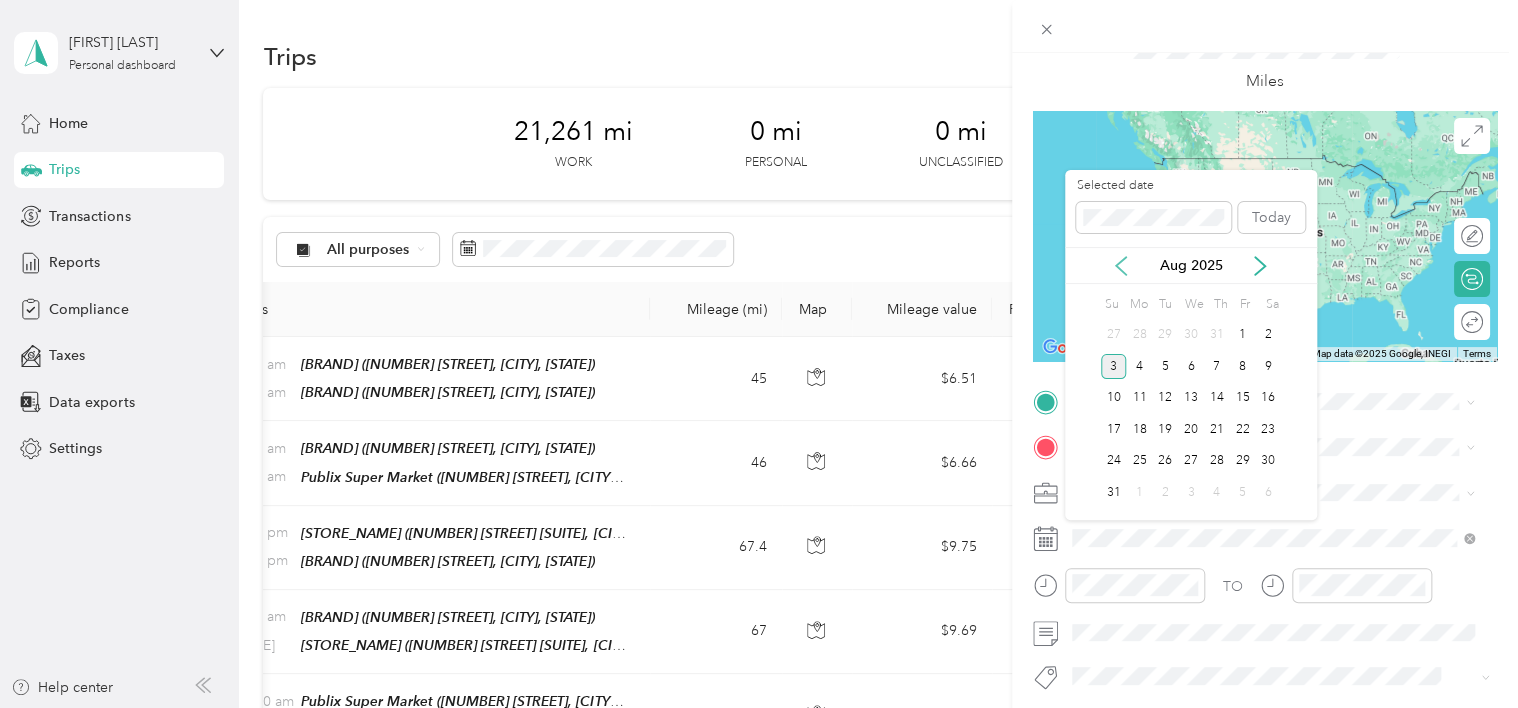 click 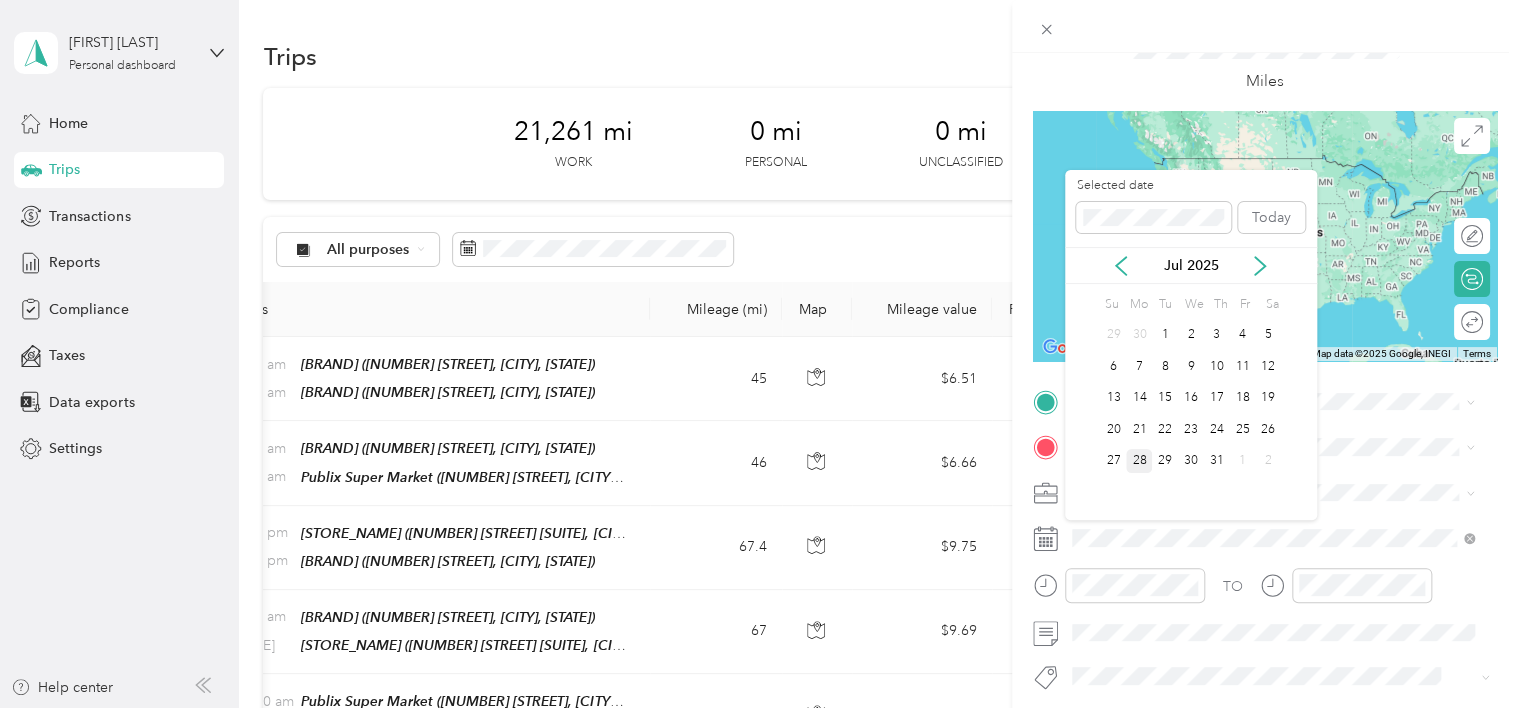 click on "28" at bounding box center (1139, 461) 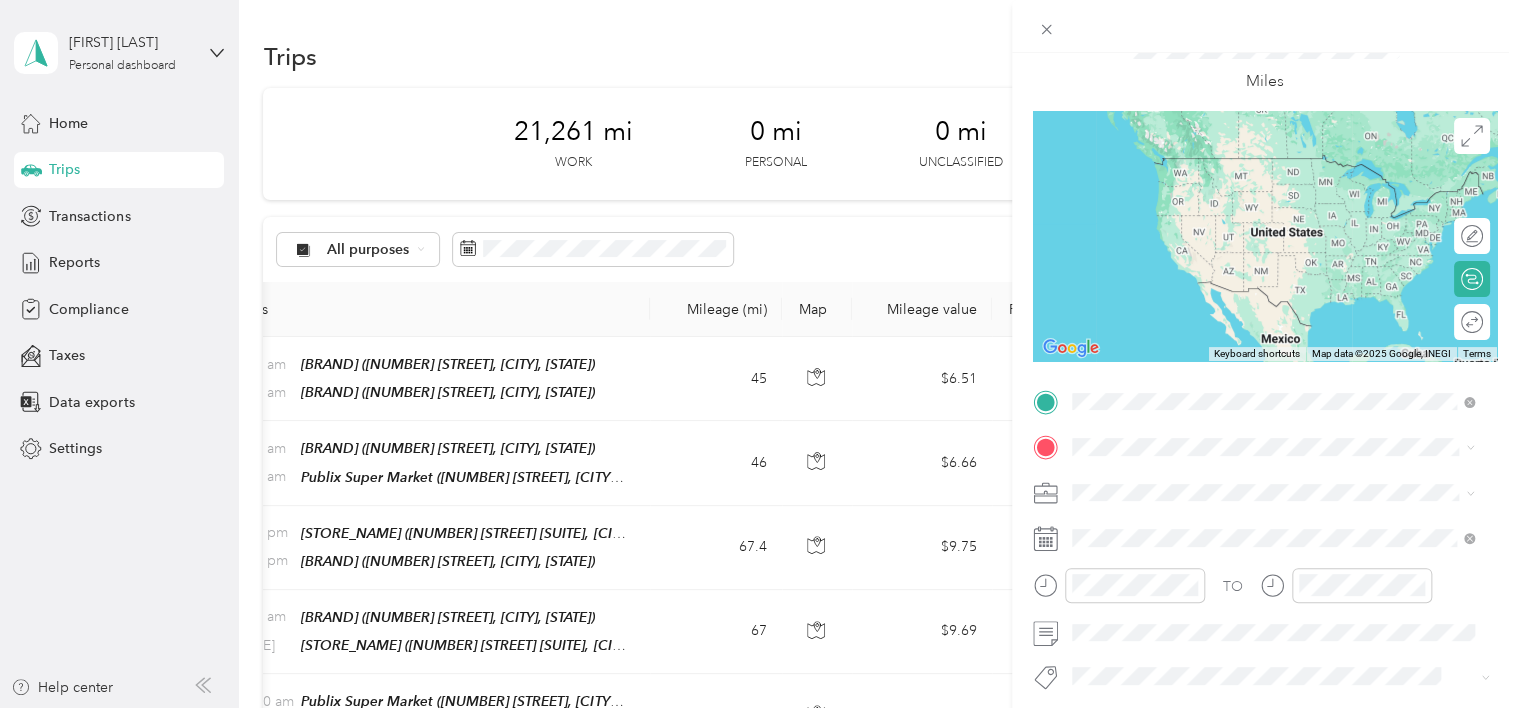 click on "TEAM Publix Super Market" at bounding box center [1288, 666] 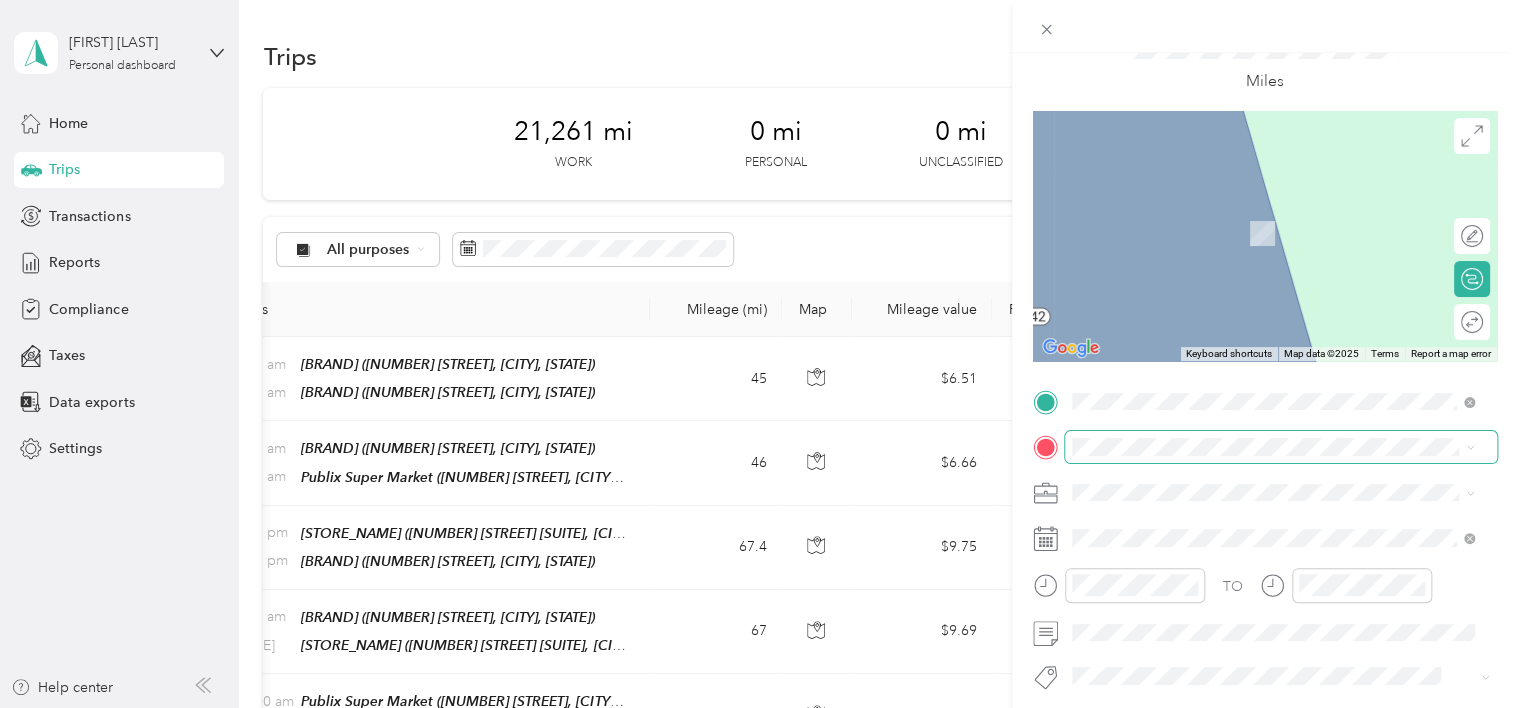 click at bounding box center [1281, 447] 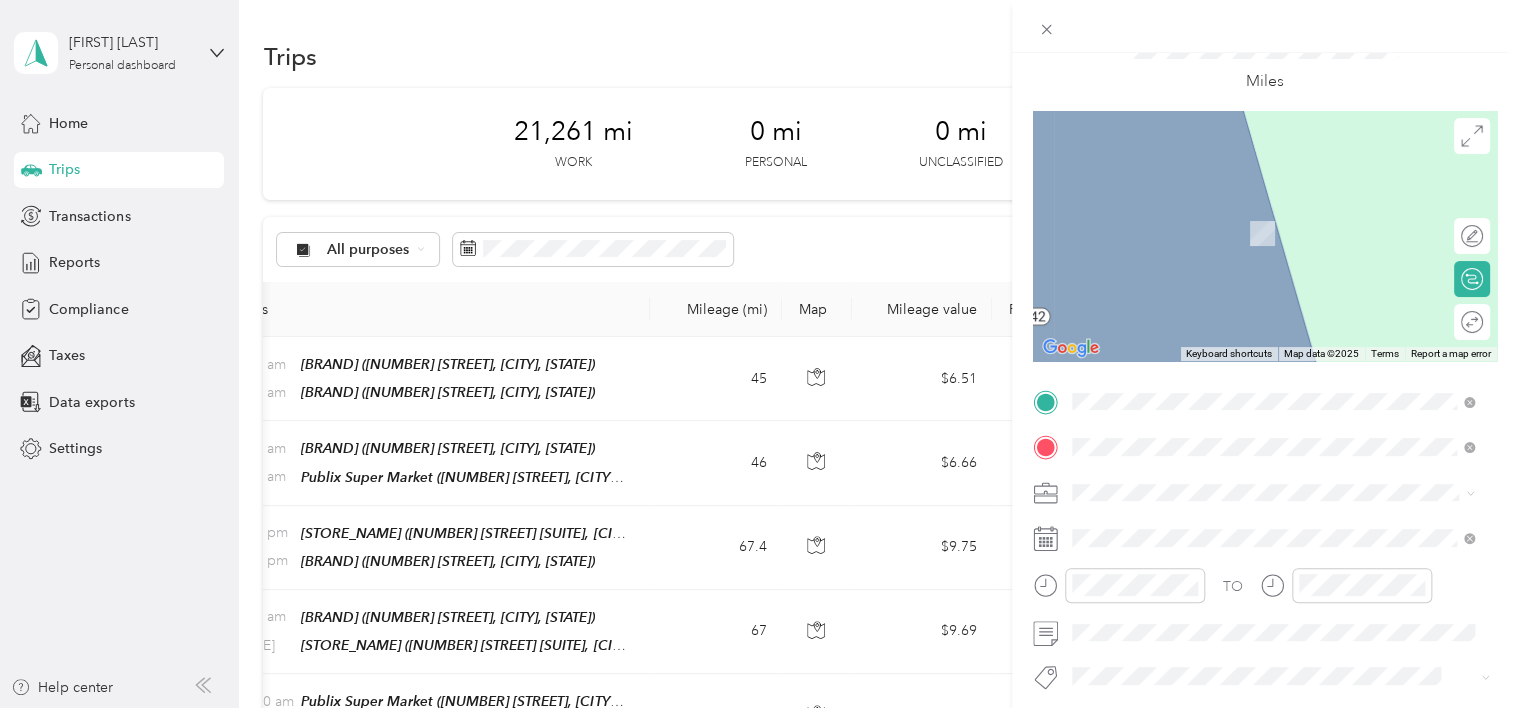 click on "8800 Pine Forest Road, Ensley, Florida, United States" at bounding box center (1264, 233) 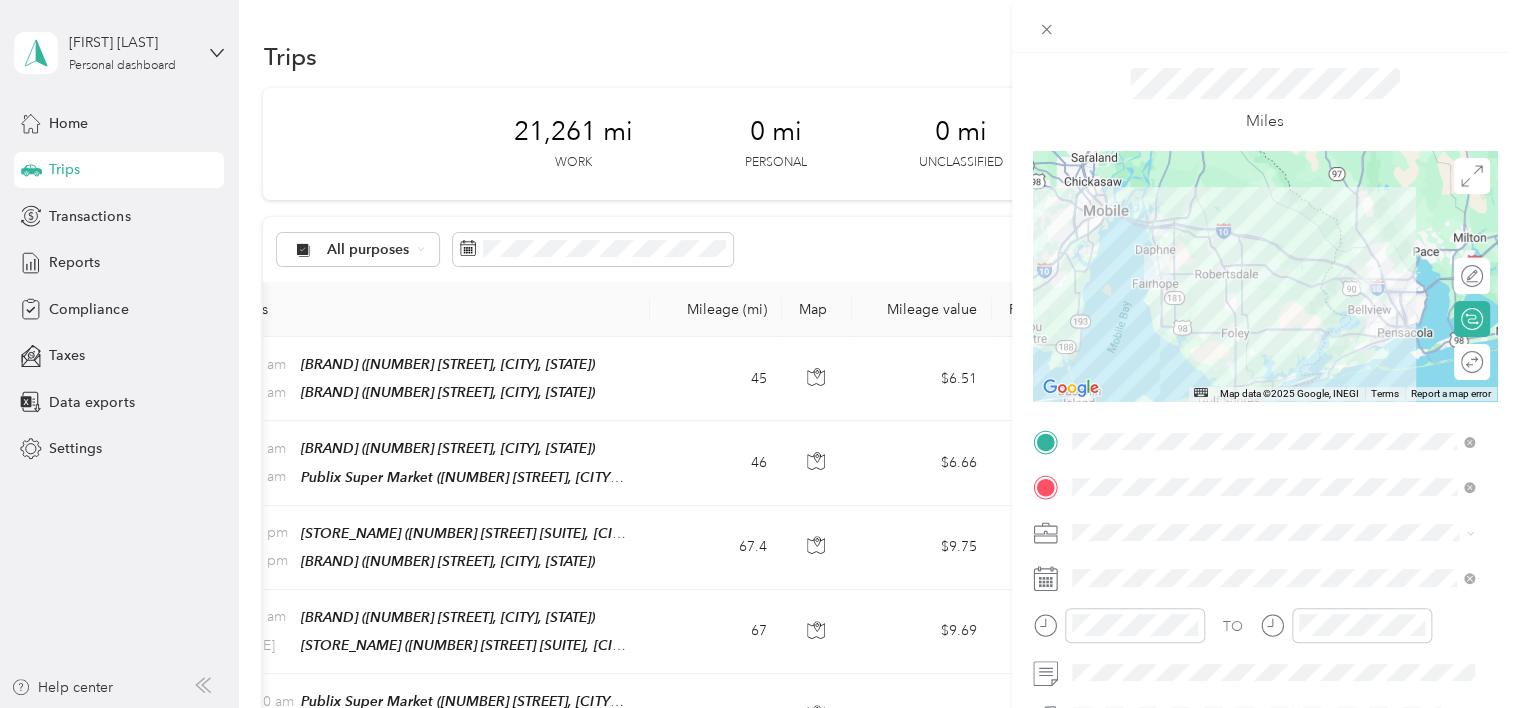 scroll, scrollTop: 0, scrollLeft: 0, axis: both 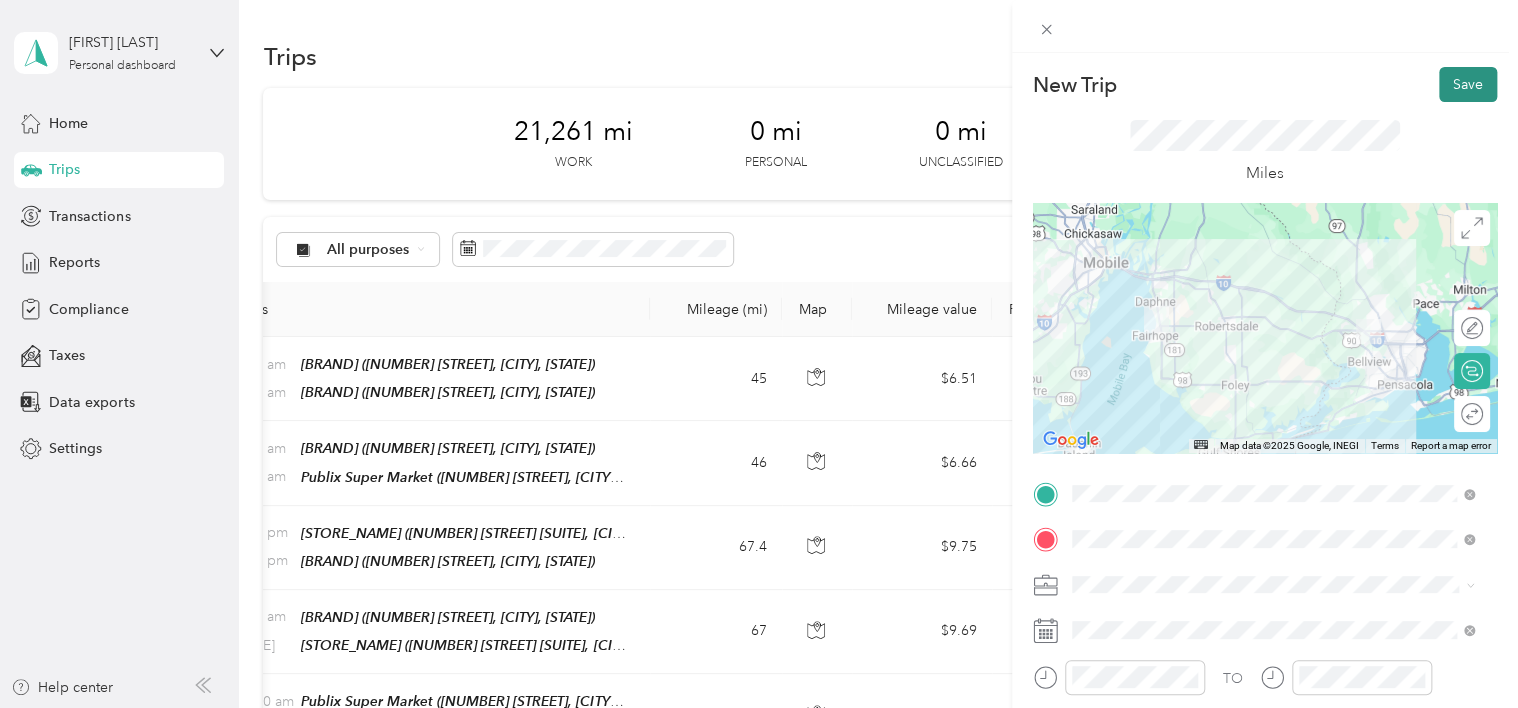 click on "Save" at bounding box center (1468, 84) 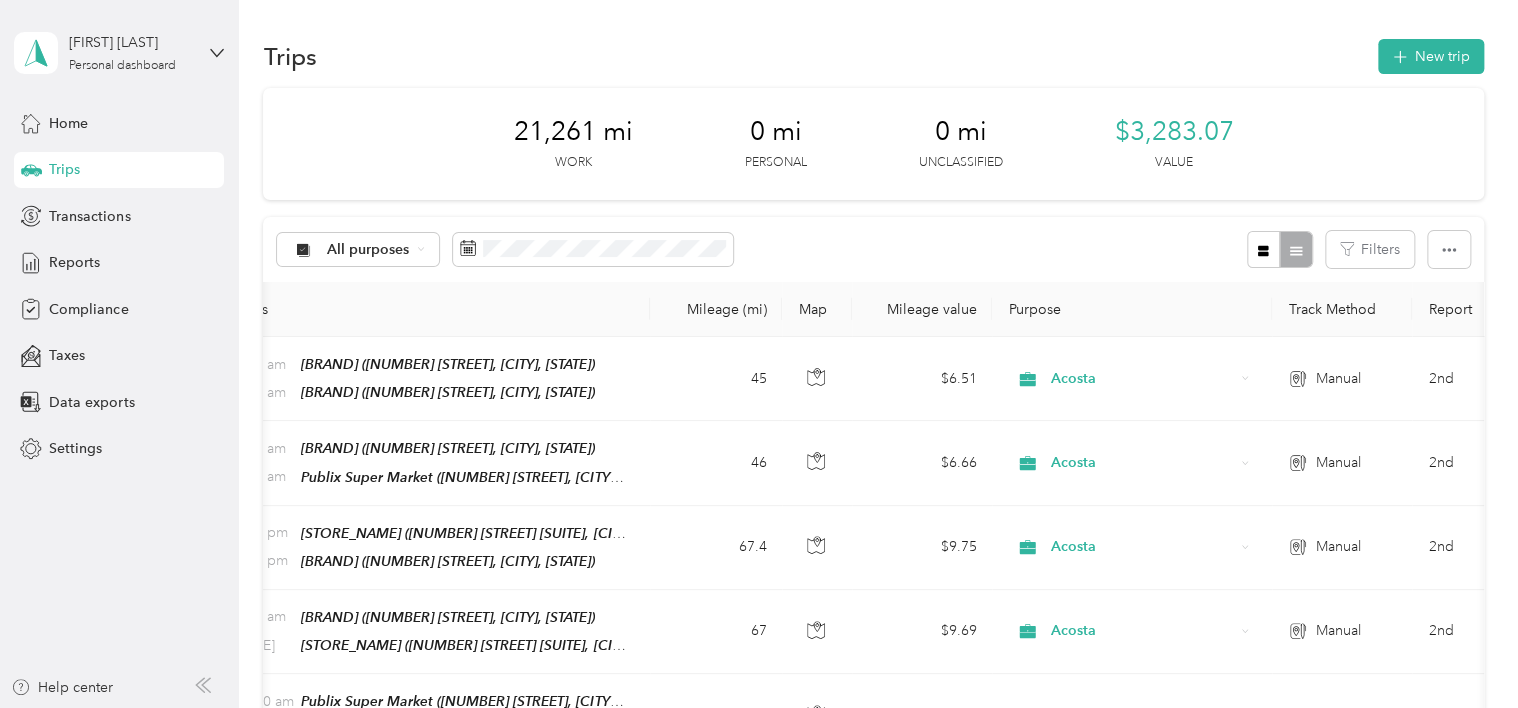 click on "New Trip Save This trip cannot be edited because it is either under review, approved, or paid. Contact your Team Manager to edit it. Miles ← Move left → Move right ↑ Move up ↓ Move down + Zoom in - Zoom out Home Jump left by 75% End Jump right by 75% Page Up Jump up by 75% Page Down Jump down by 75% Map Data Map data ©2025 Google, INEGI Map data ©2025 Google, INEGI 20 km  Click to toggle between metric and imperial units Terms Report a map error Edit route Calculate route Round trip TO Add photo" at bounding box center [759, 354] 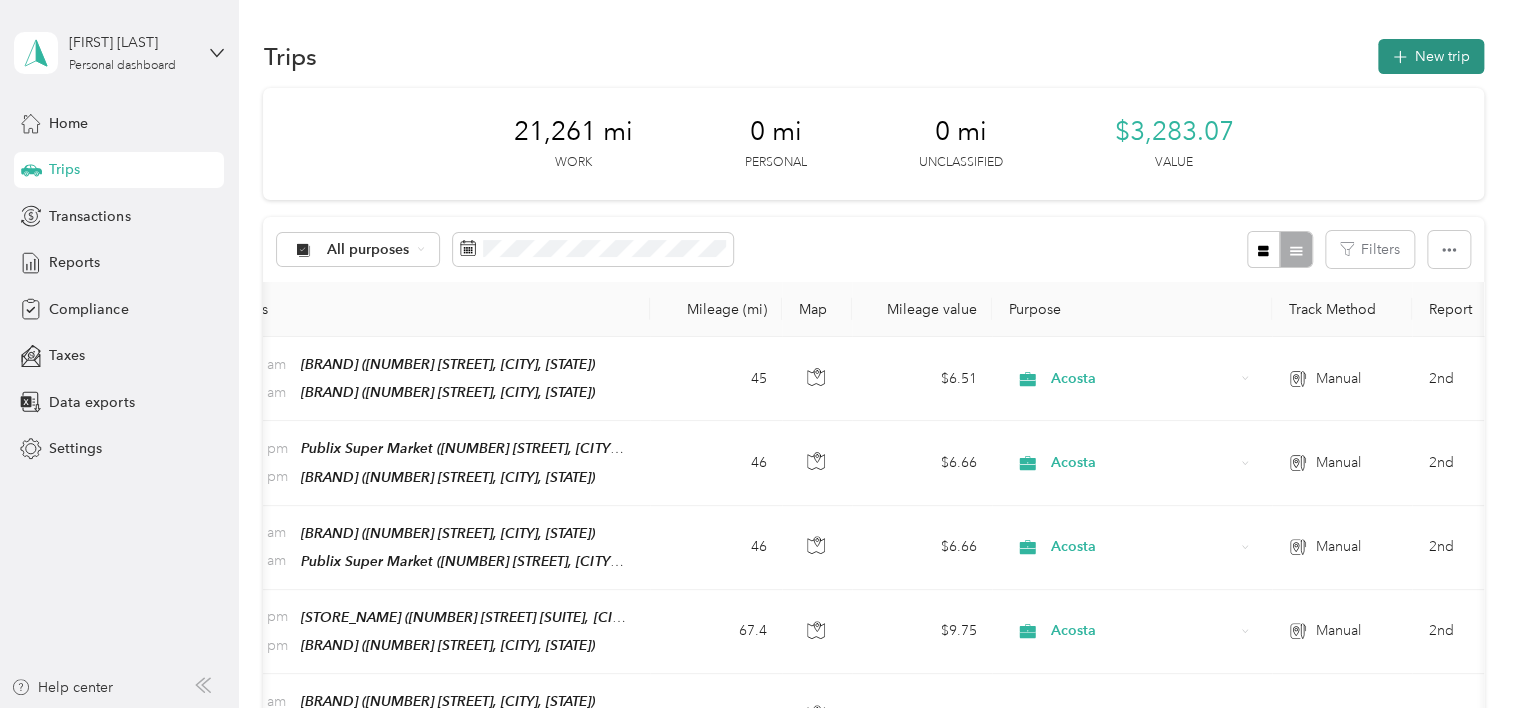 click on "New trip" at bounding box center (1431, 56) 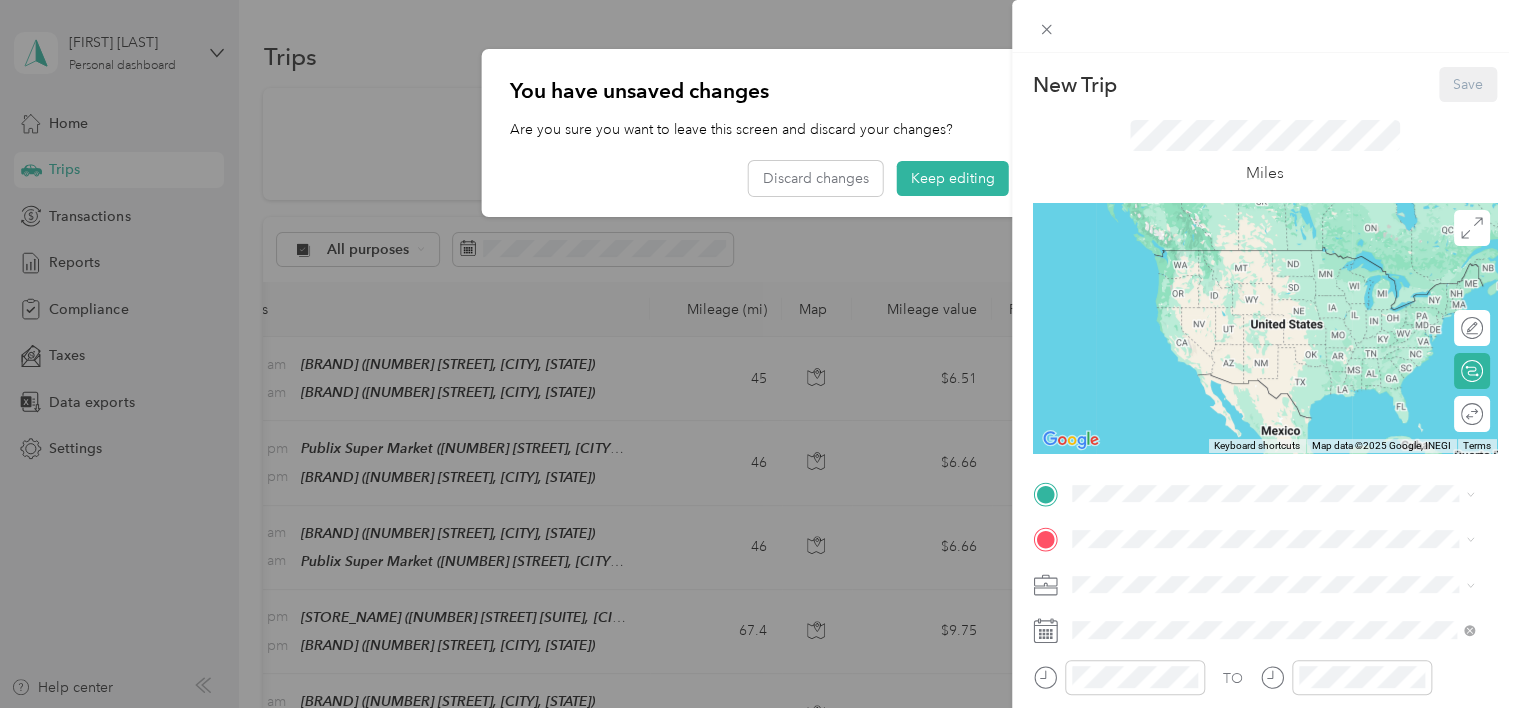 click on "New Trip Save This trip cannot be edited because it is either under review, approved, or paid. Contact your Team Manager to edit it. Miles ← Move left → Move right ↑ Move up ↓ Move down + Zoom in - Zoom out Home Jump left by 75% End Jump right by 75% Page Up Jump up by 75% Page Down Jump down by 75% Keyboard shortcuts Map Data Map data ©2025 Google, INEGI Map data ©2025 Google, INEGI 1000 km  Click to toggle between metric and imperial units Terms Report a map error Edit route Calculate route Round trip TO Add photo" at bounding box center (759, 354) 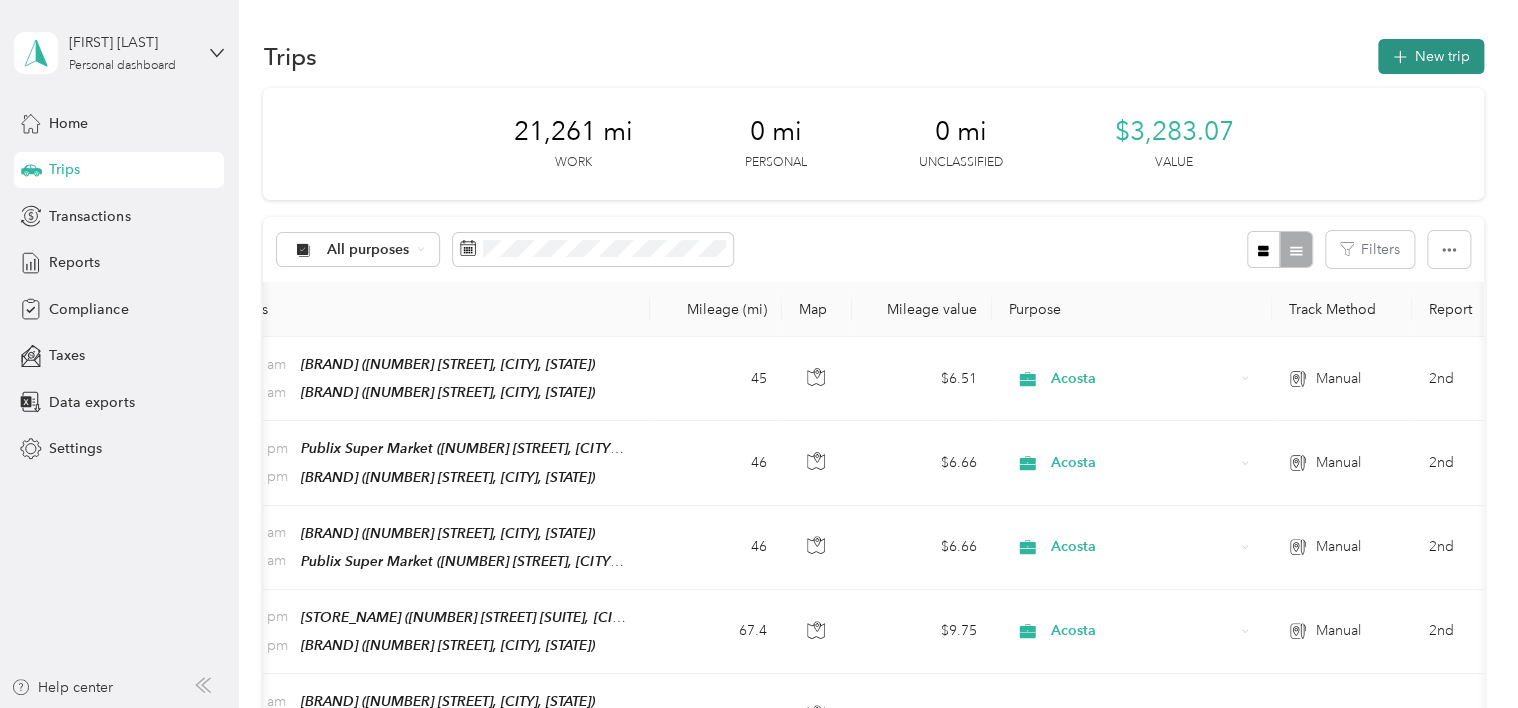 click 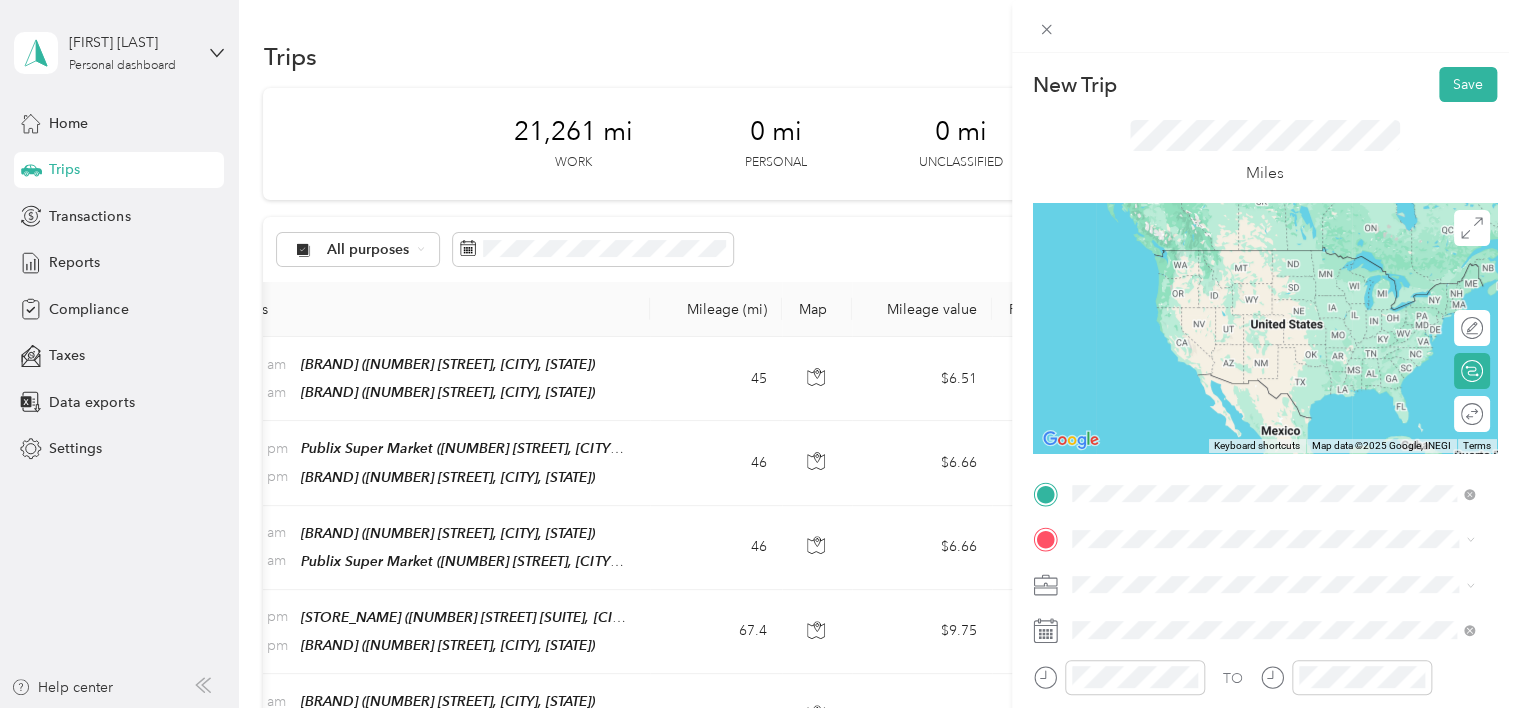 click on "Publix Super Market" at bounding box center [1245, 261] 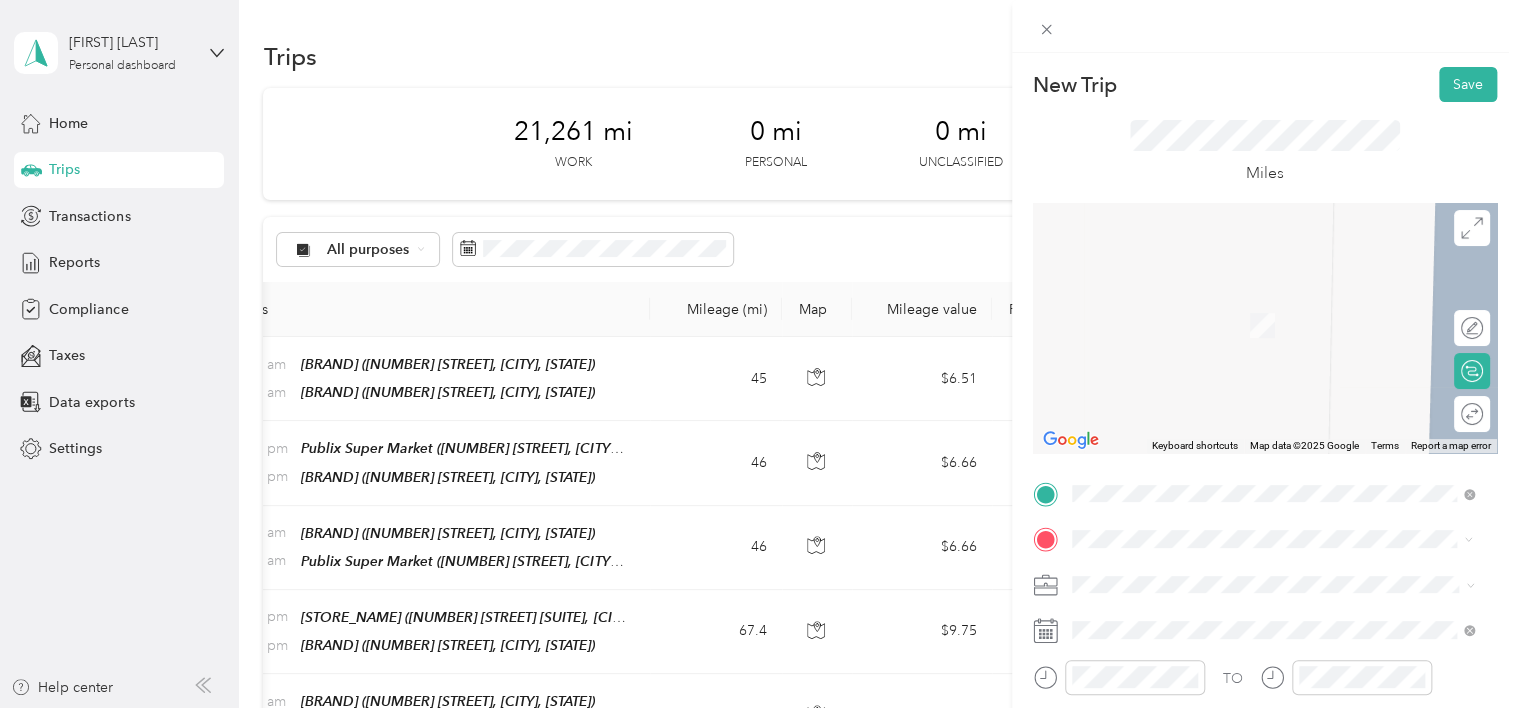 click on "Pensacola Apartment" at bounding box center (1179, 303) 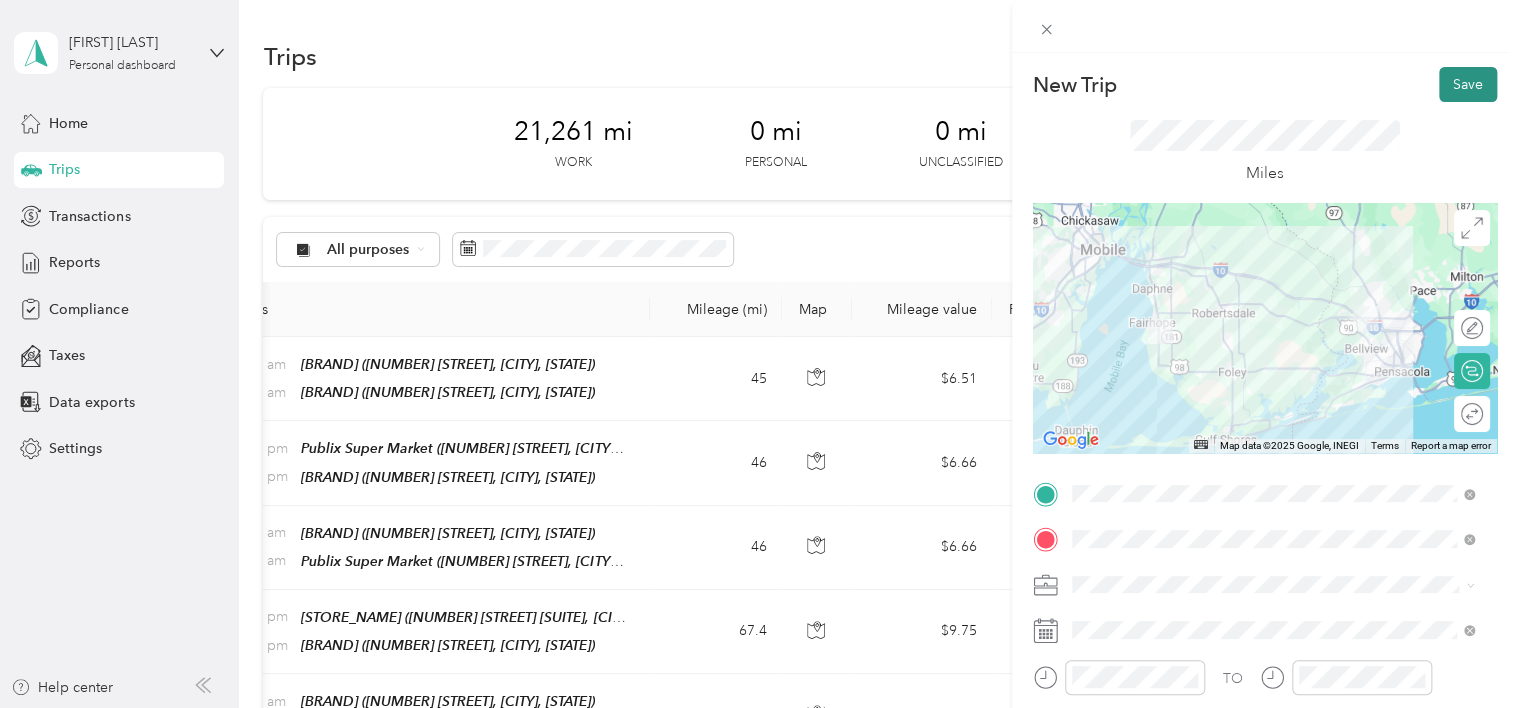 click on "Save" at bounding box center [1468, 84] 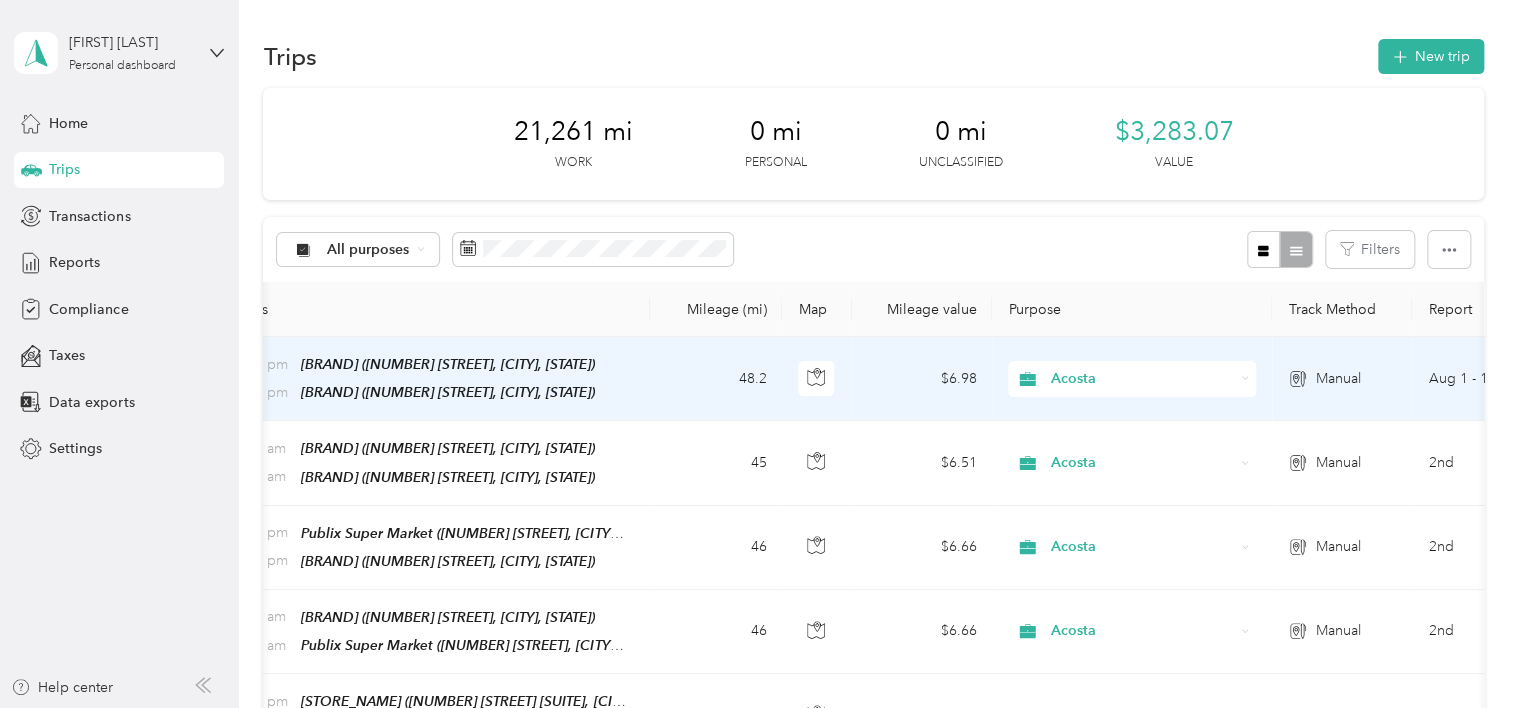 click on "1:14 pm Publix Super Market (18125 Wright Blvd, Fairhope, AL) 1:14 pm Pensacola Apartment  (8800 Pine Forest Road, Ensley, Florida)" at bounding box center (420, 379) 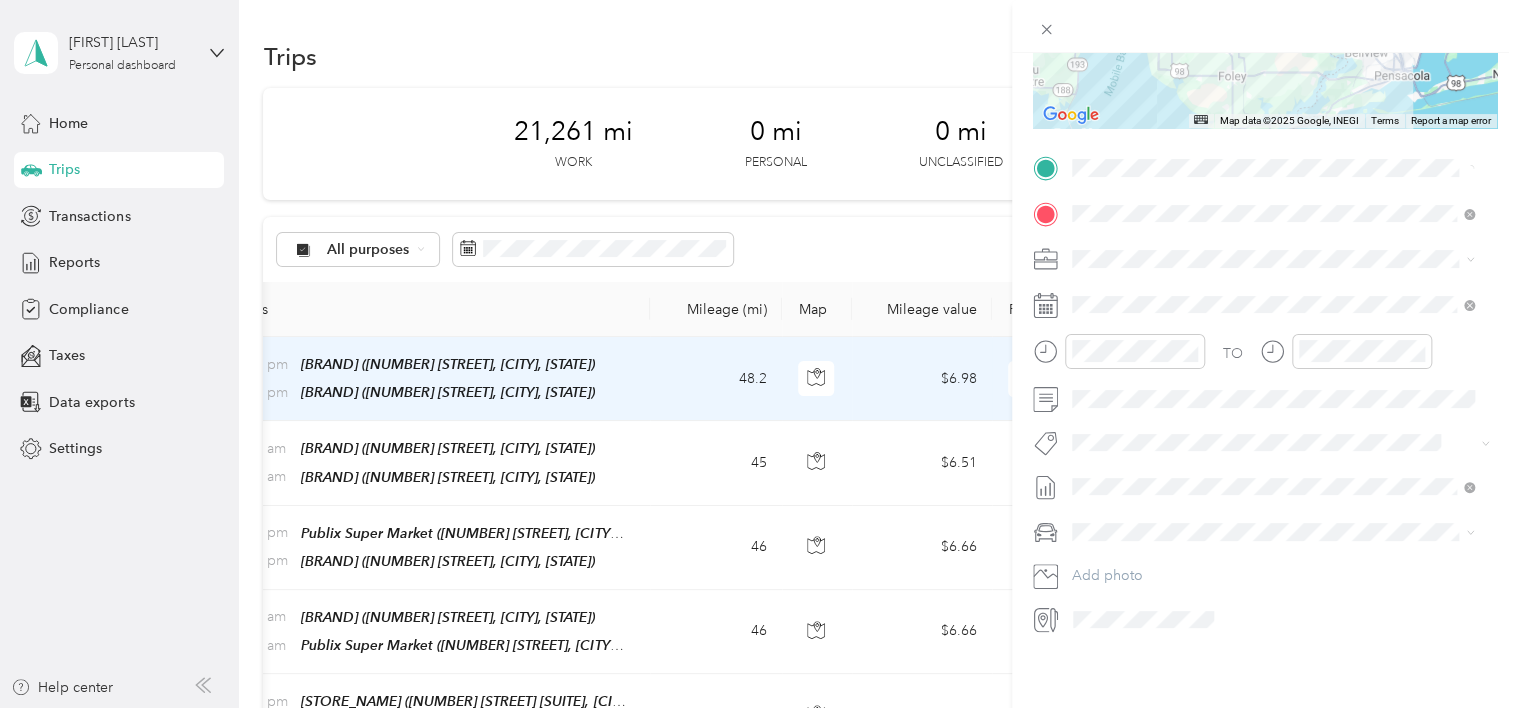 scroll, scrollTop: 341, scrollLeft: 0, axis: vertical 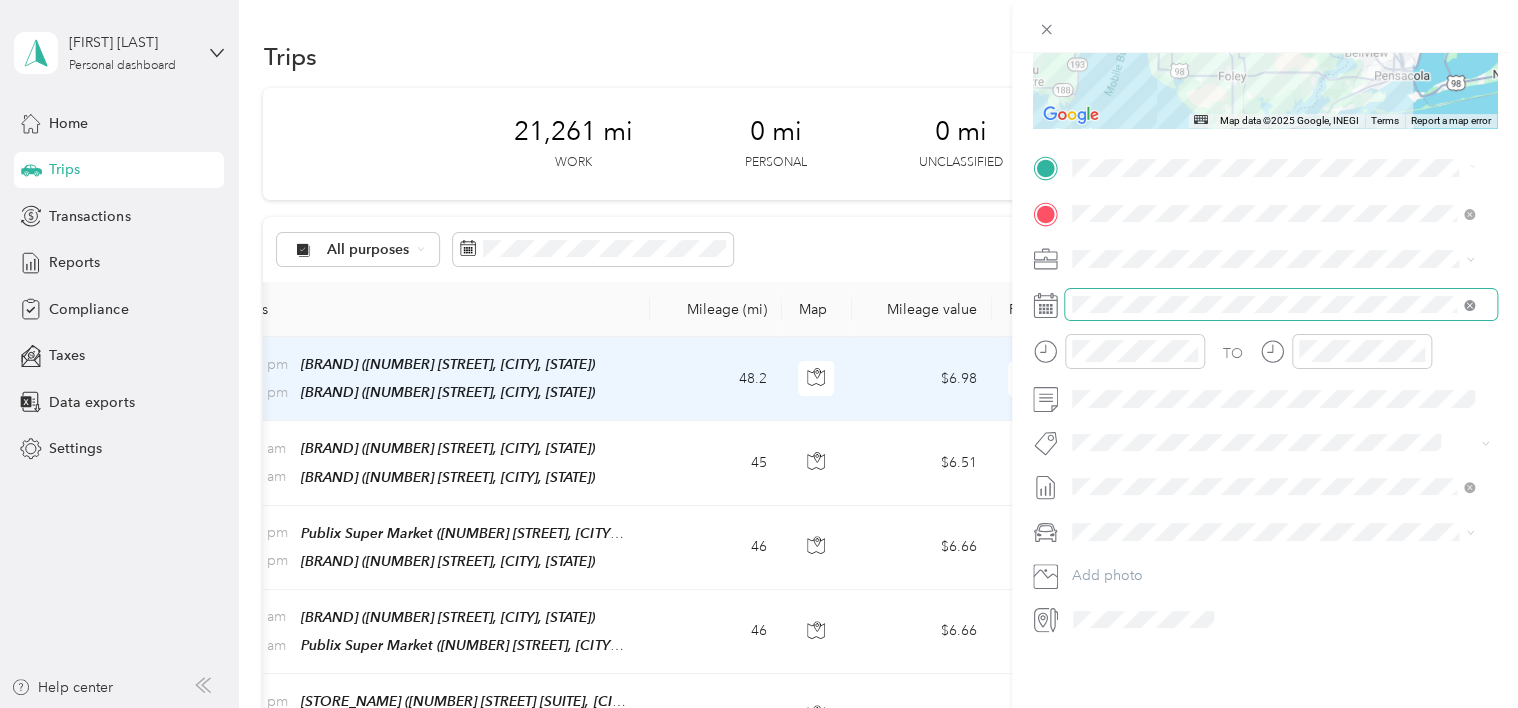 click 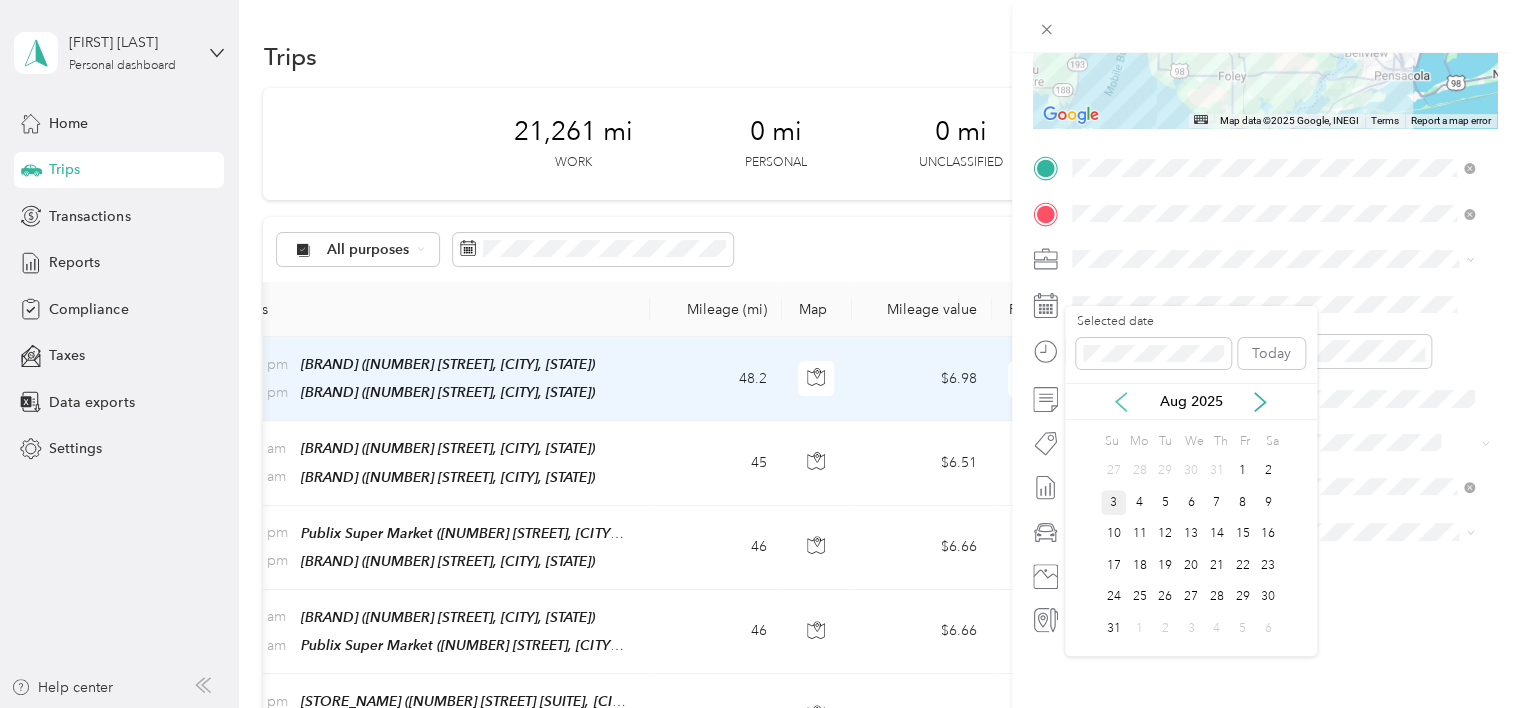 click 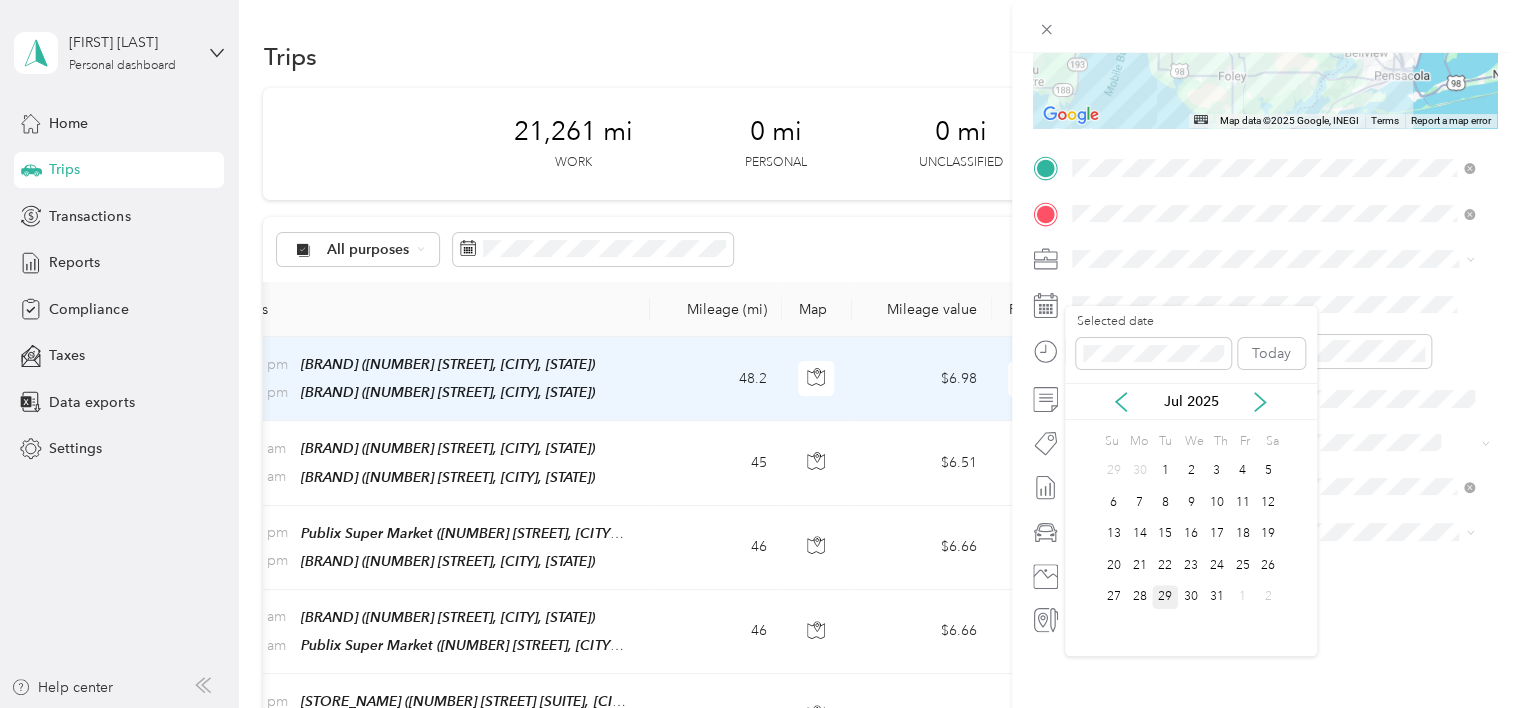 click on "29" at bounding box center (1165, 597) 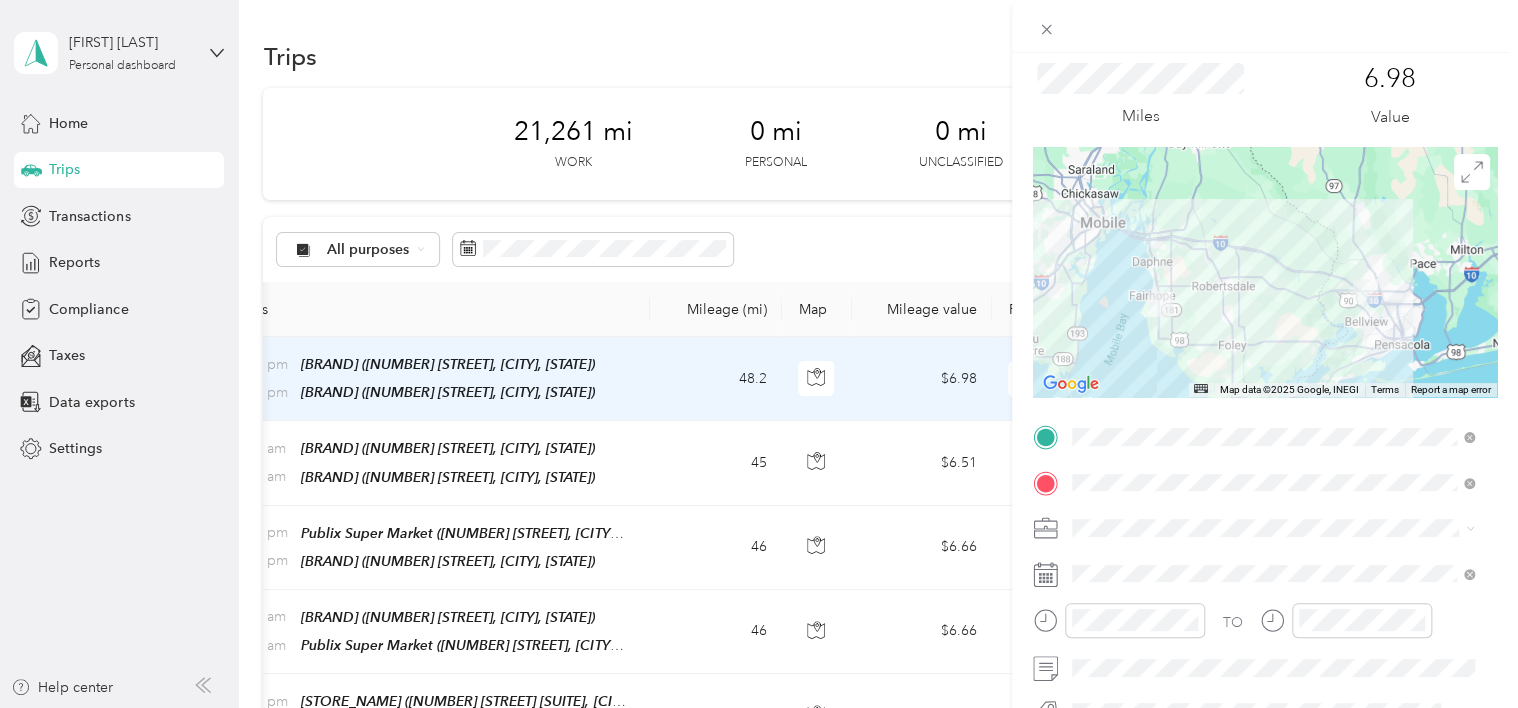 scroll, scrollTop: 0, scrollLeft: 0, axis: both 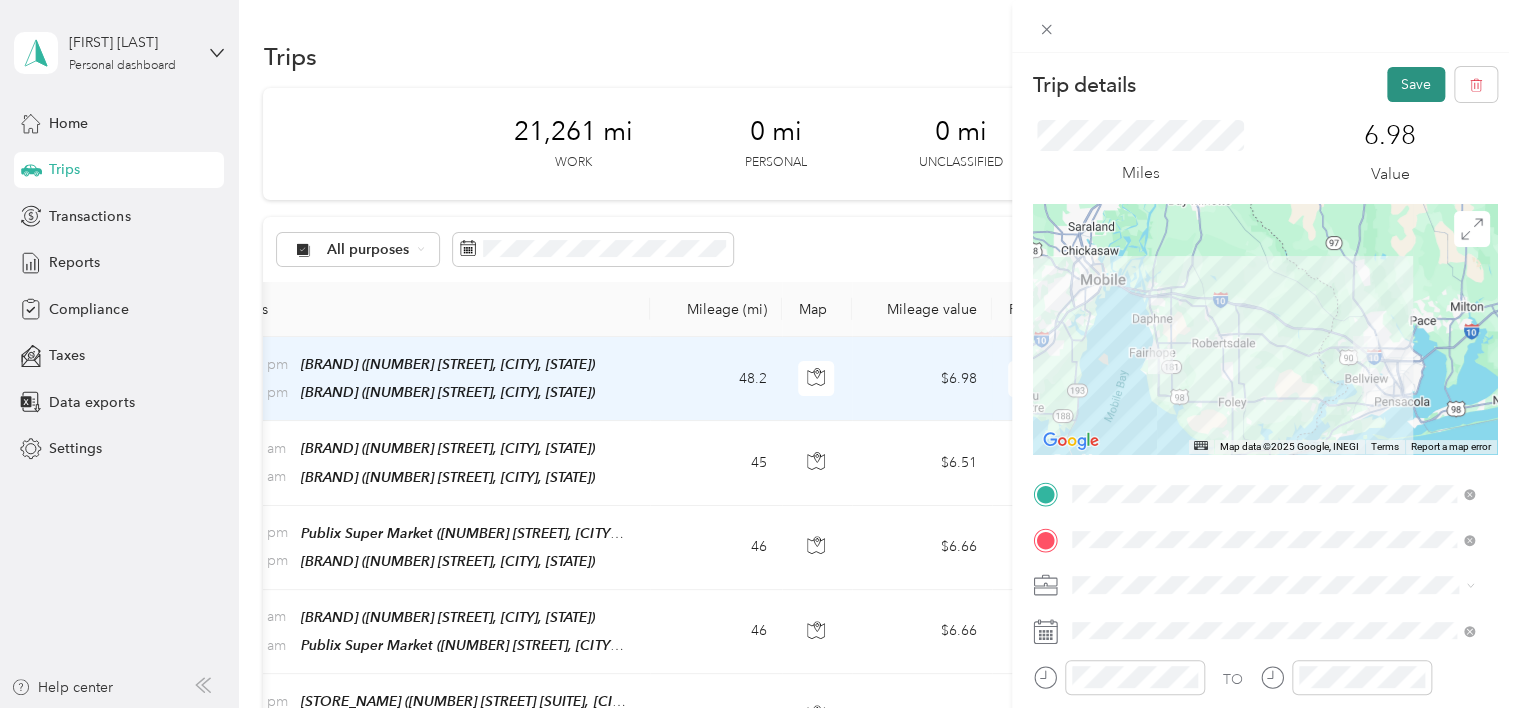 click on "Save" at bounding box center (1416, 84) 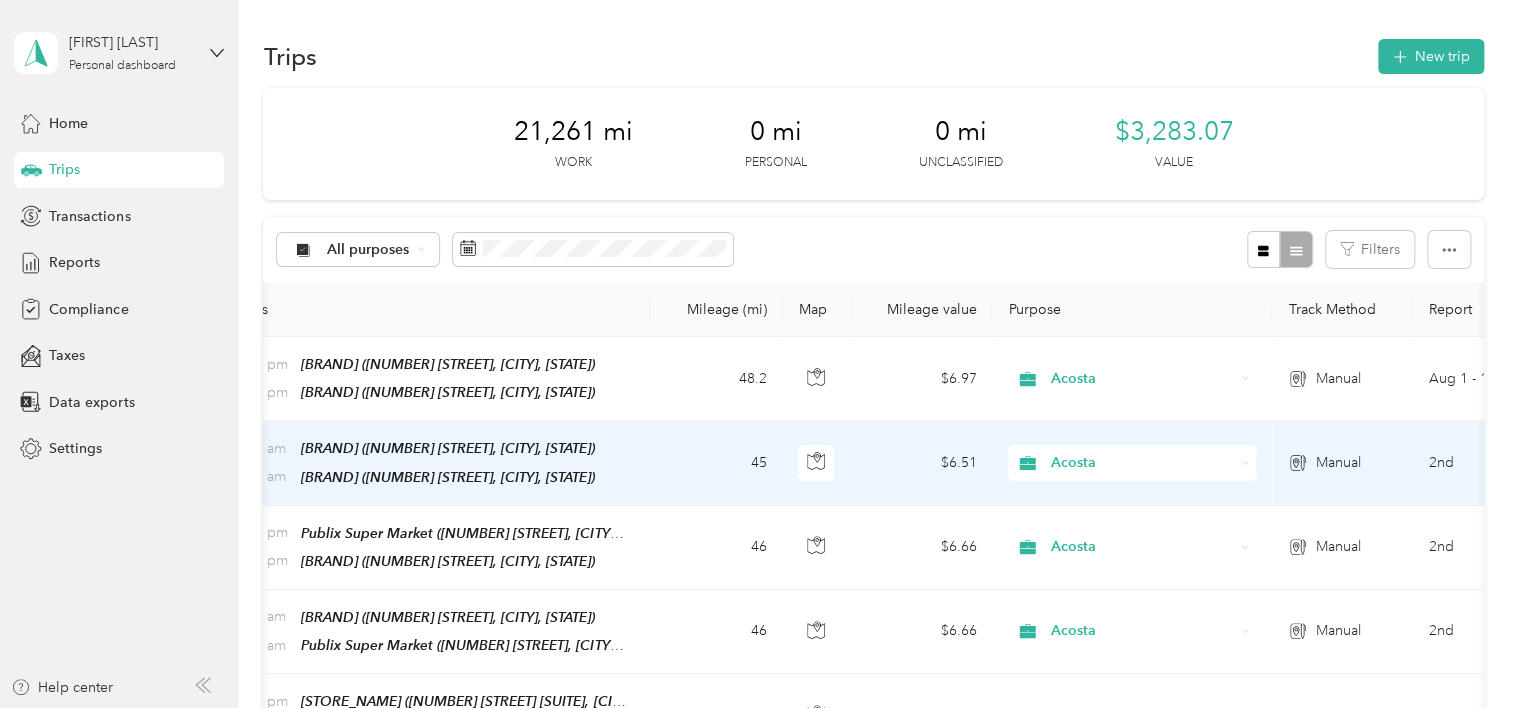 click on "Publix Super Market (9867 State Highway 104, Fairhope, AL)" at bounding box center (448, 477) 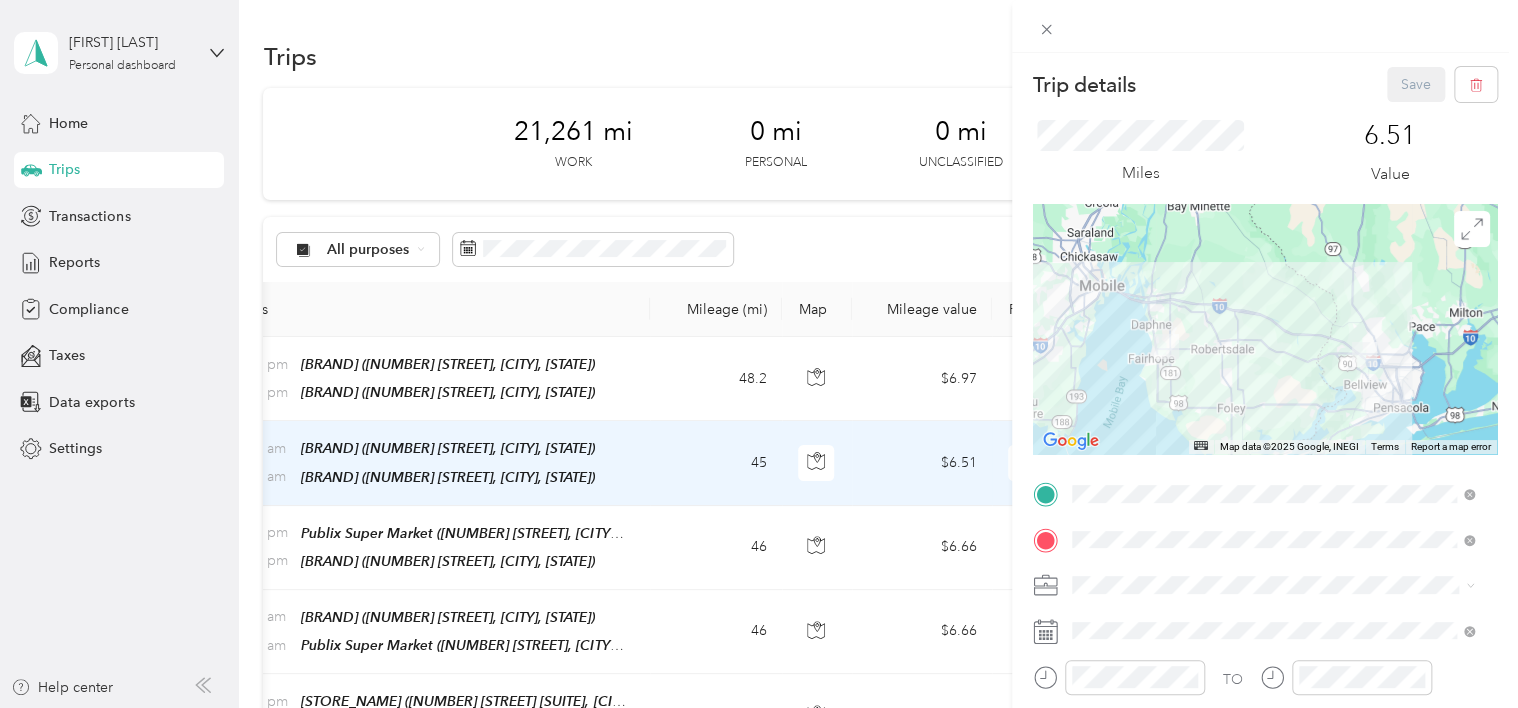 click on "Trip details Save This trip cannot be edited because it is either under review, approved, or paid. Contact your Team Manager to edit it. Miles 6.51 Value  ← Move left → Move right ↑ Move up ↓ Move down + Zoom in - Zoom out Home Jump left by 75% End Jump right by 75% Page Up Jump up by 75% Page Down Jump down by 75% Map Data Map data ©2025 Google, INEGI Map data ©2025 Google, INEGI 20 km  Click to toggle between metric and imperial units Terms Report a map error TO Add photo" at bounding box center [759, 354] 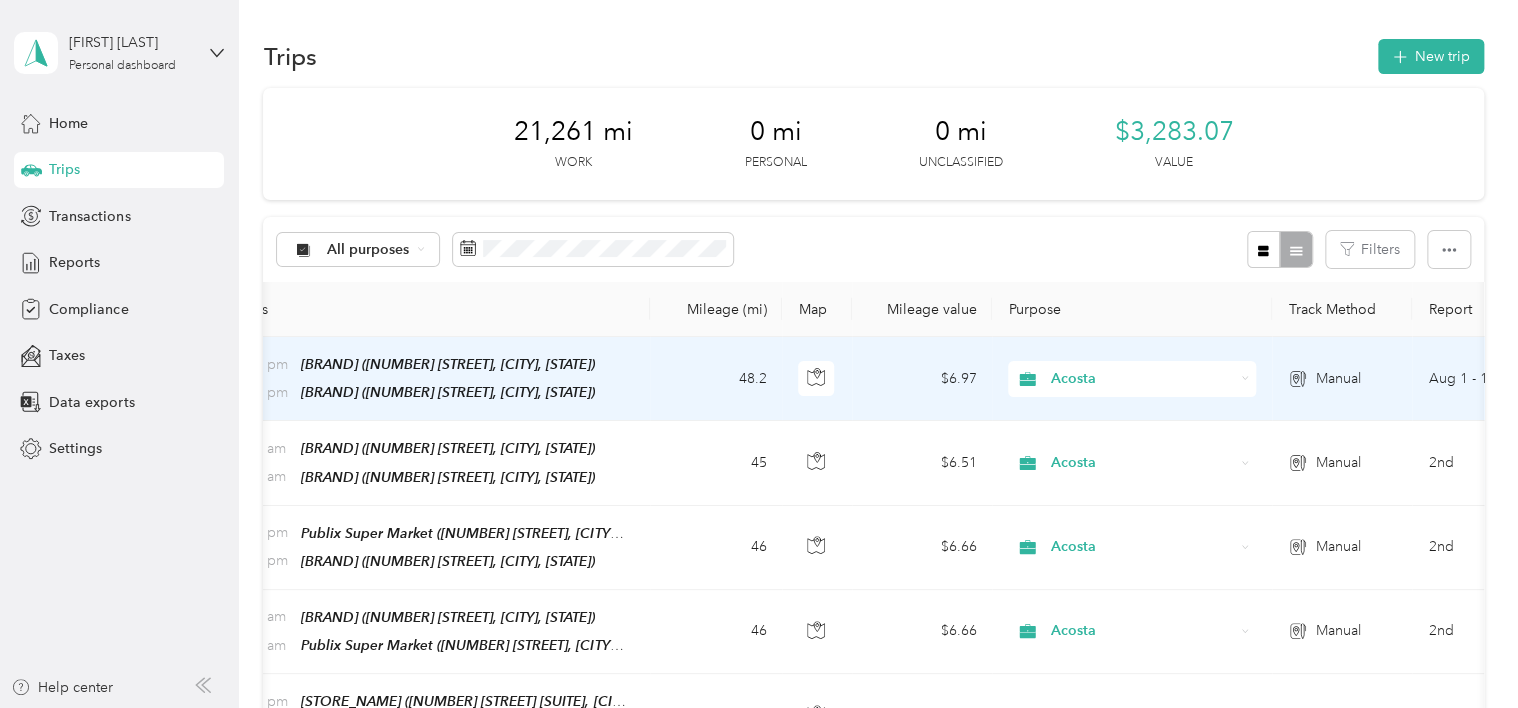 click on "48.2" at bounding box center (716, 379) 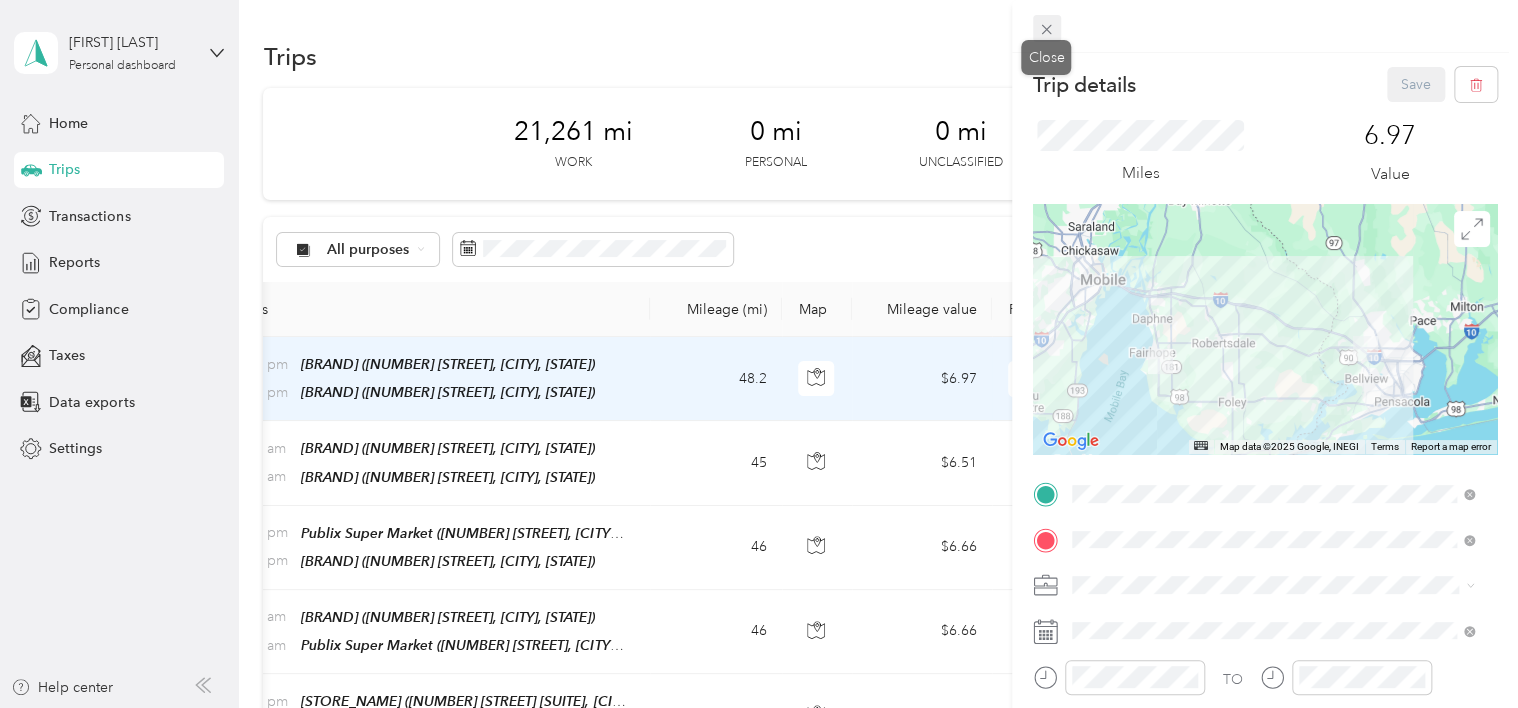click 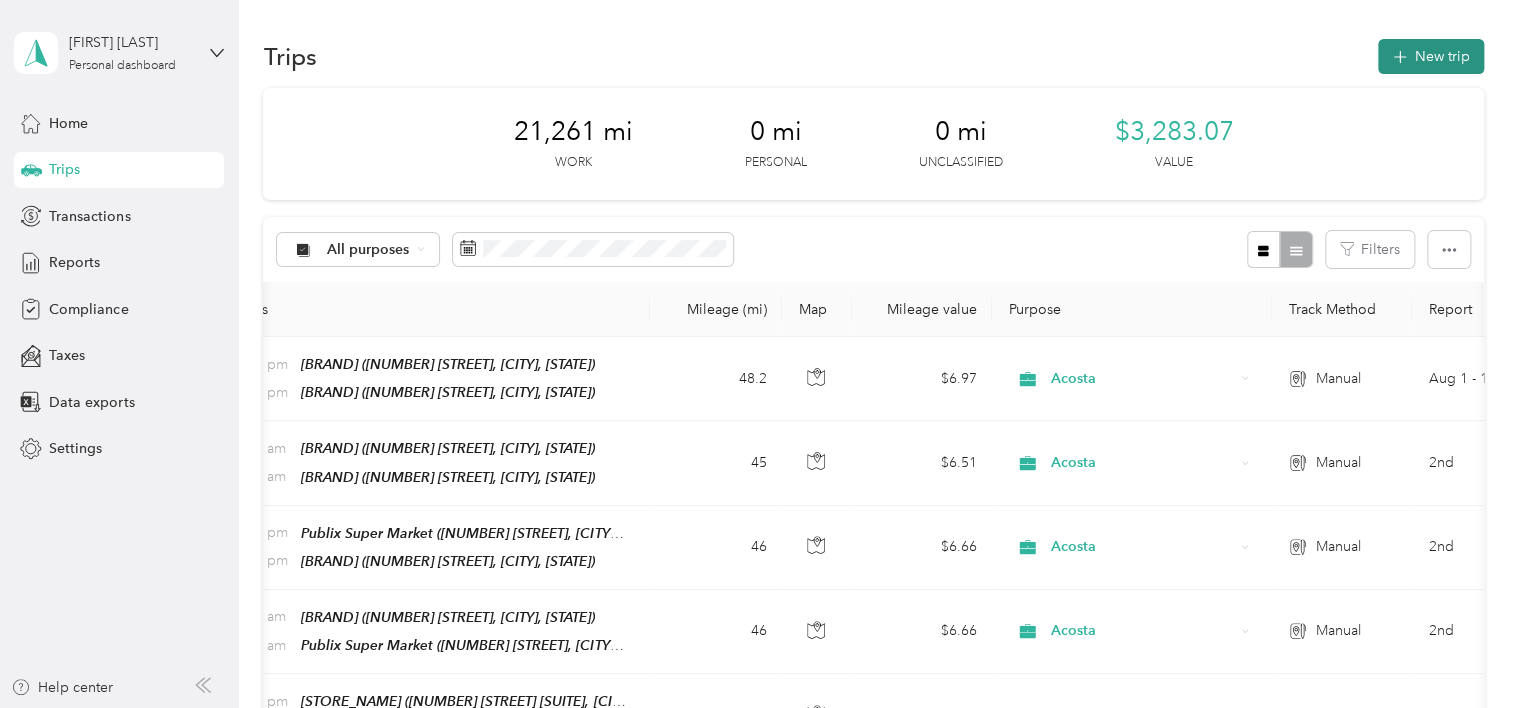 click on "New trip" at bounding box center [1431, 56] 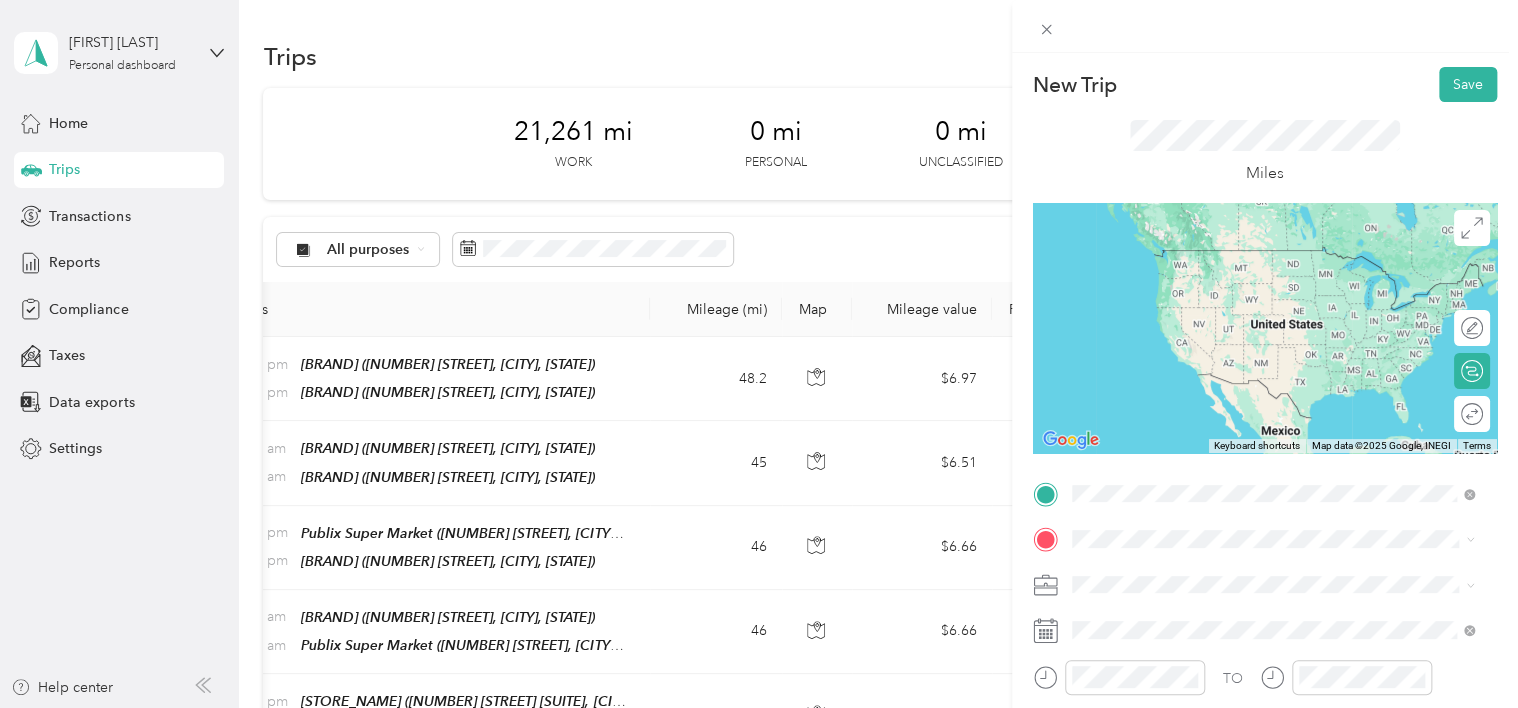 click on "8800 Pine Forest Road, Ensley, Florida, United States" at bounding box center (1264, 279) 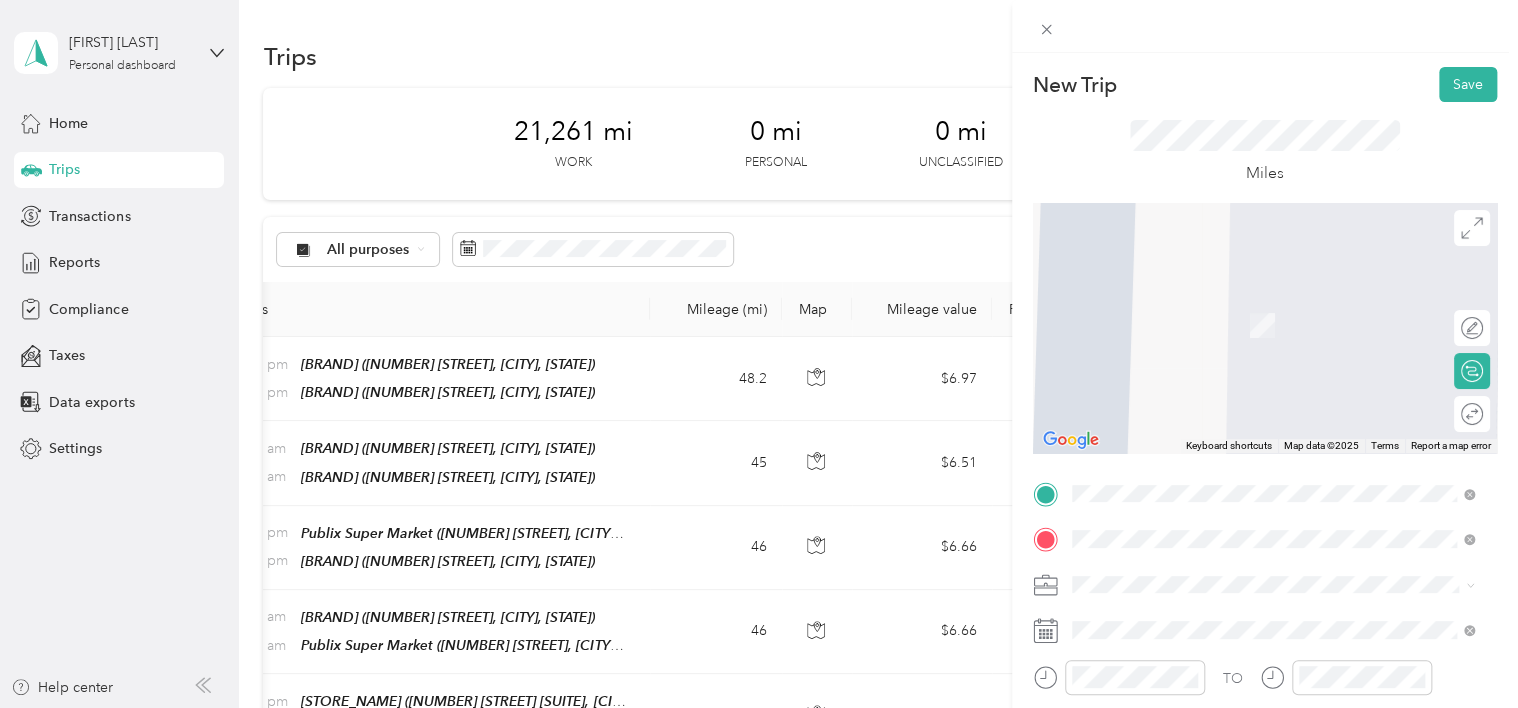 click on "100 N Florida St, 366073010, Mobile, AL, USA" at bounding box center (1283, 434) 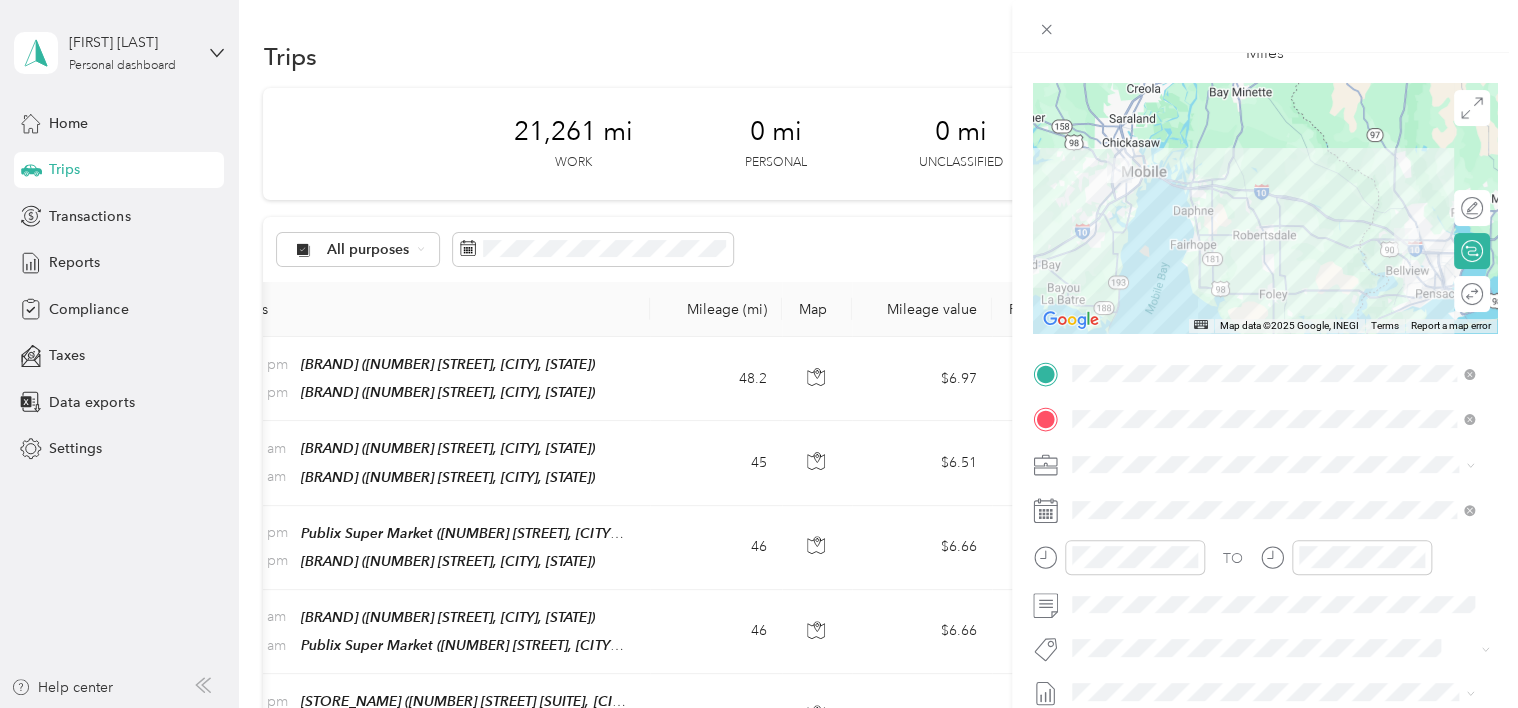 scroll, scrollTop: 123, scrollLeft: 0, axis: vertical 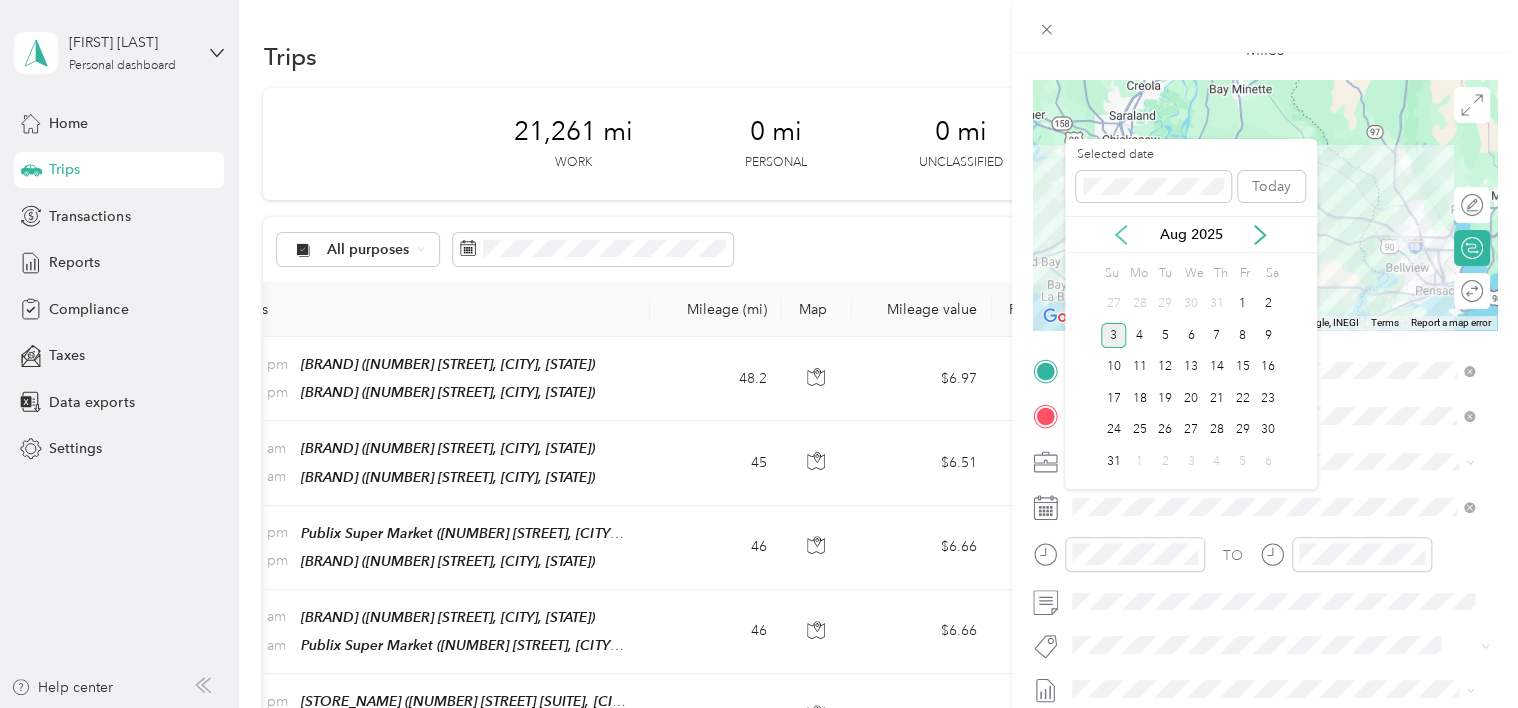 click 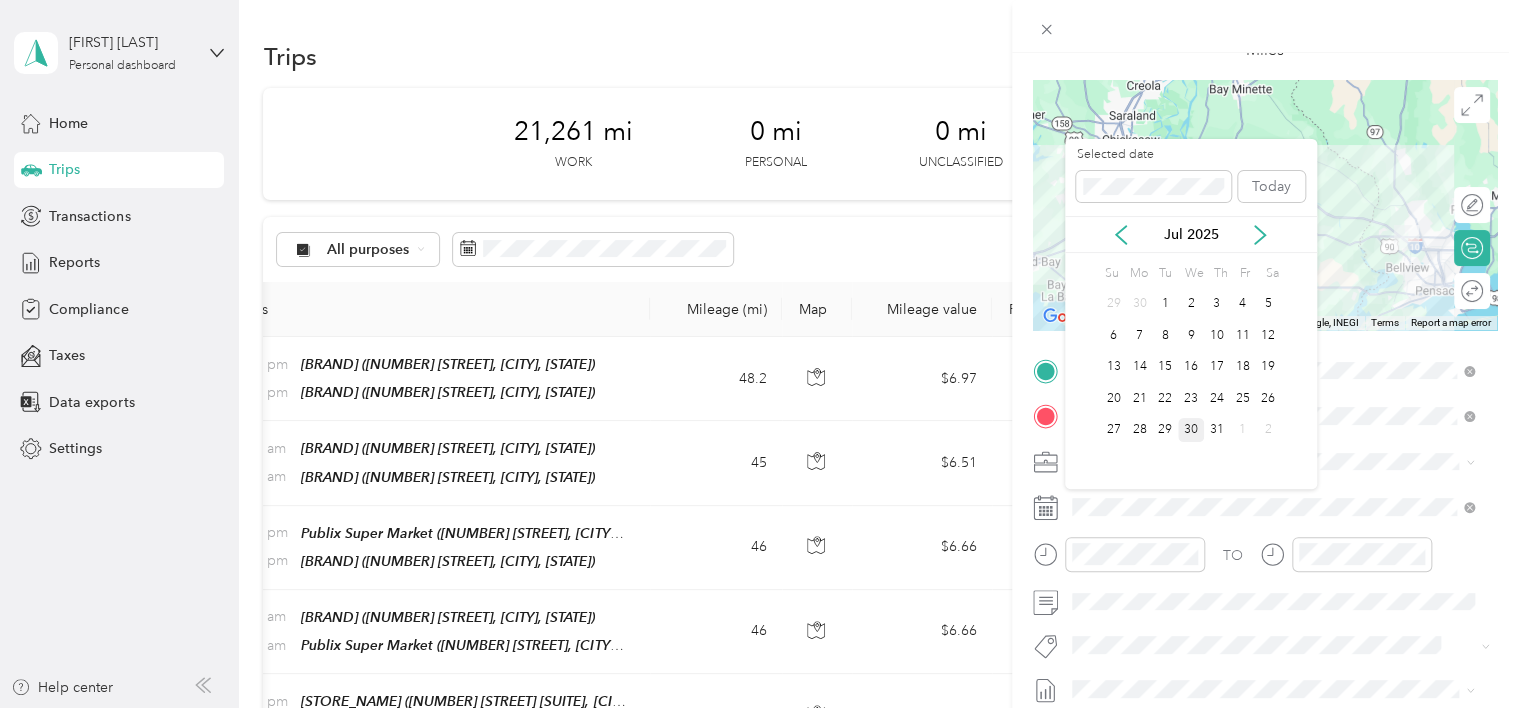 click on "30" at bounding box center (1191, 430) 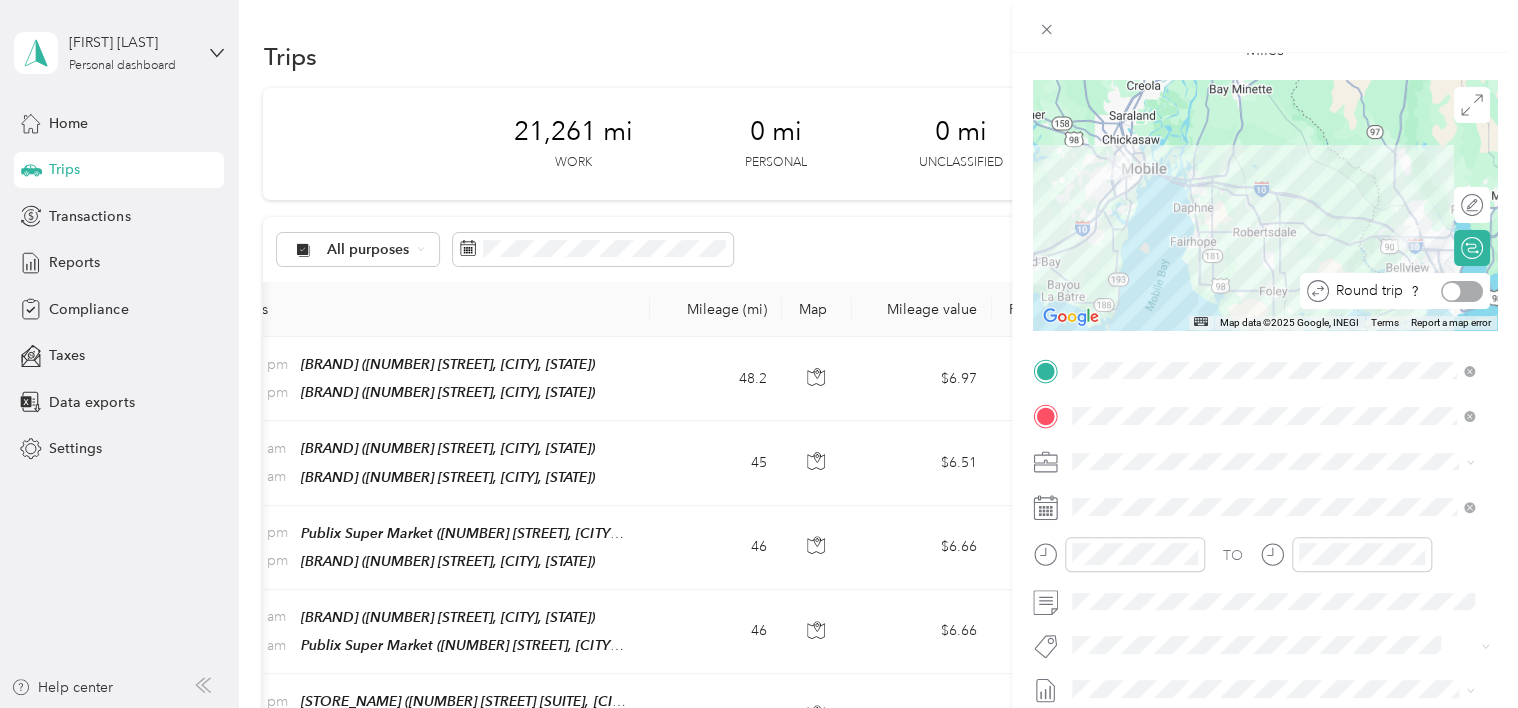 click at bounding box center (1462, 291) 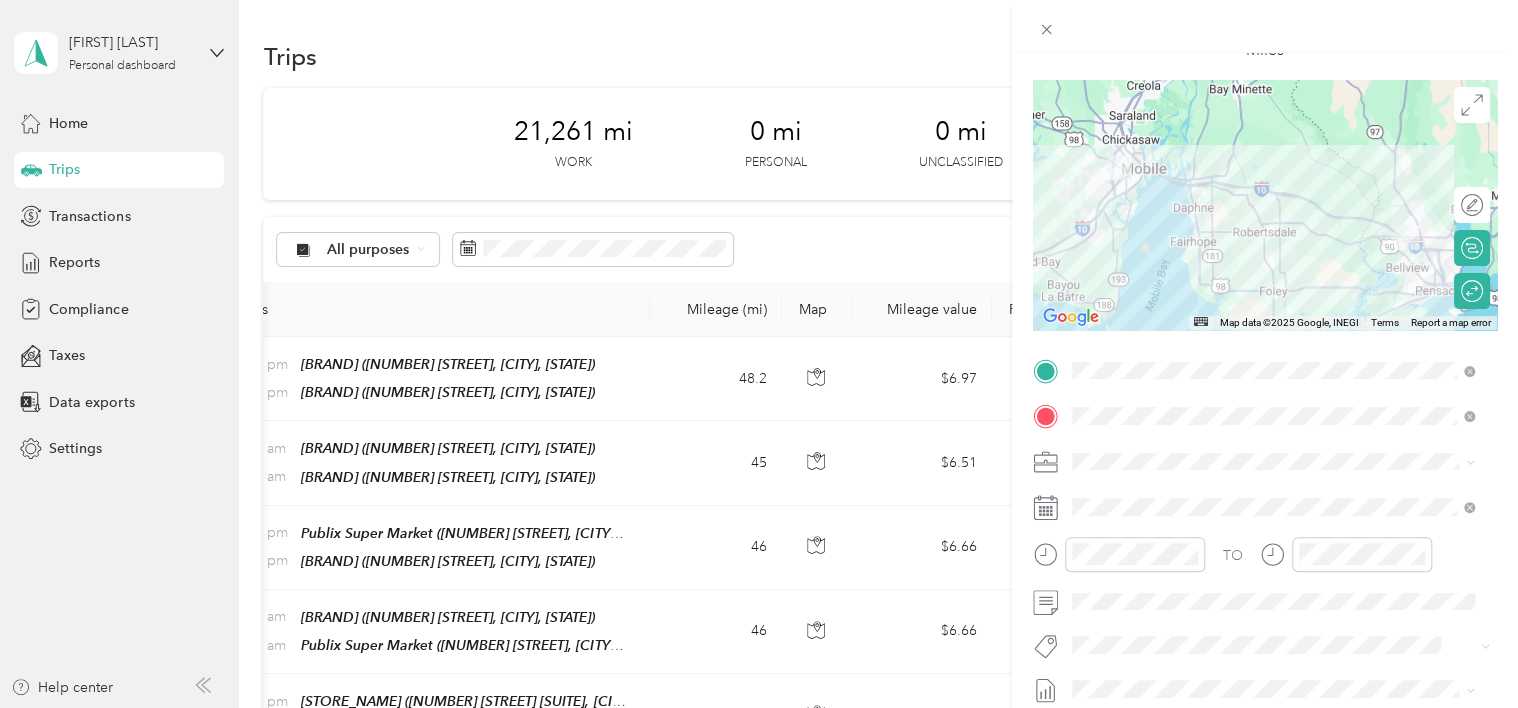 scroll, scrollTop: 0, scrollLeft: 0, axis: both 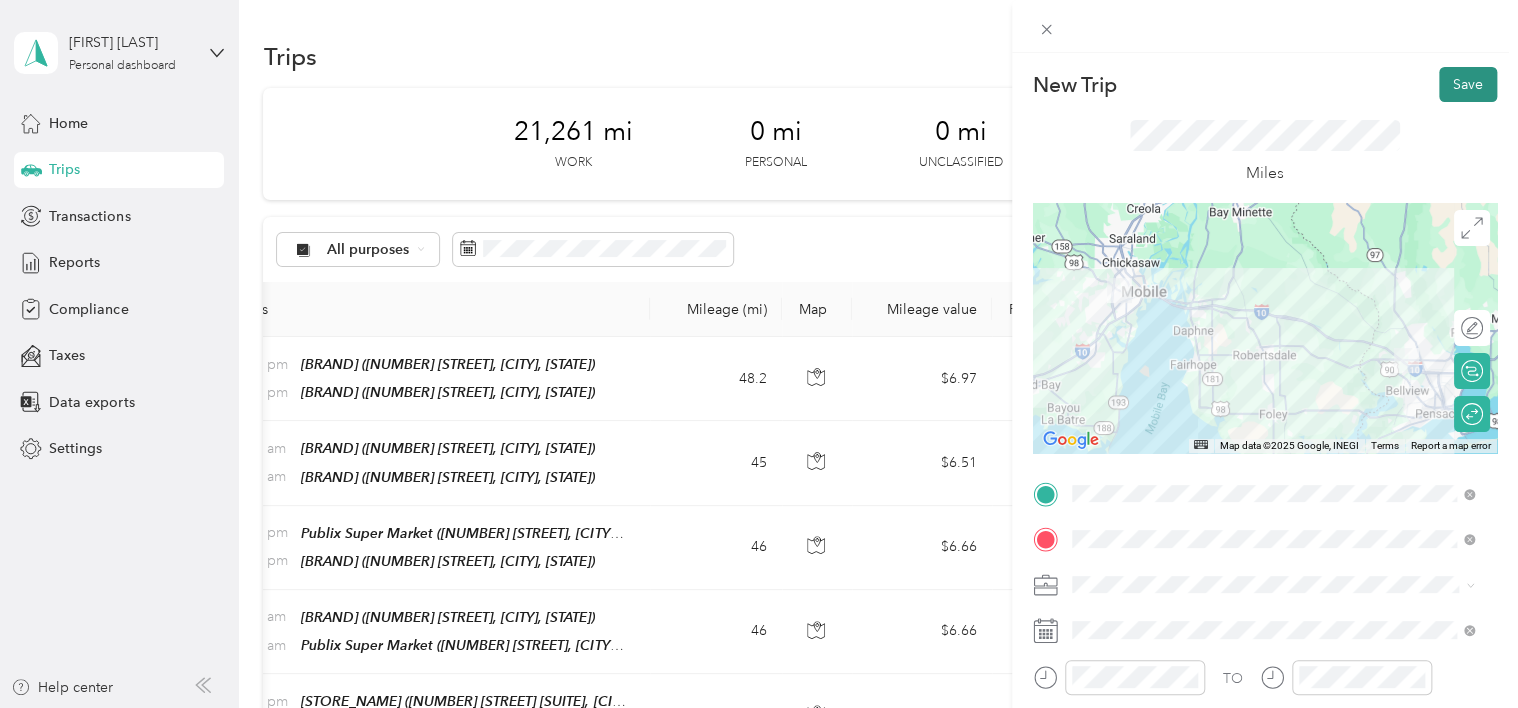 click on "Save" at bounding box center [1468, 84] 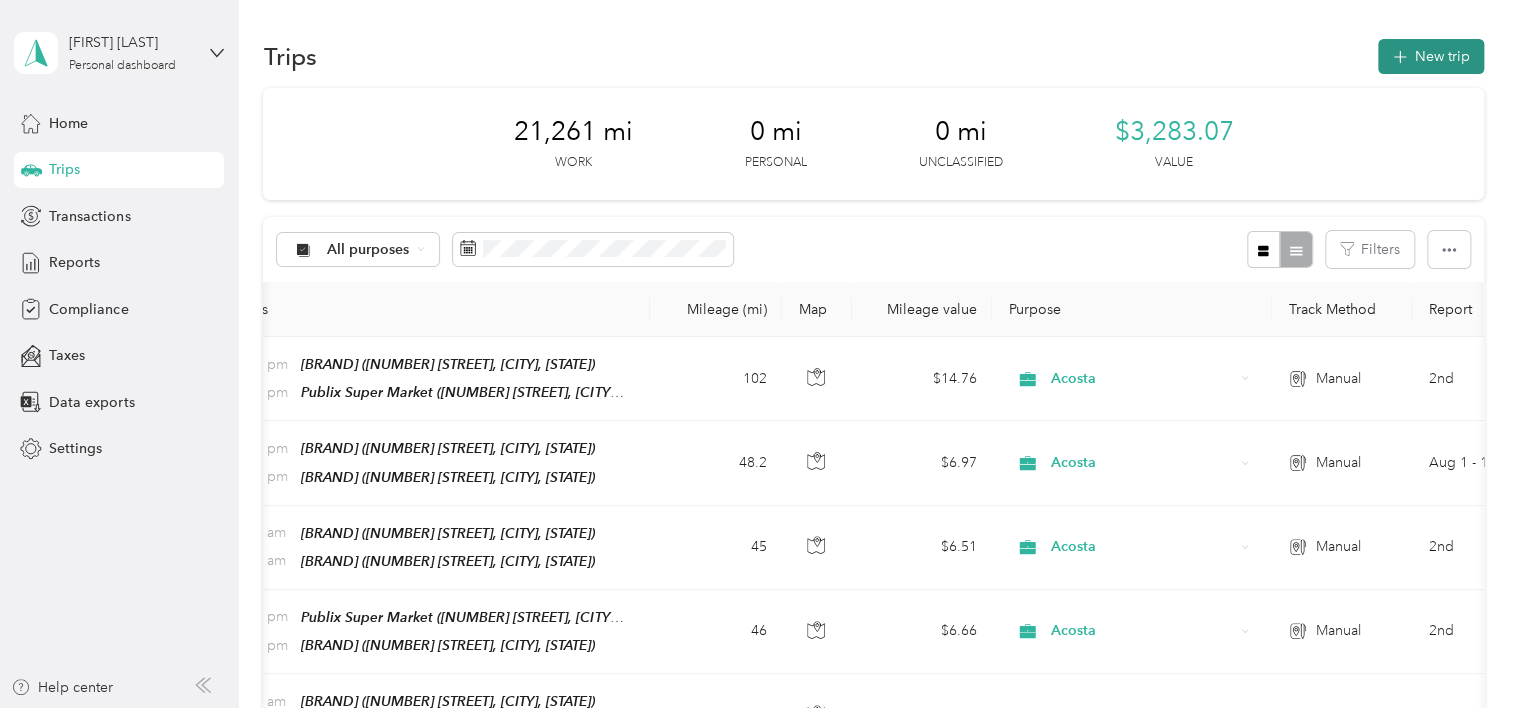 click on "New trip" at bounding box center [1431, 56] 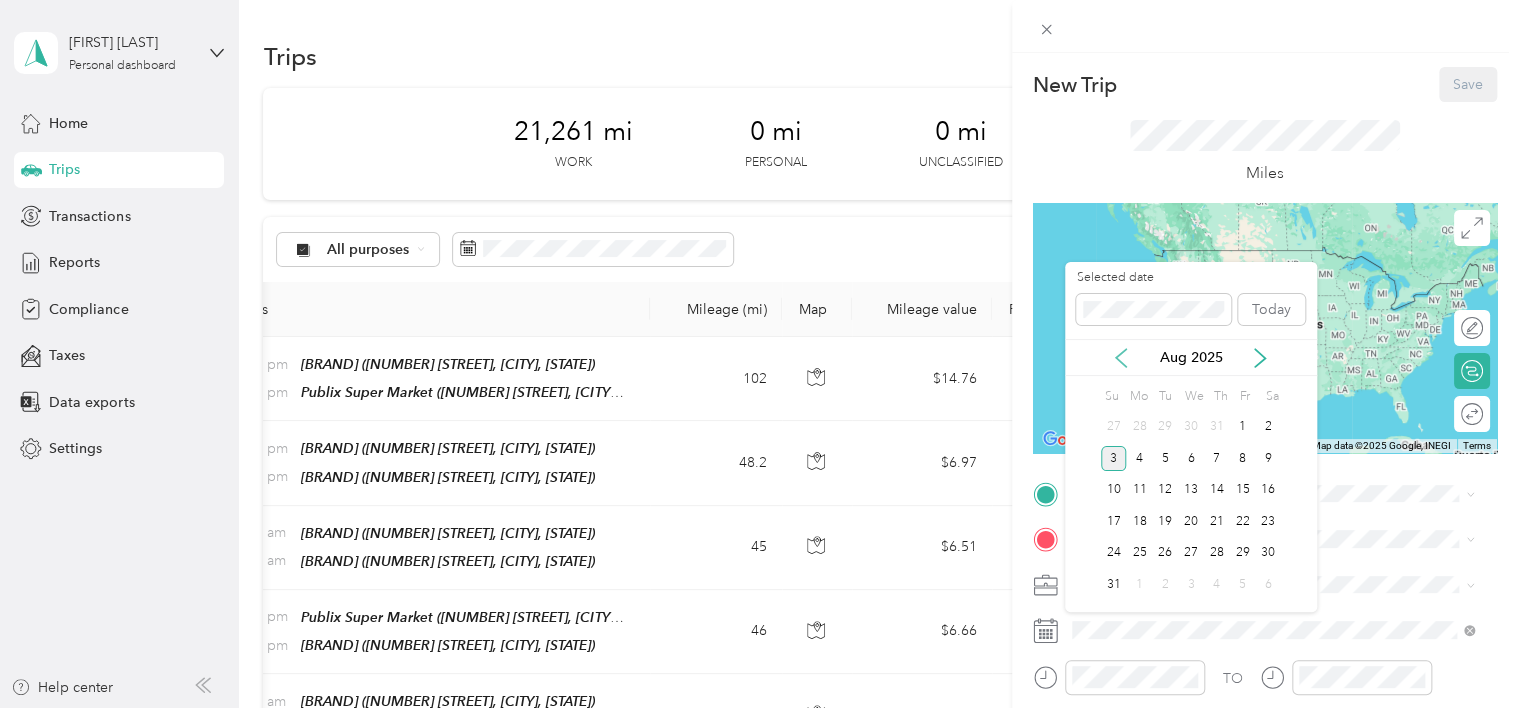 click 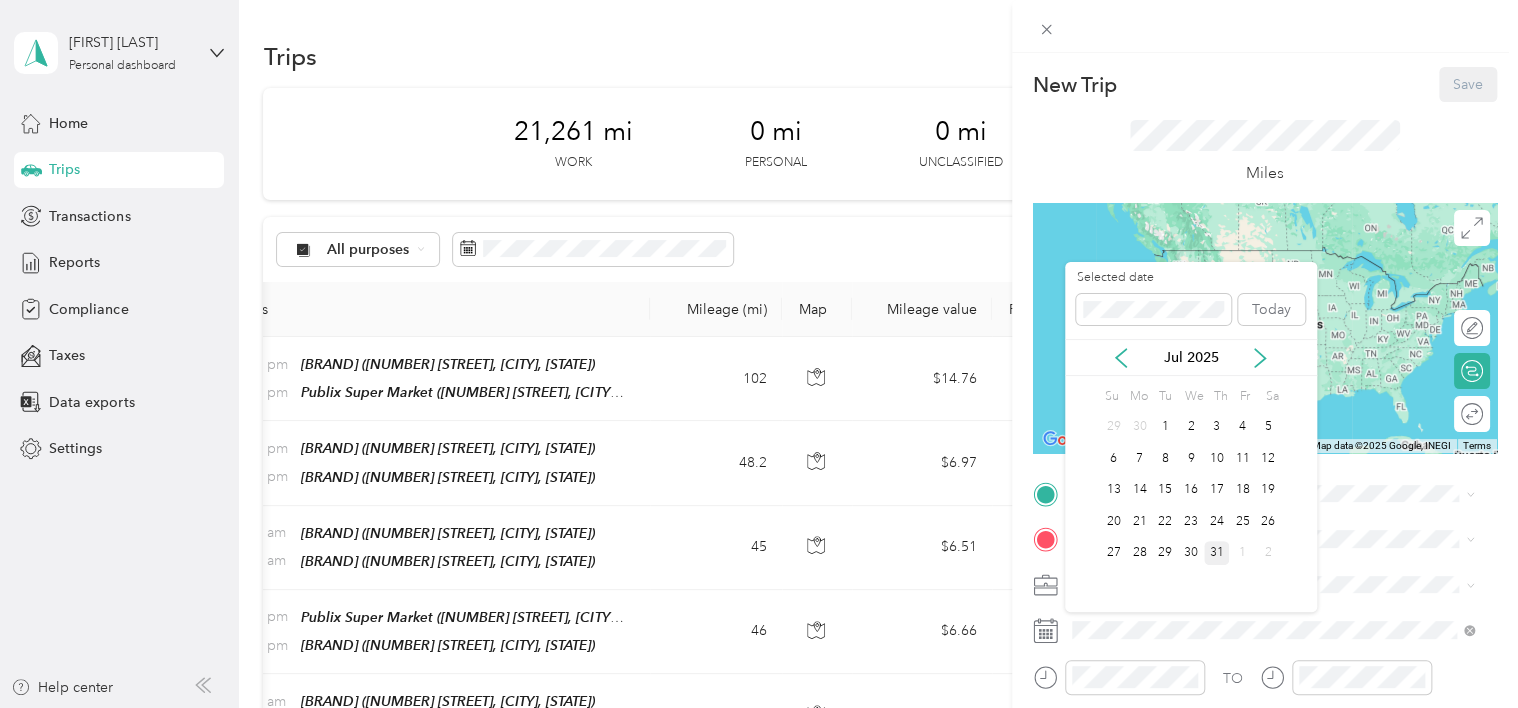 click on "31" at bounding box center [1217, 553] 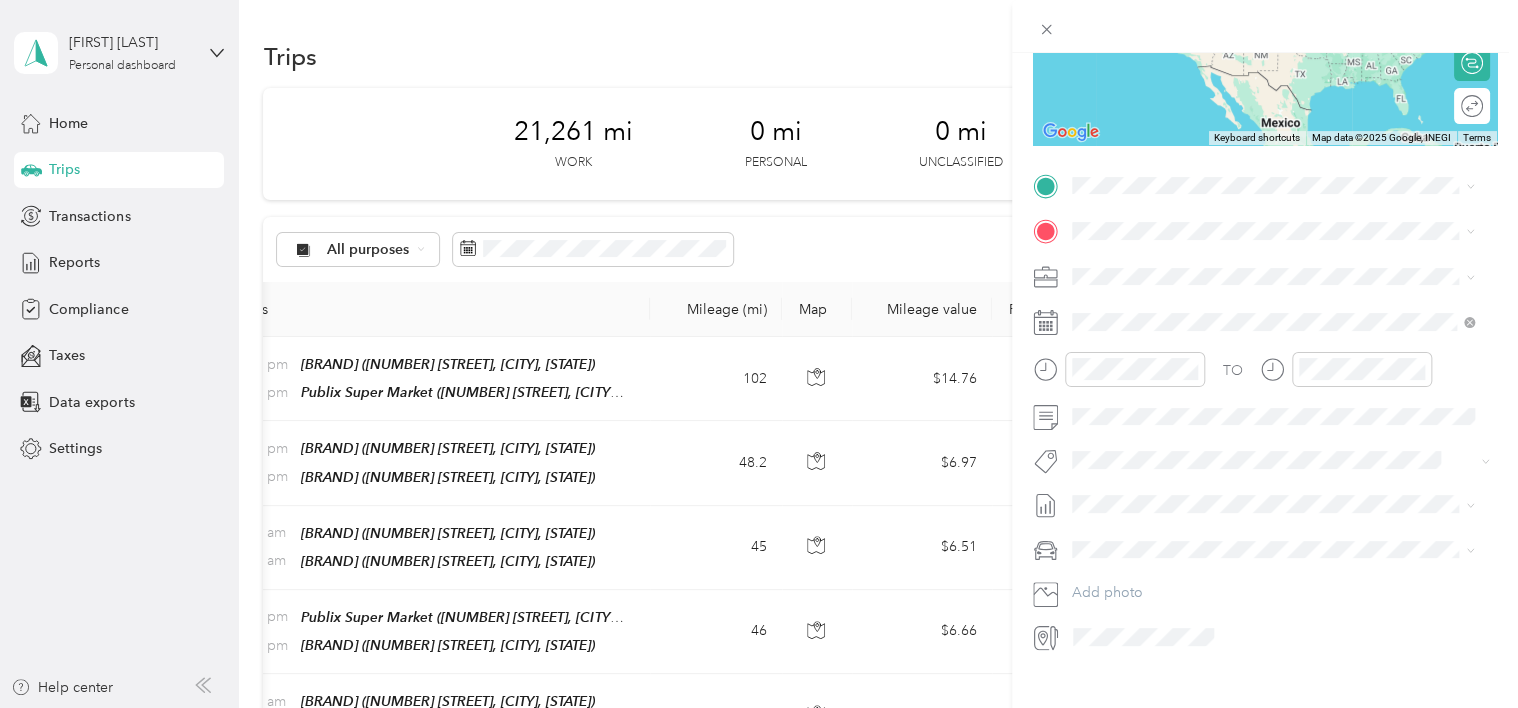 scroll, scrollTop: 312, scrollLeft: 0, axis: vertical 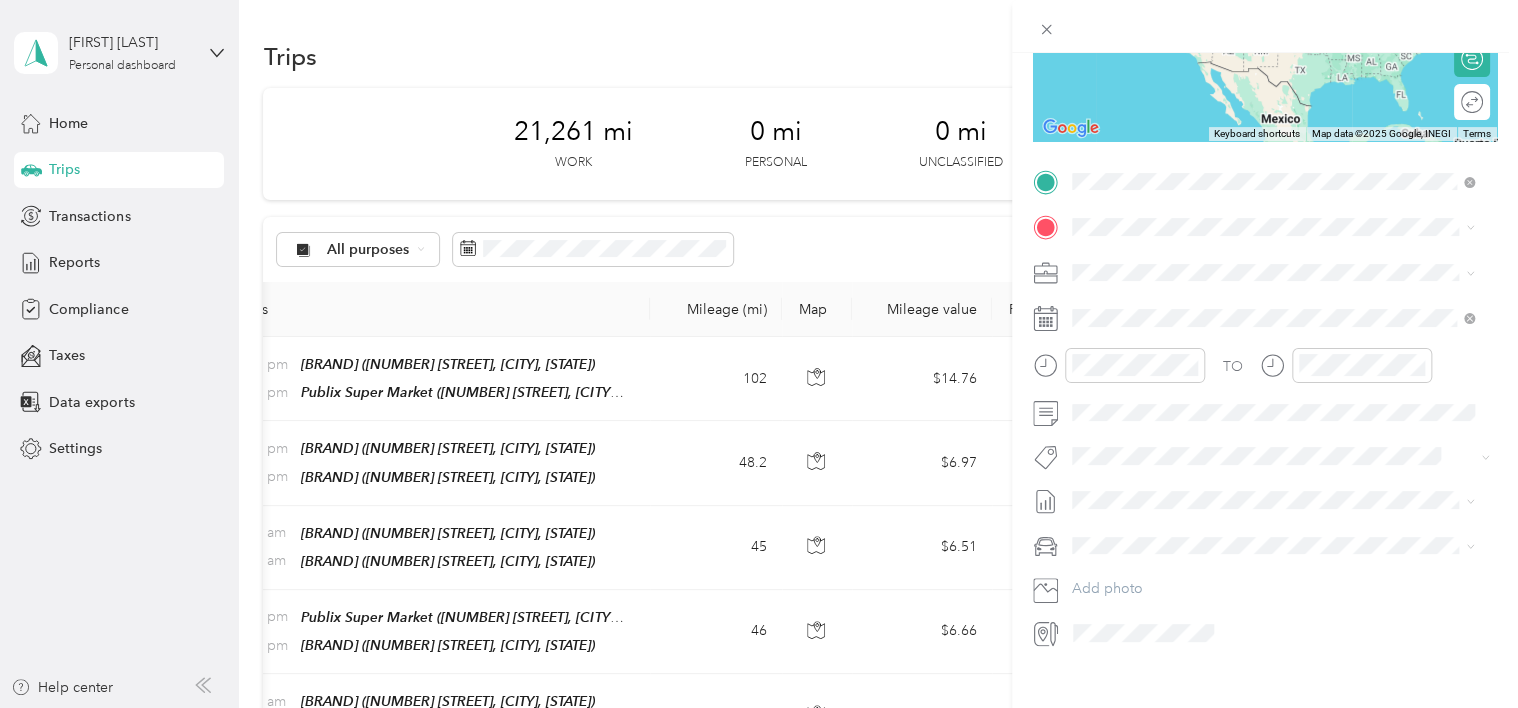 click on "8800 Pine Forest Road, Ensley, Florida, United States" at bounding box center [1264, 283] 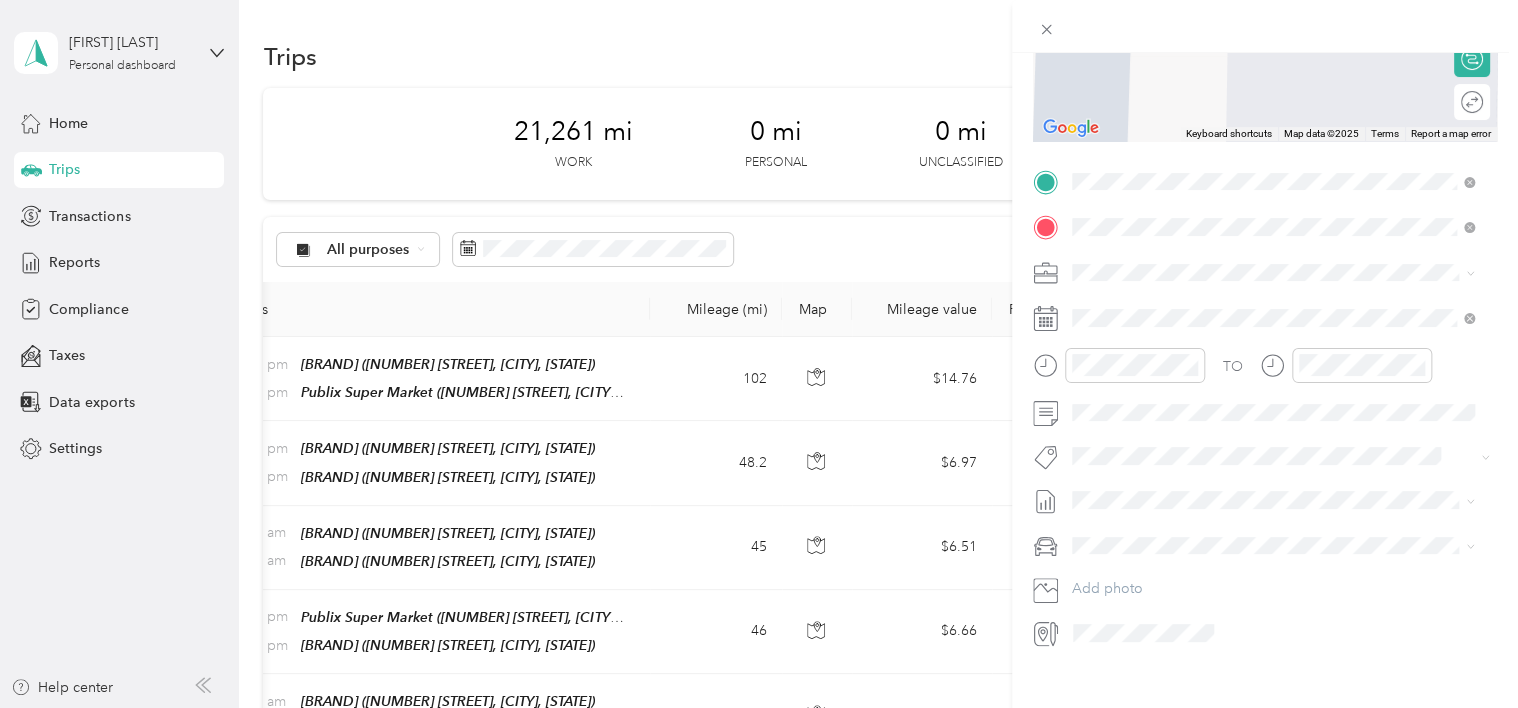 click on "TEAM Publix Super Market 9124 Cottage Hill Rd Ste 100, 366959893, Mobile, AL, USA" at bounding box center (1288, 332) 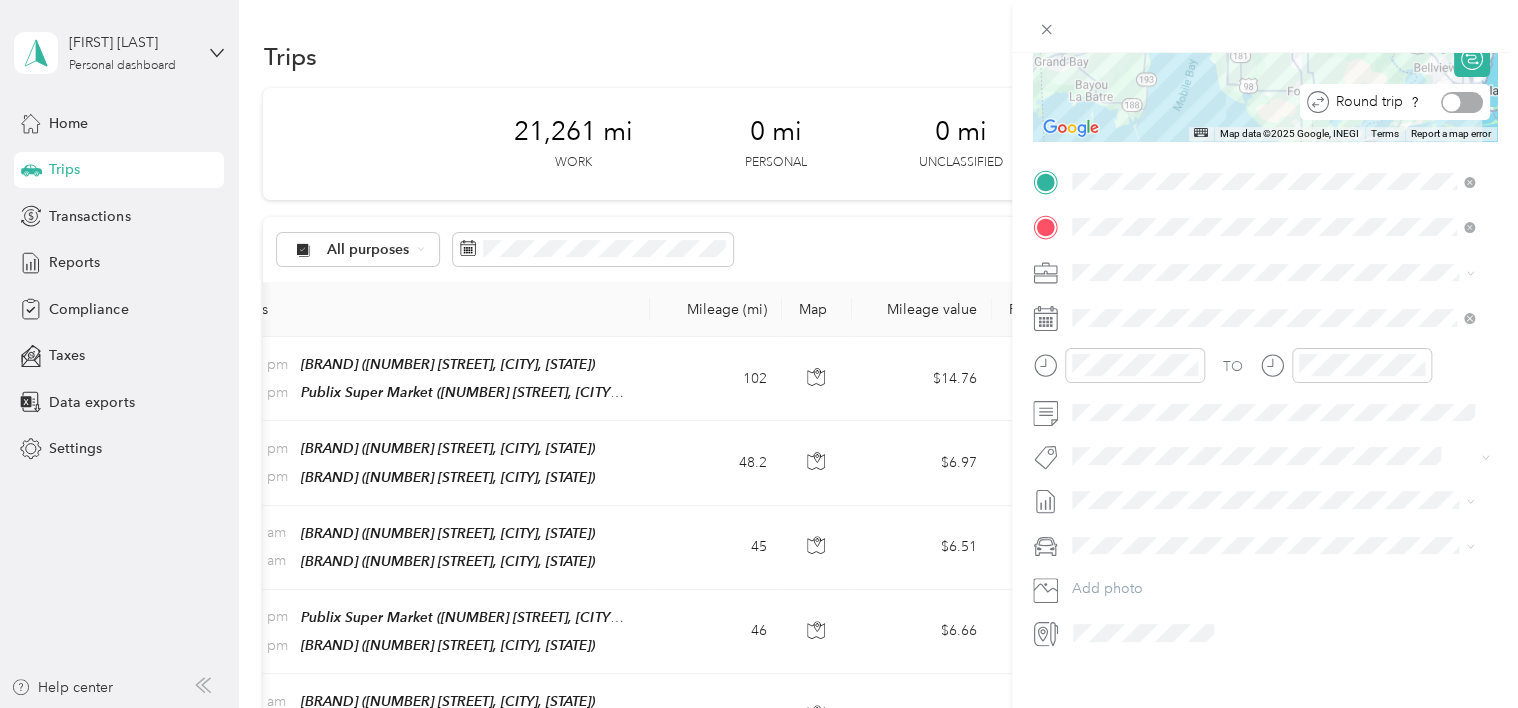 click at bounding box center (1462, 102) 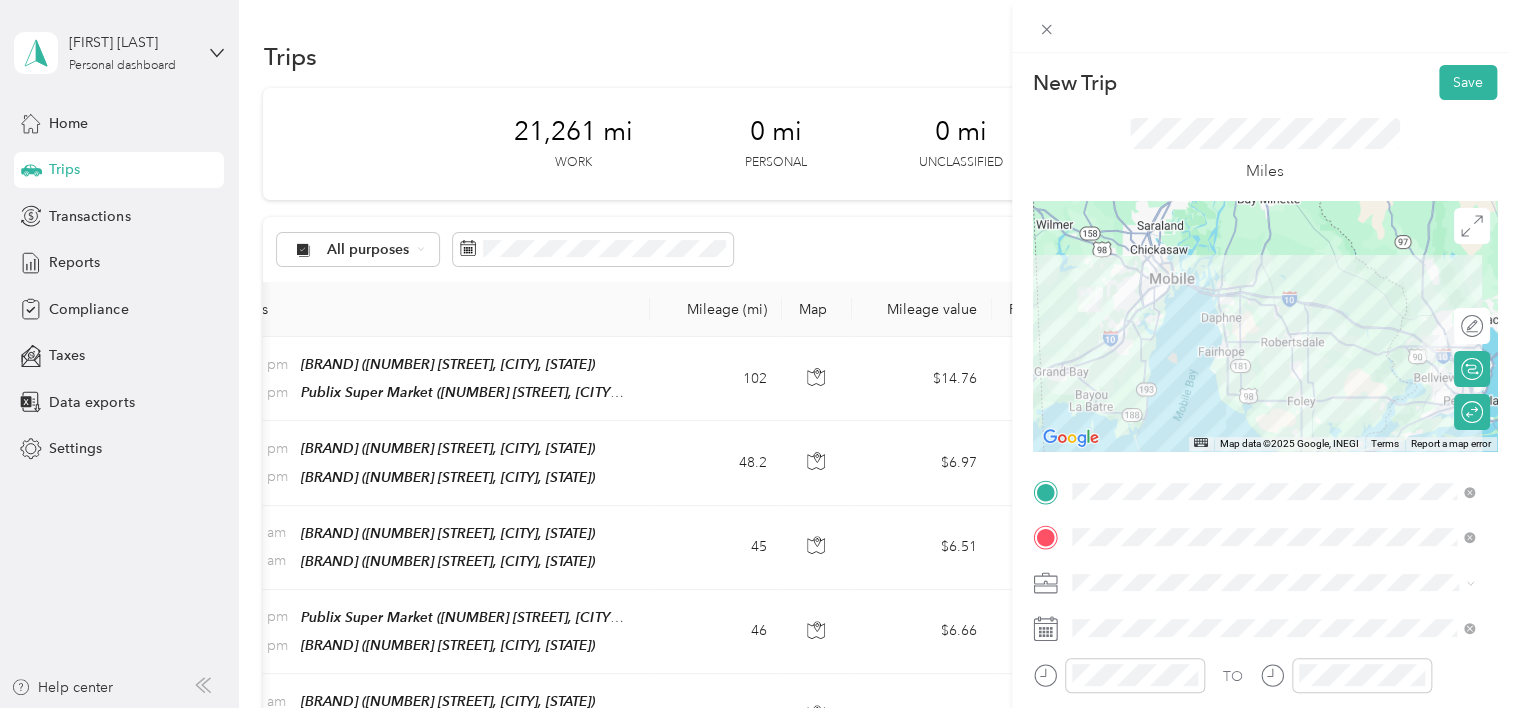 scroll, scrollTop: 0, scrollLeft: 0, axis: both 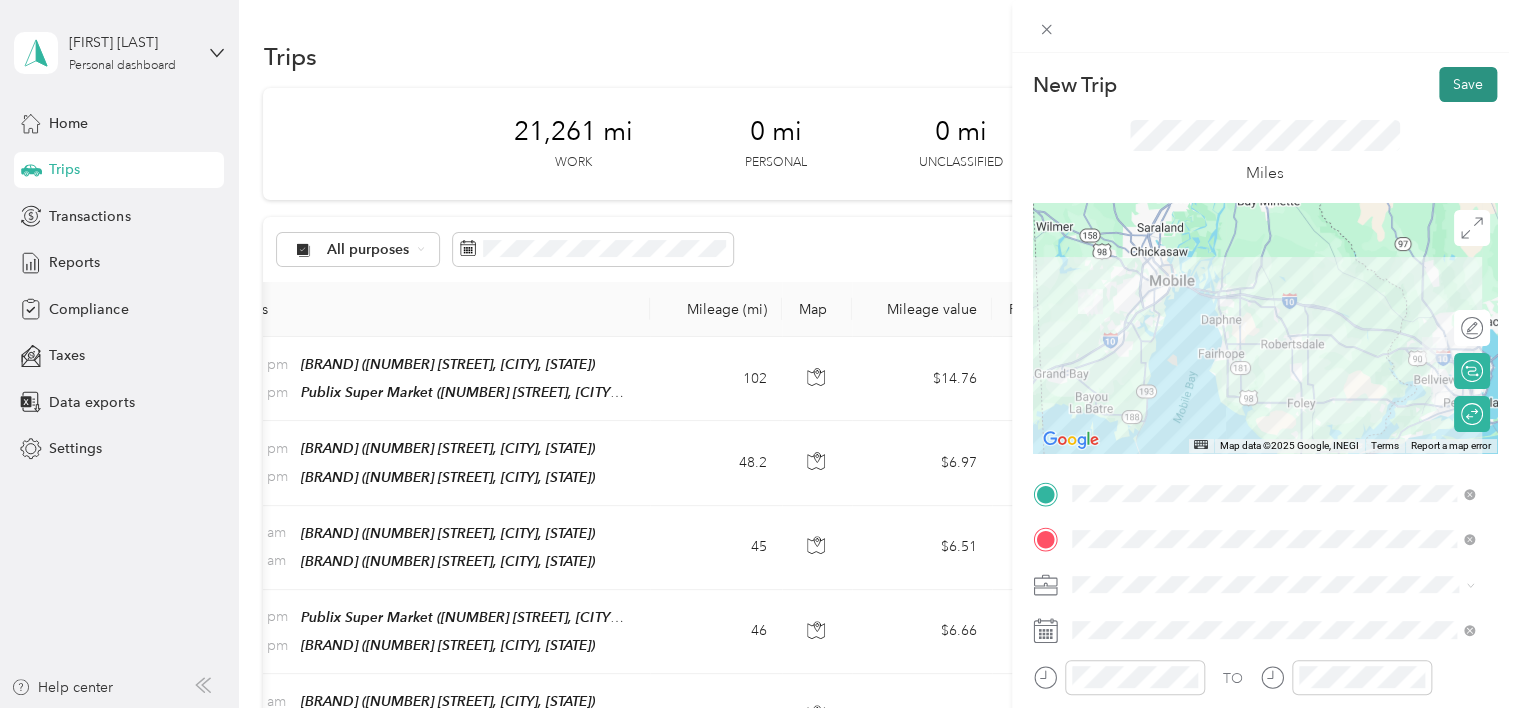 click on "Save" at bounding box center (1468, 84) 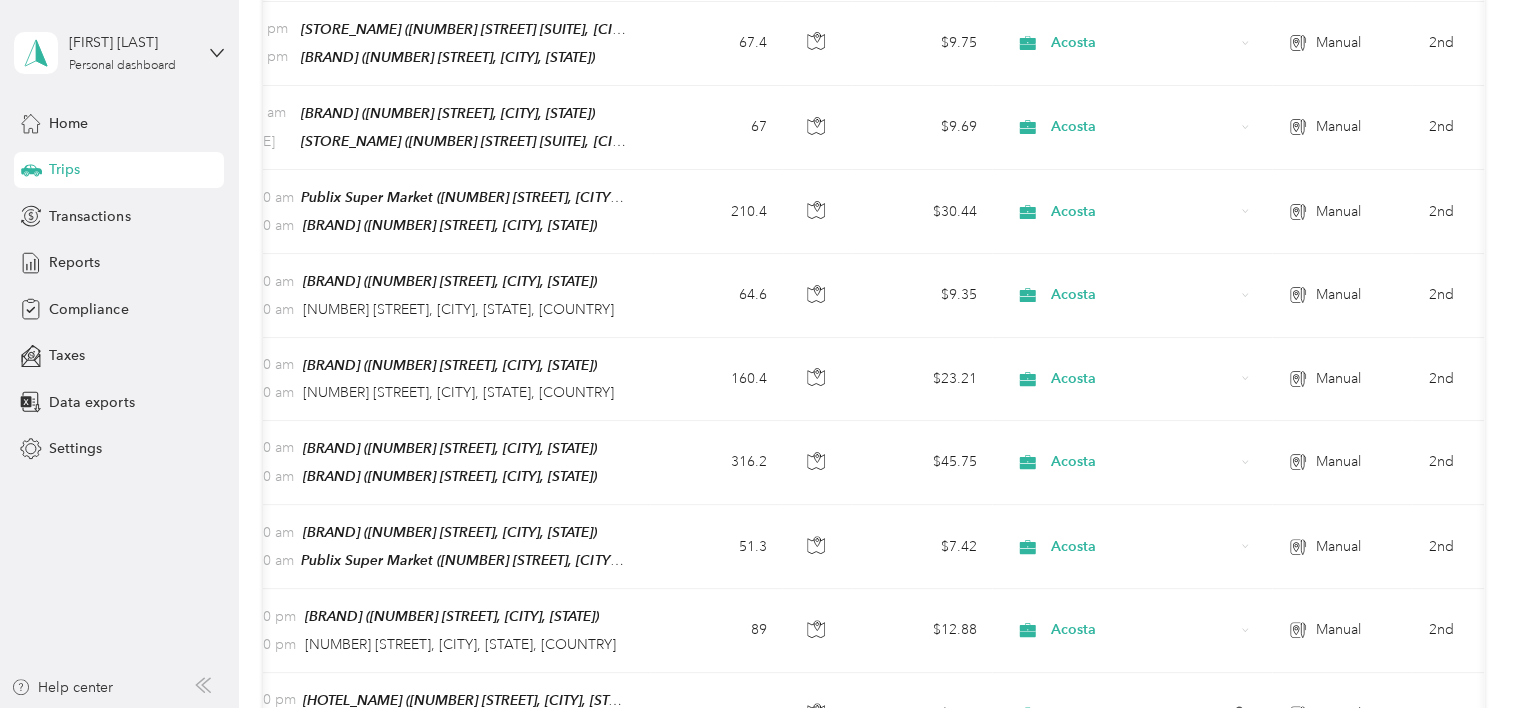 scroll, scrollTop: 0, scrollLeft: 0, axis: both 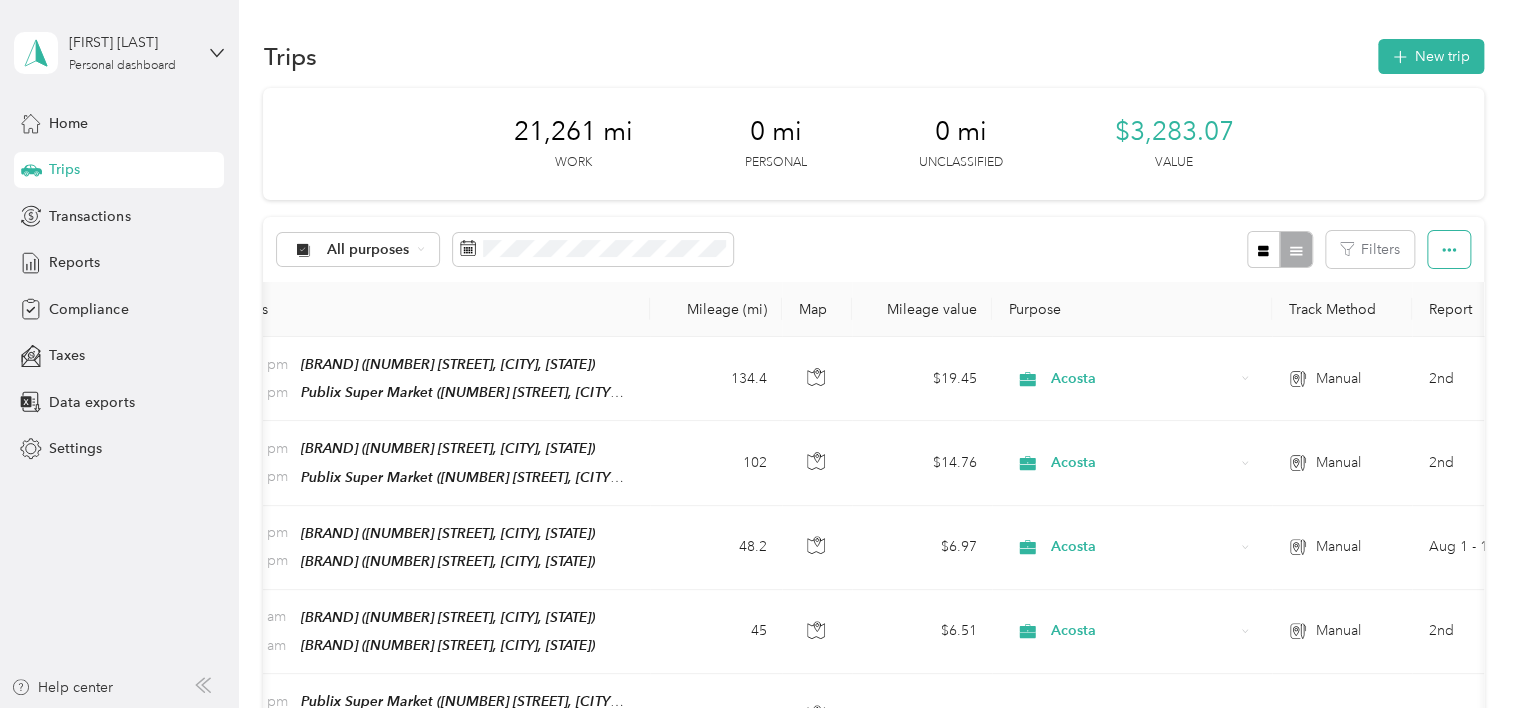 click 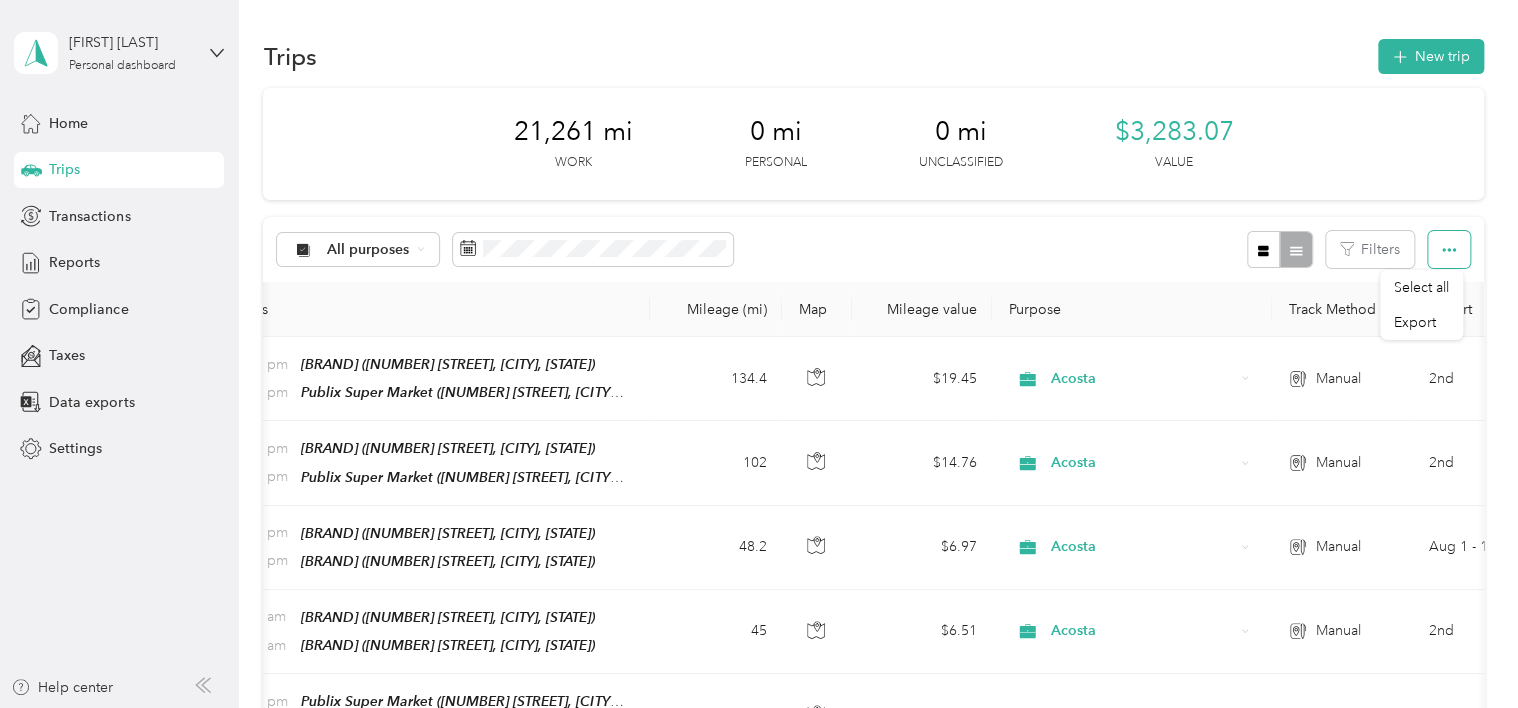 click 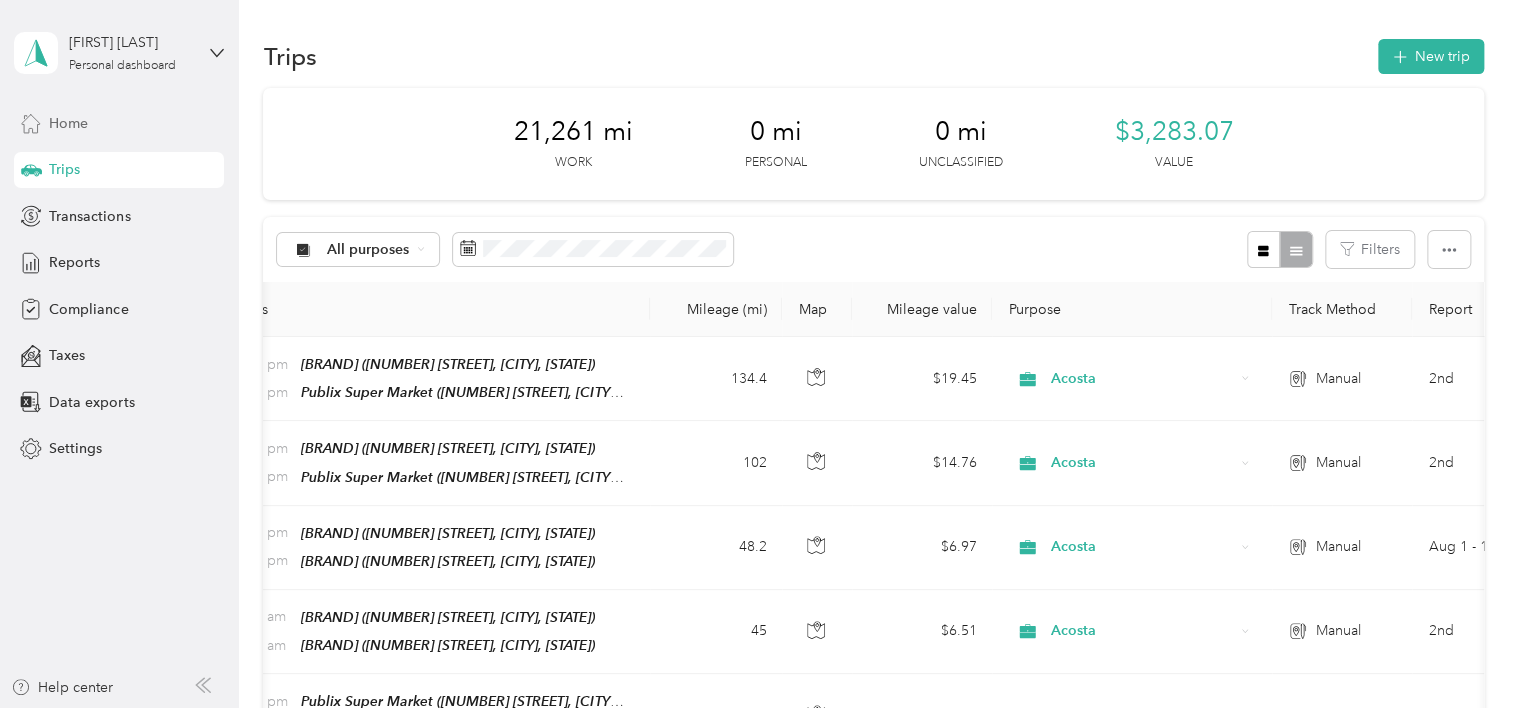 click on "Home" at bounding box center [68, 123] 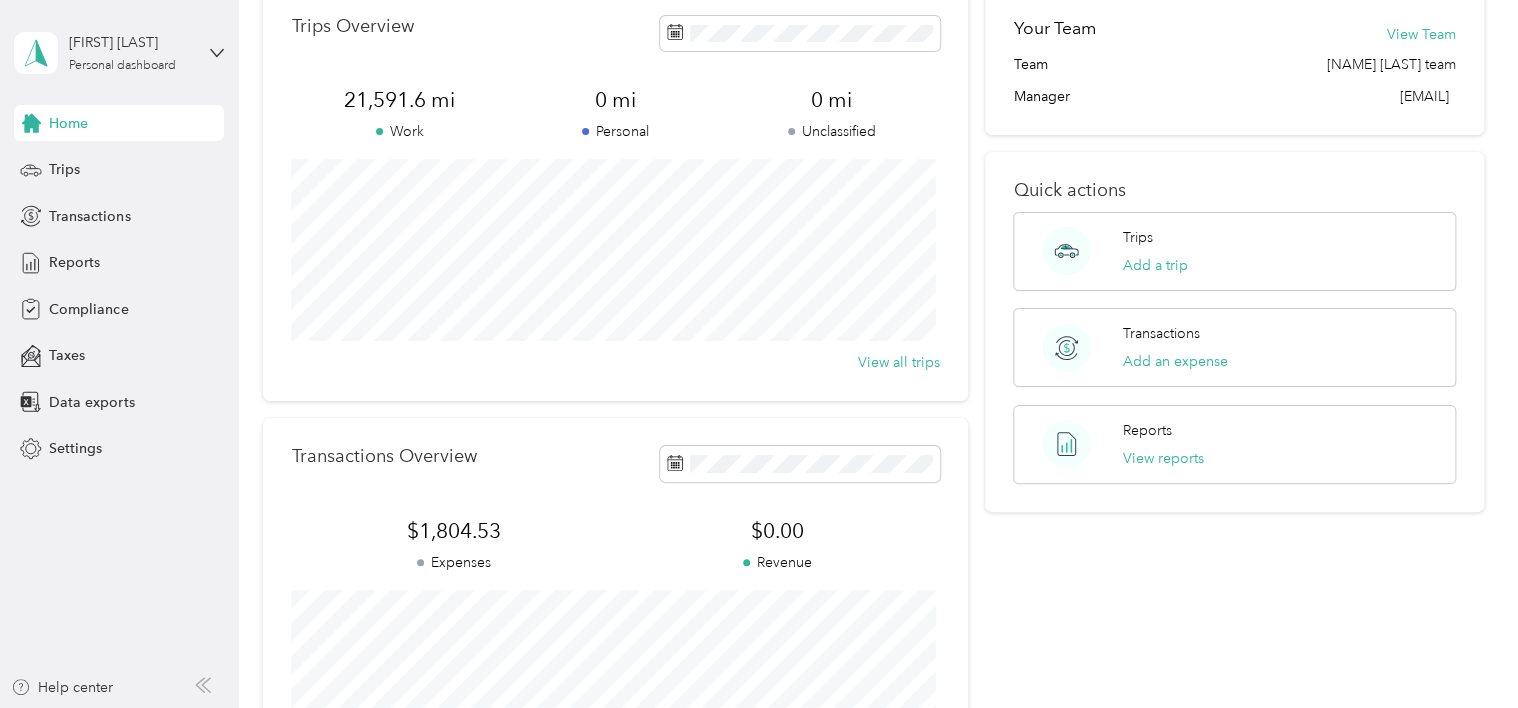scroll, scrollTop: 0, scrollLeft: 0, axis: both 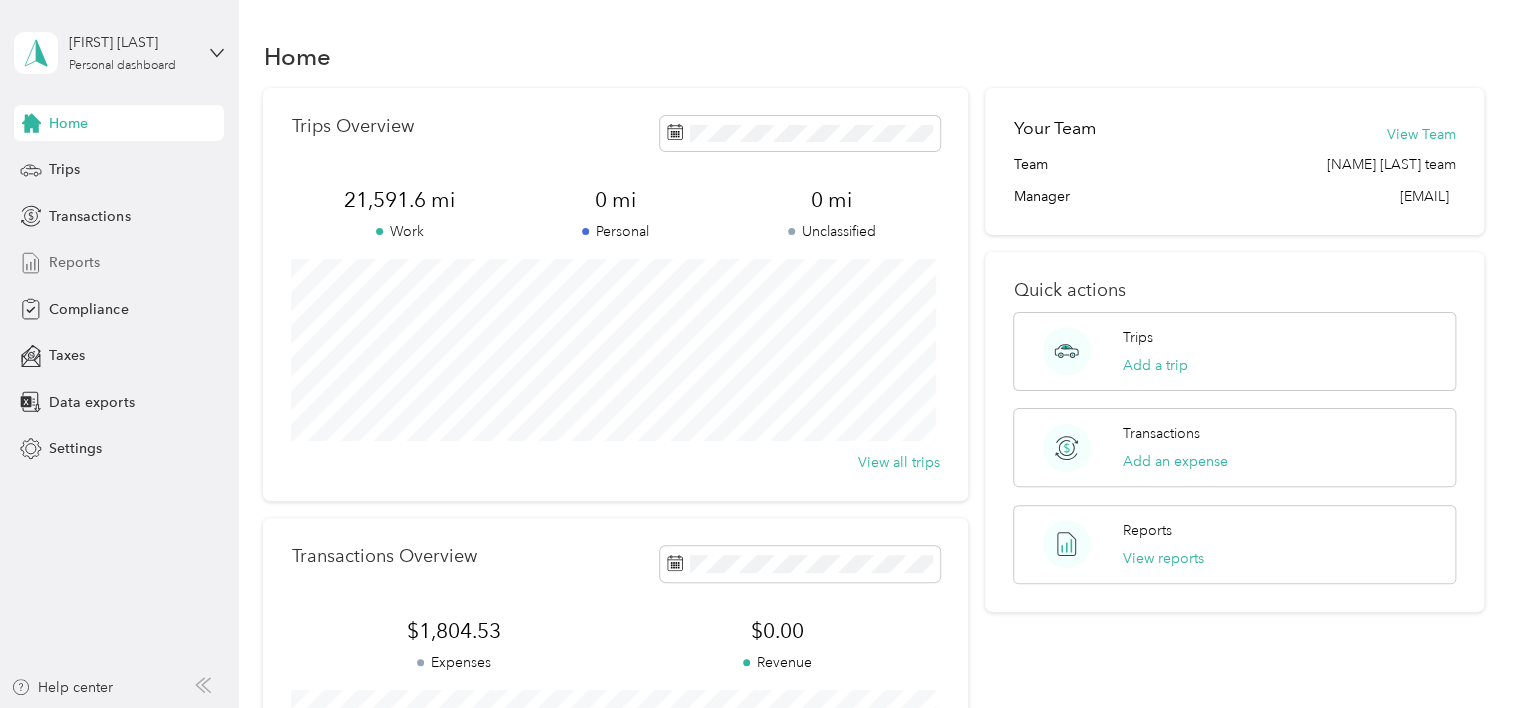 click on "Reports" at bounding box center (74, 262) 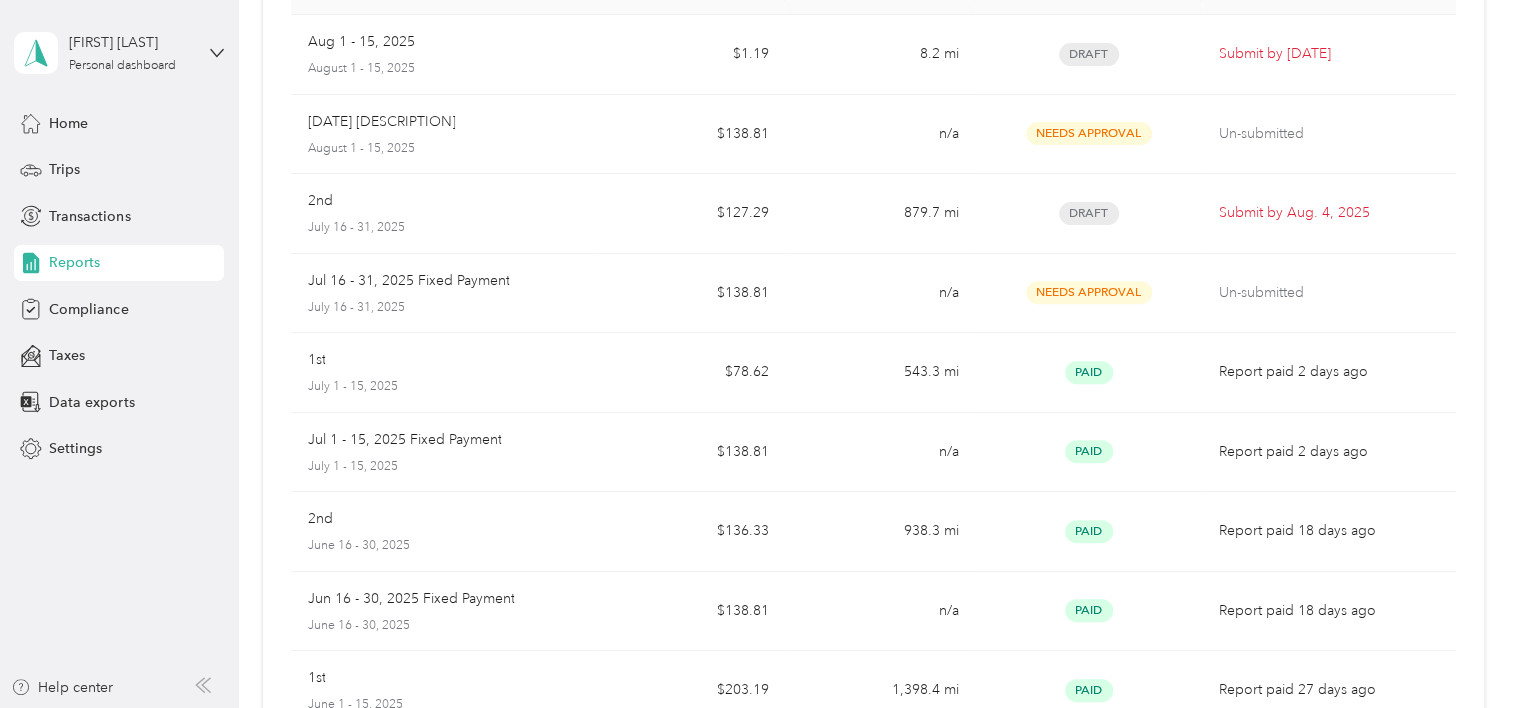 scroll, scrollTop: 0, scrollLeft: 0, axis: both 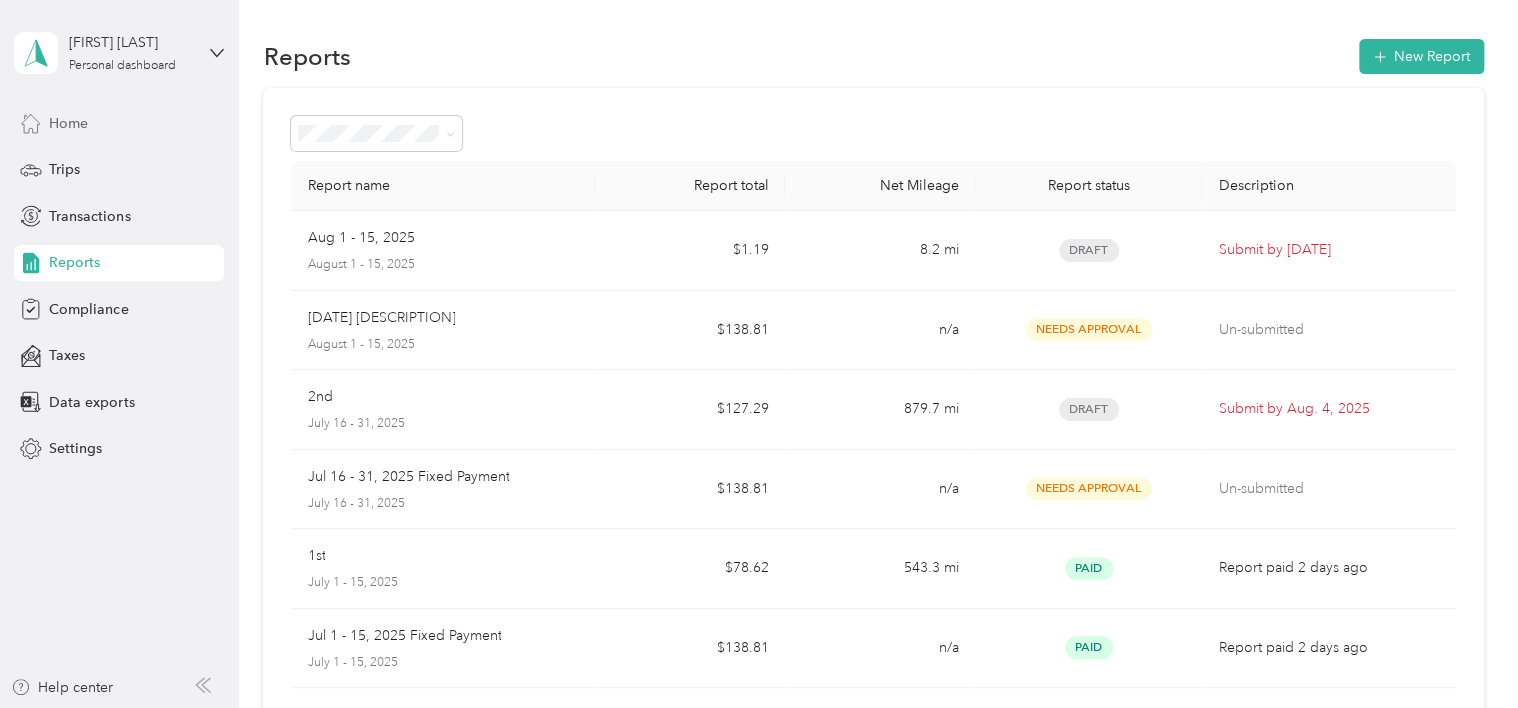 click on "Home" at bounding box center (68, 123) 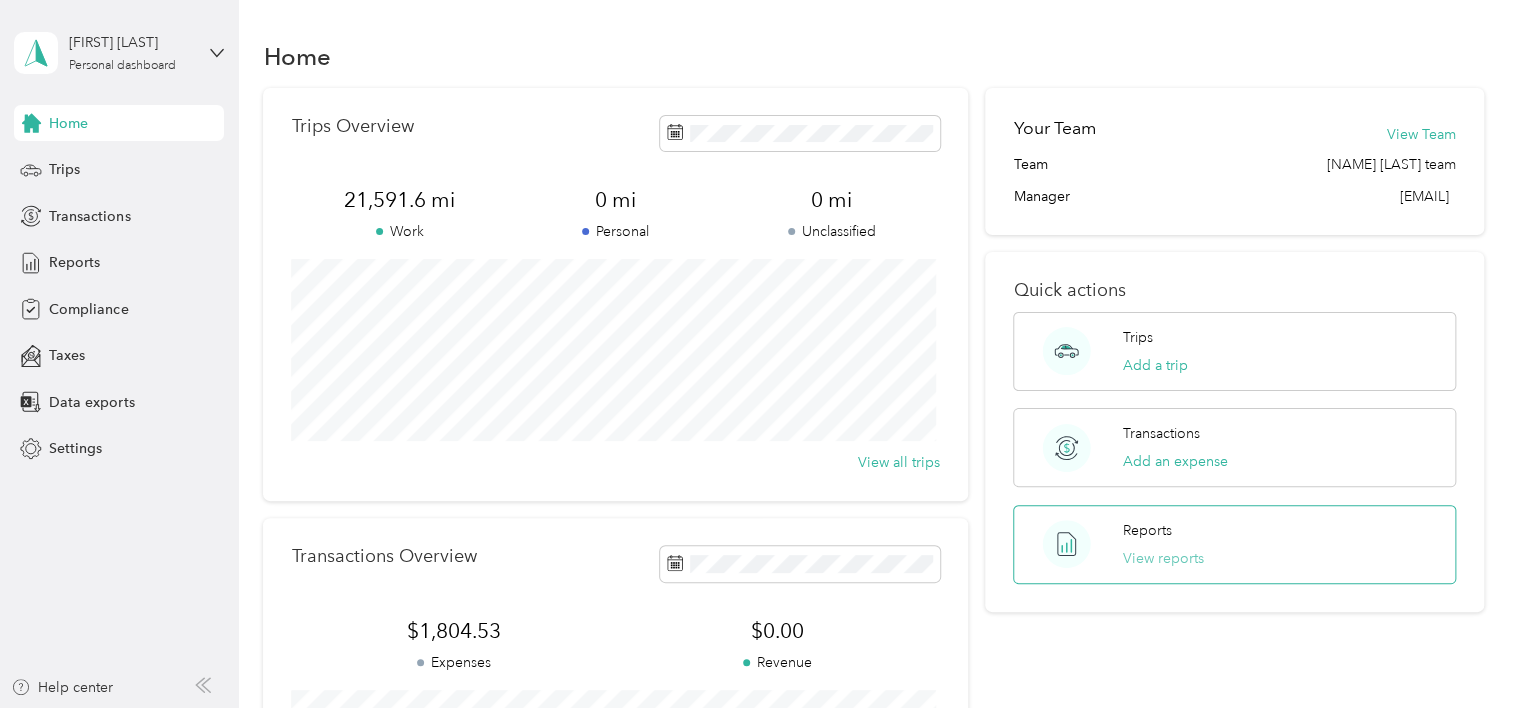 click on "View reports" at bounding box center [1163, 558] 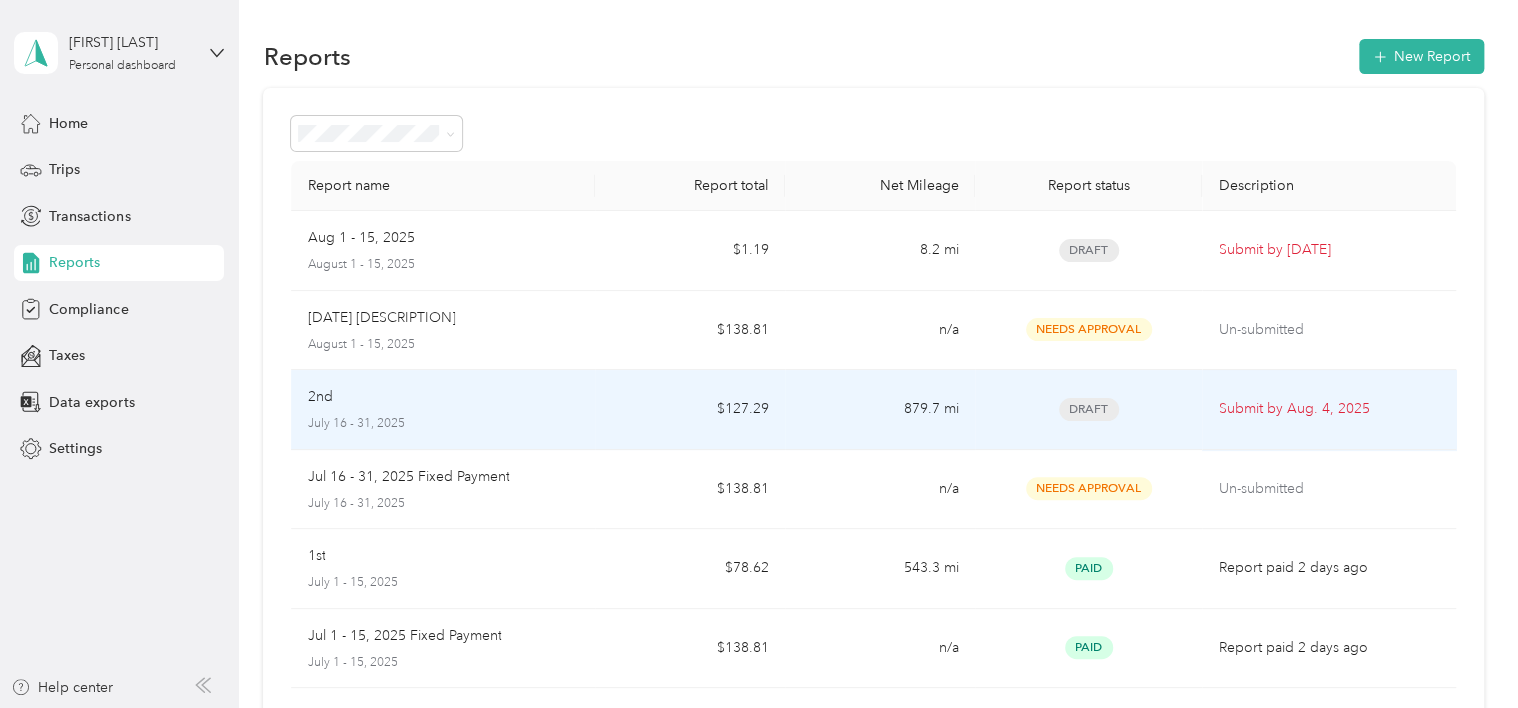 click on "879.7 mi" at bounding box center (880, 410) 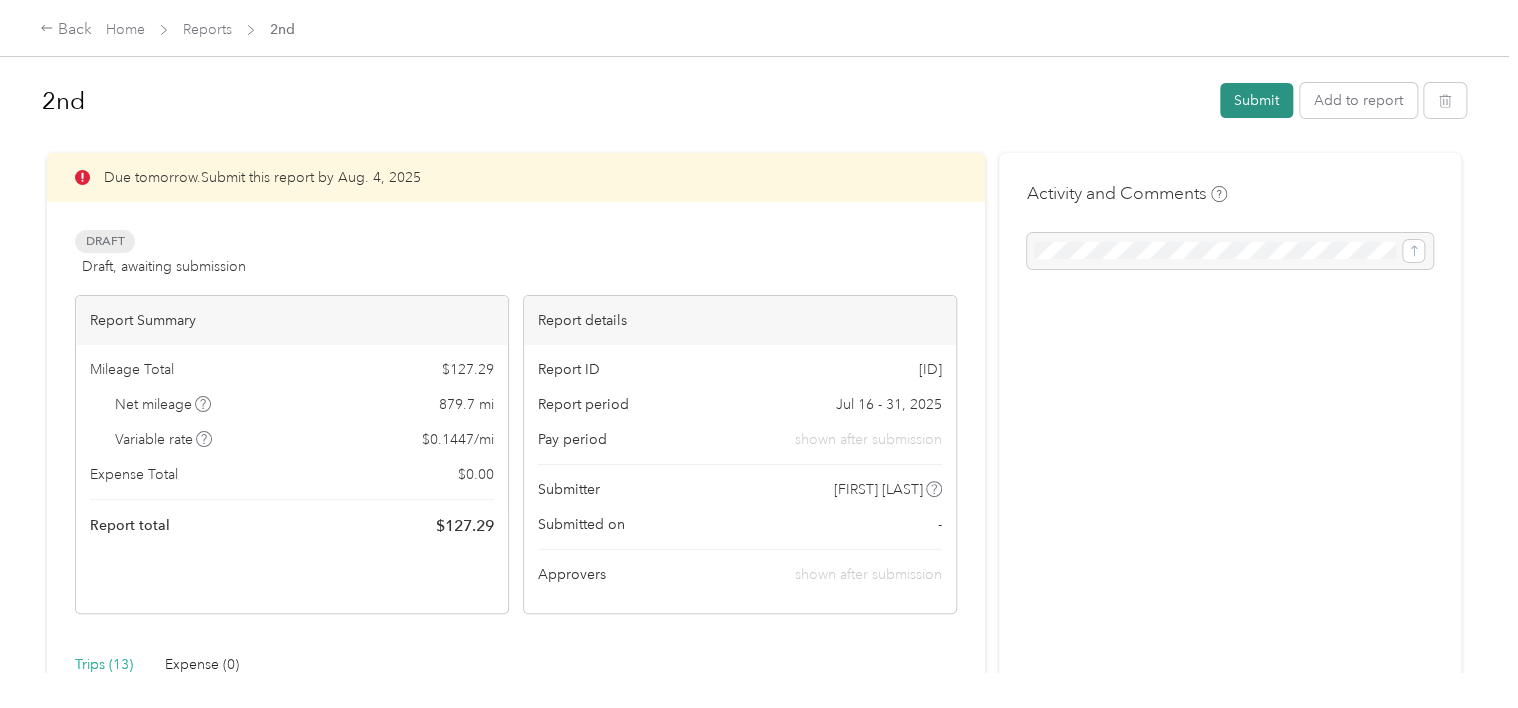 click on "Submit" at bounding box center (1256, 100) 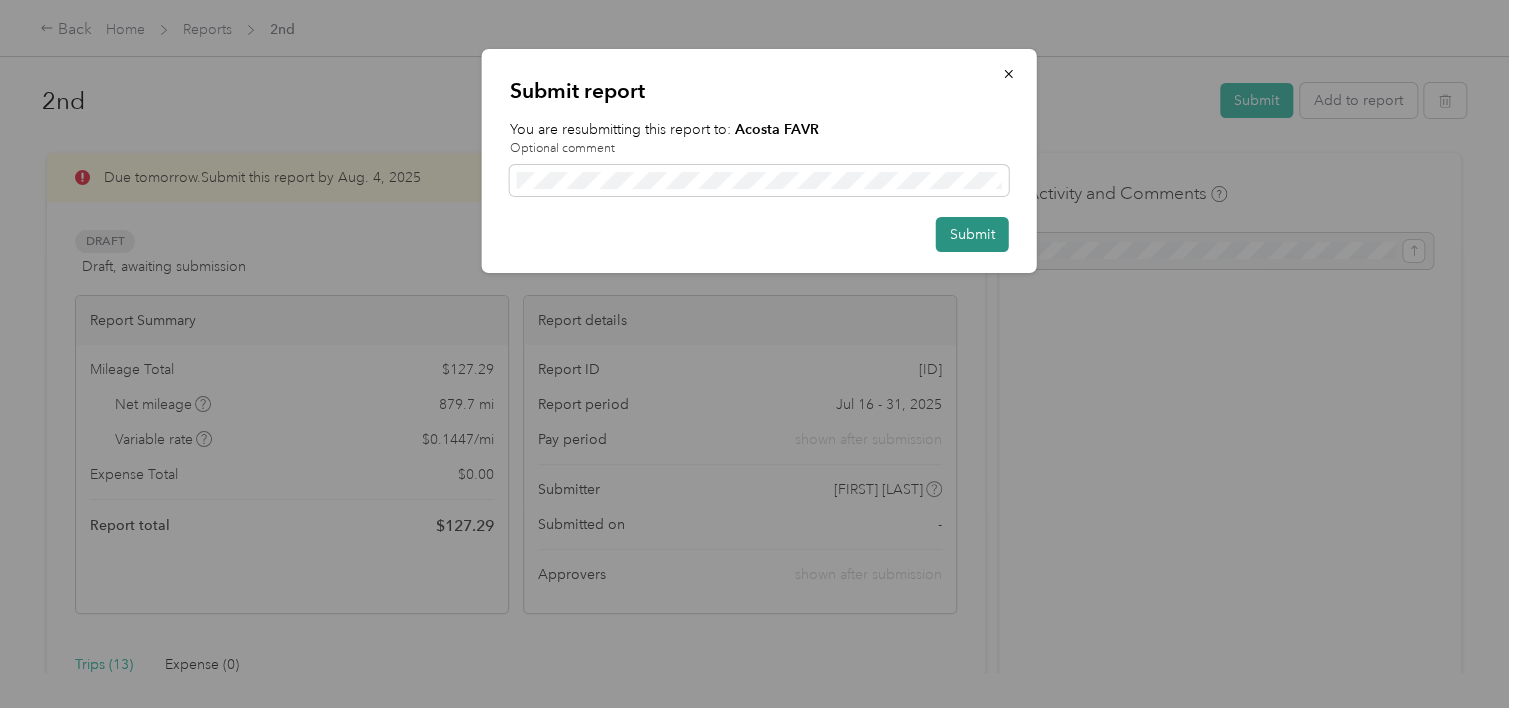 click on "Submit" at bounding box center [972, 234] 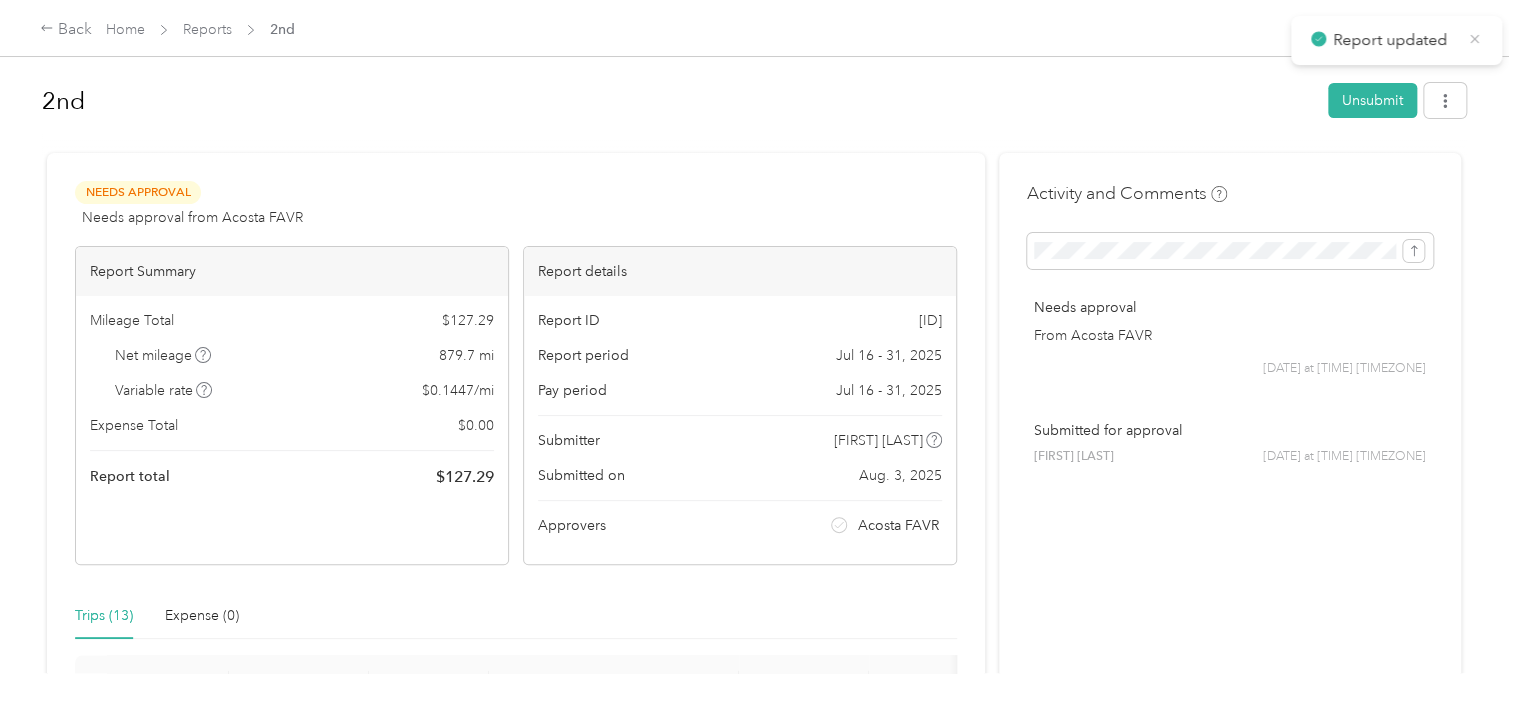 click 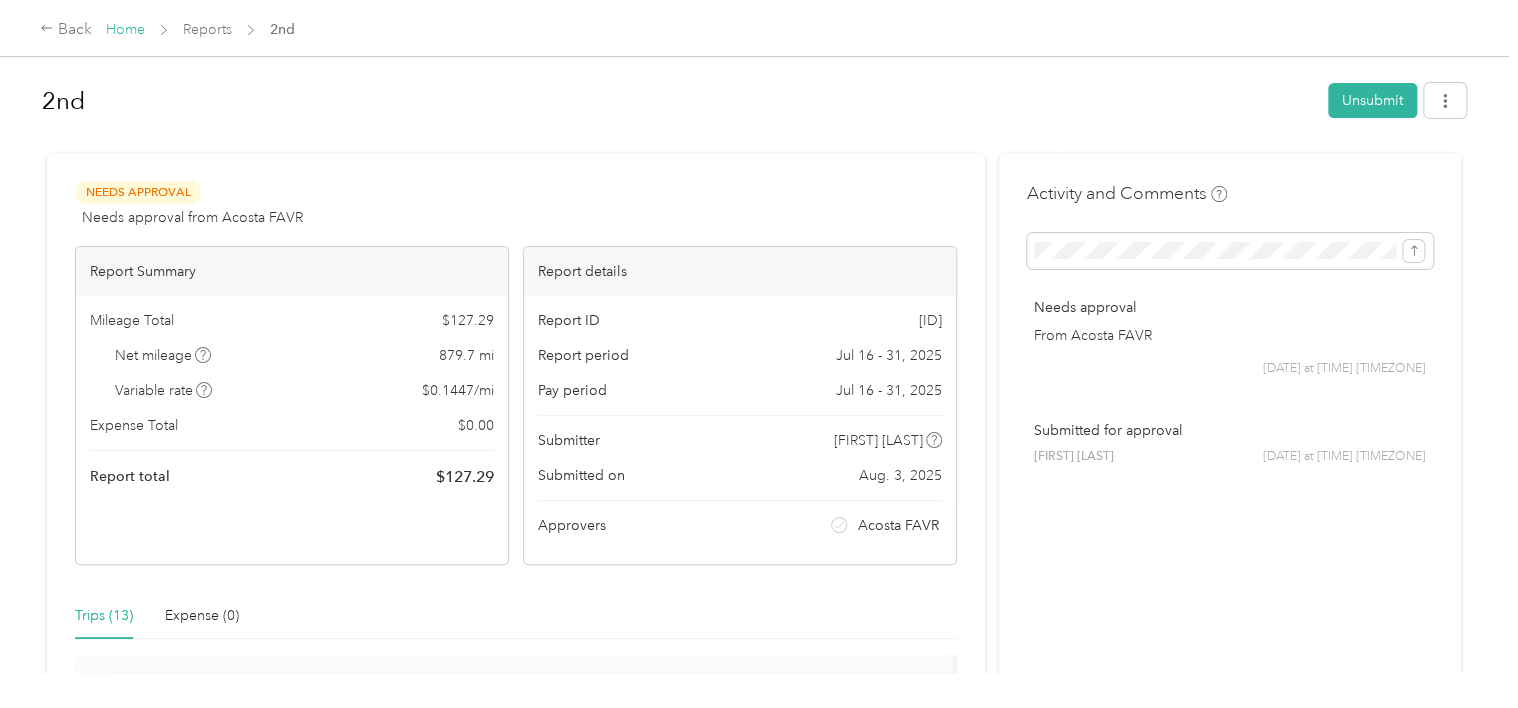 click on "Home" at bounding box center [125, 29] 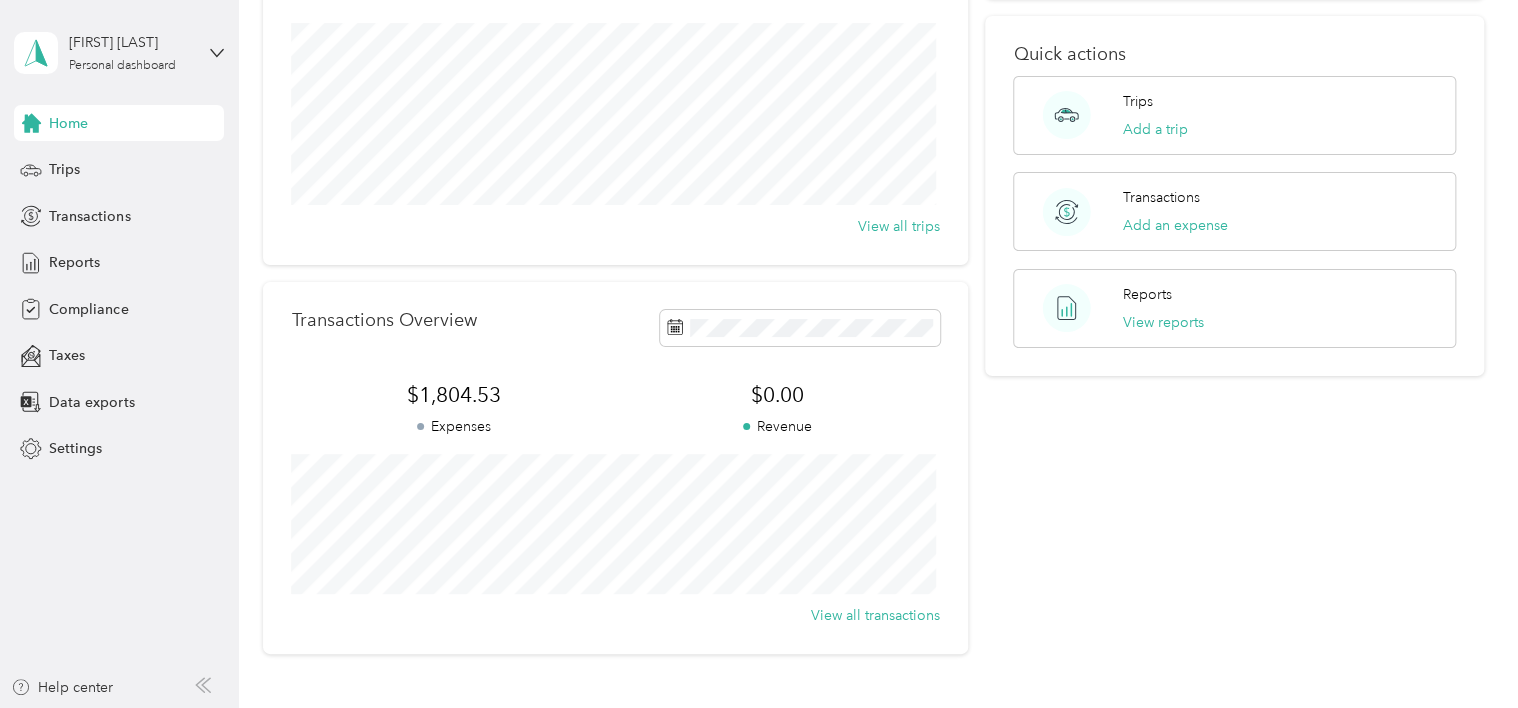 scroll, scrollTop: 0, scrollLeft: 0, axis: both 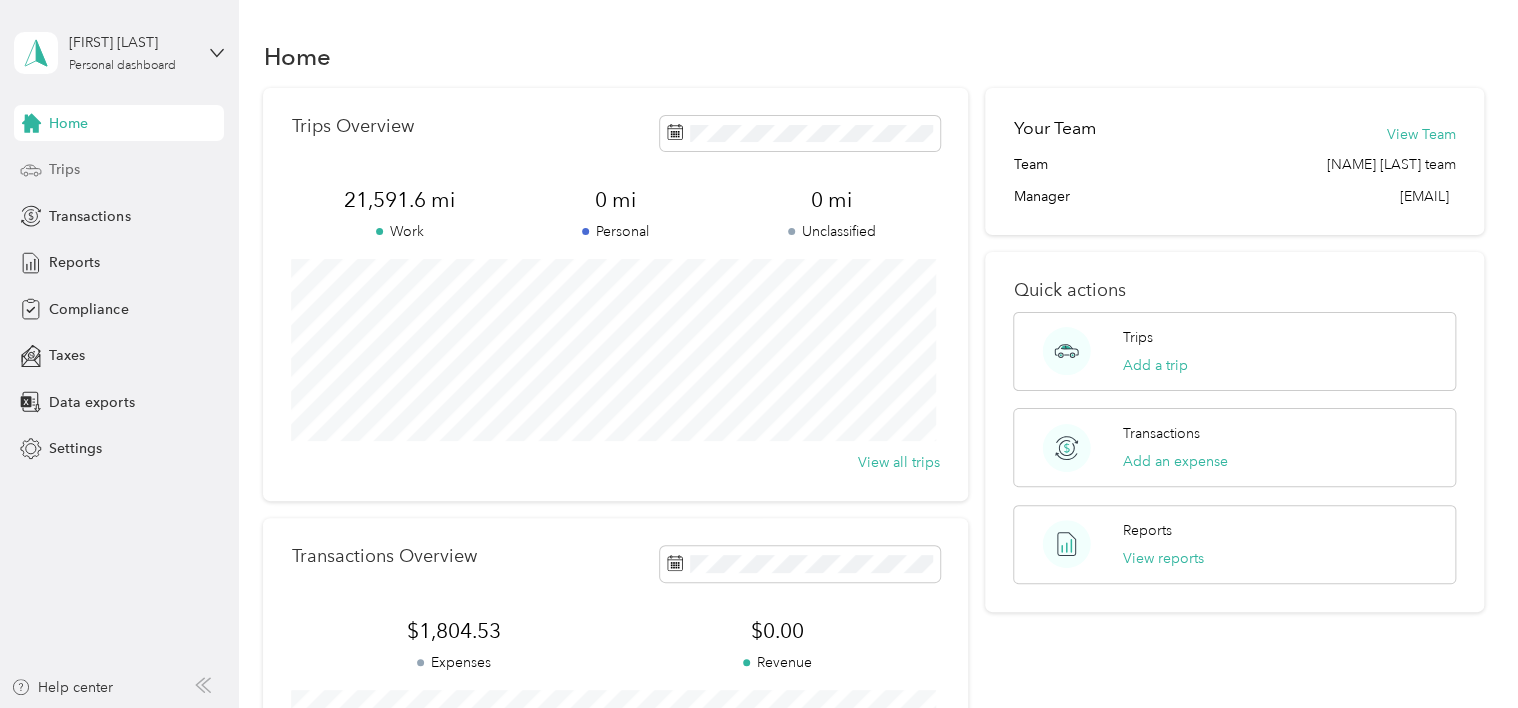 click on "Trips" at bounding box center [119, 170] 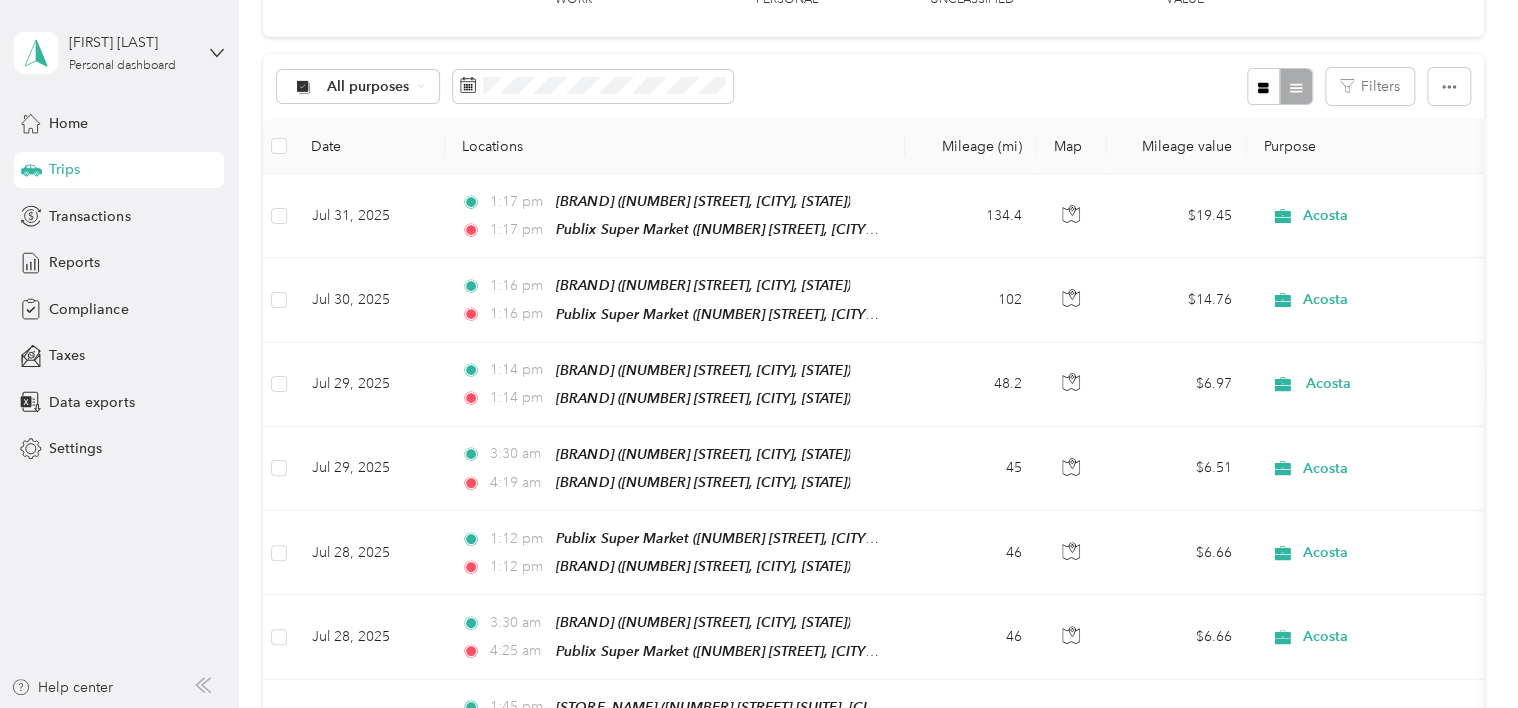 scroll, scrollTop: 0, scrollLeft: 0, axis: both 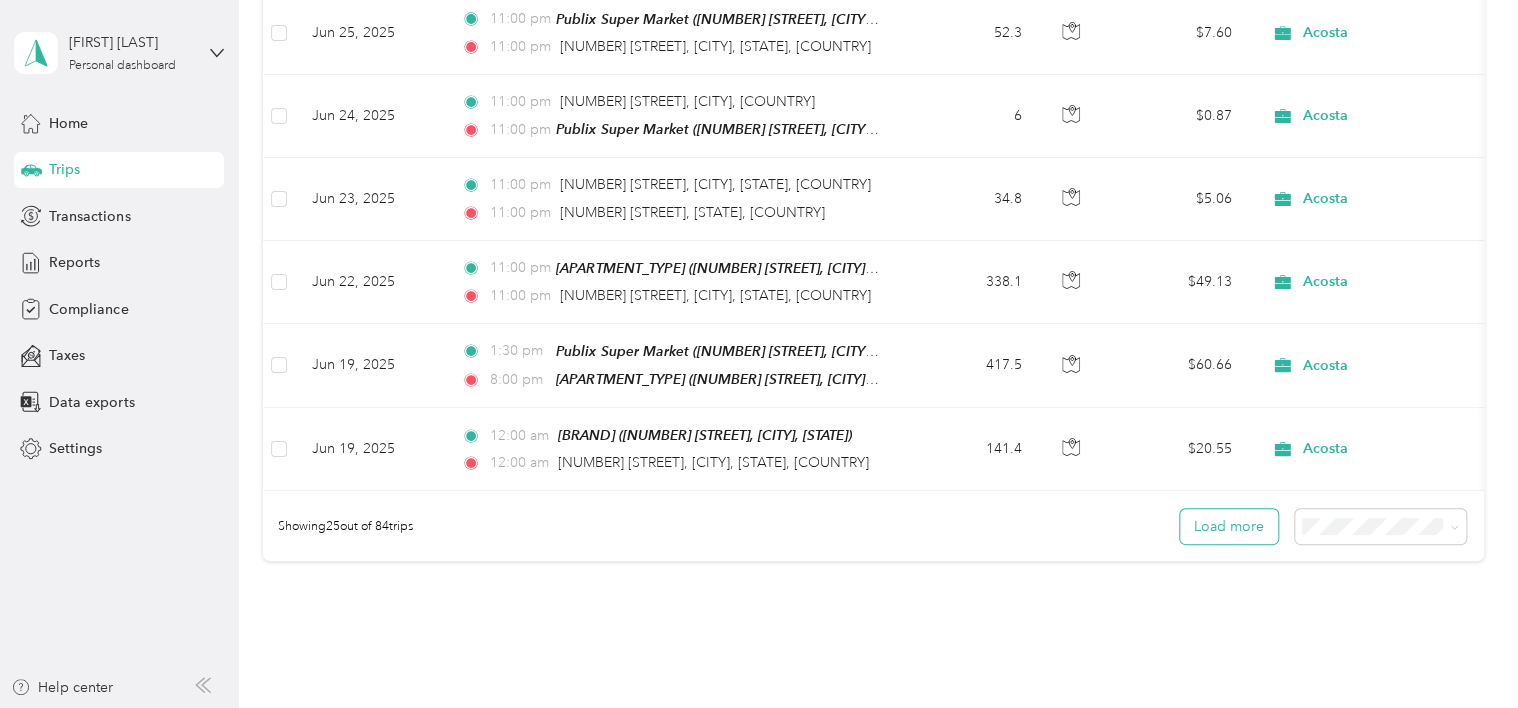 click on "Load more" at bounding box center [1229, 526] 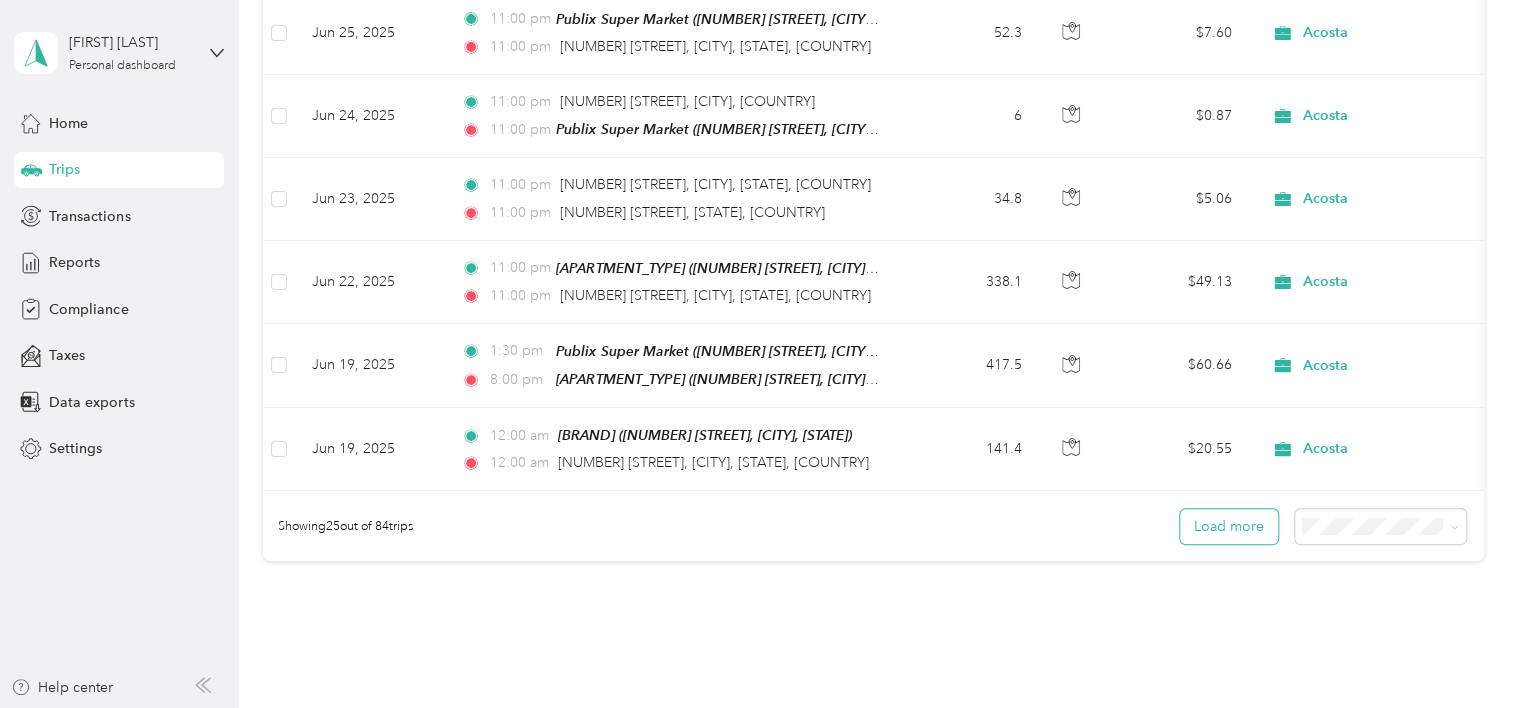 click on "Load more" at bounding box center [1229, 526] 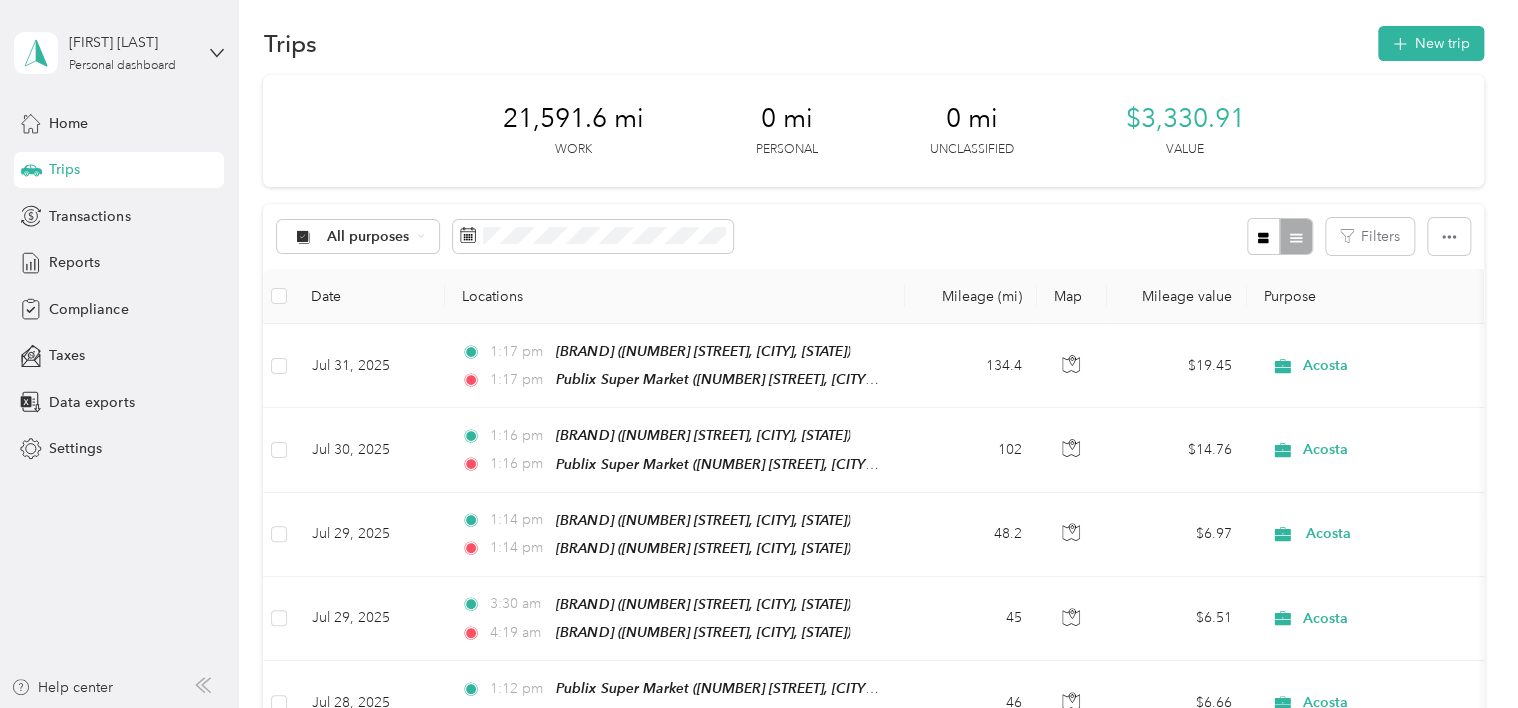scroll, scrollTop: 0, scrollLeft: 0, axis: both 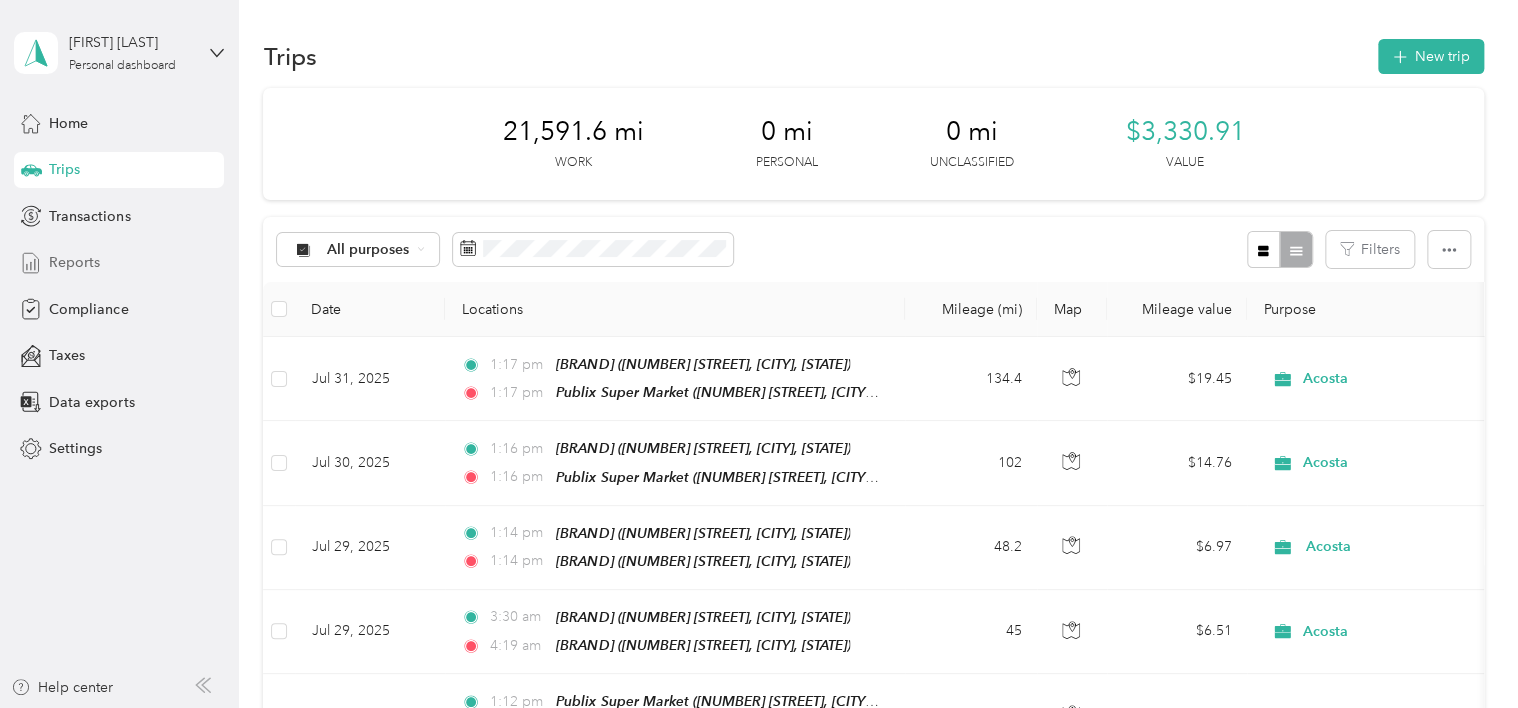 click on "Reports" at bounding box center (74, 262) 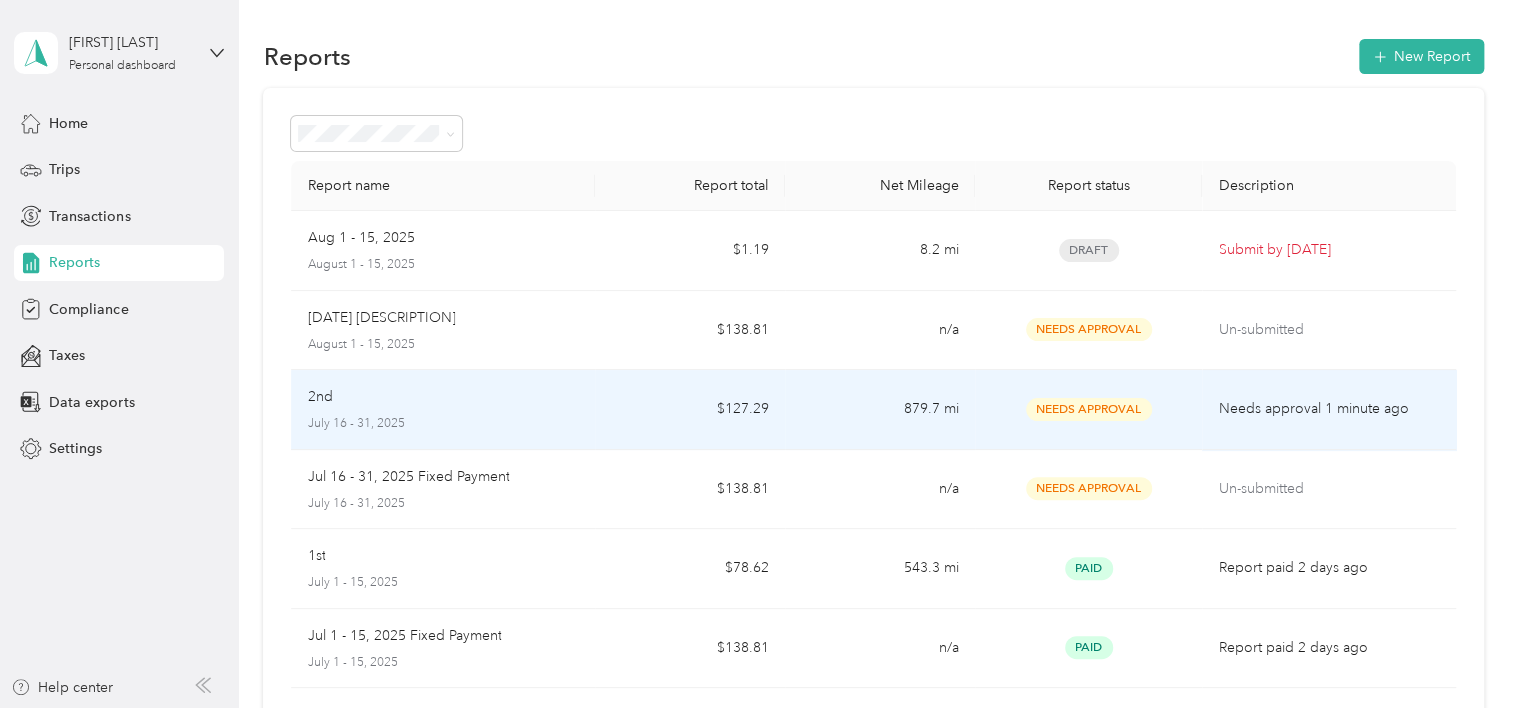click on "$127.29" at bounding box center [690, 410] 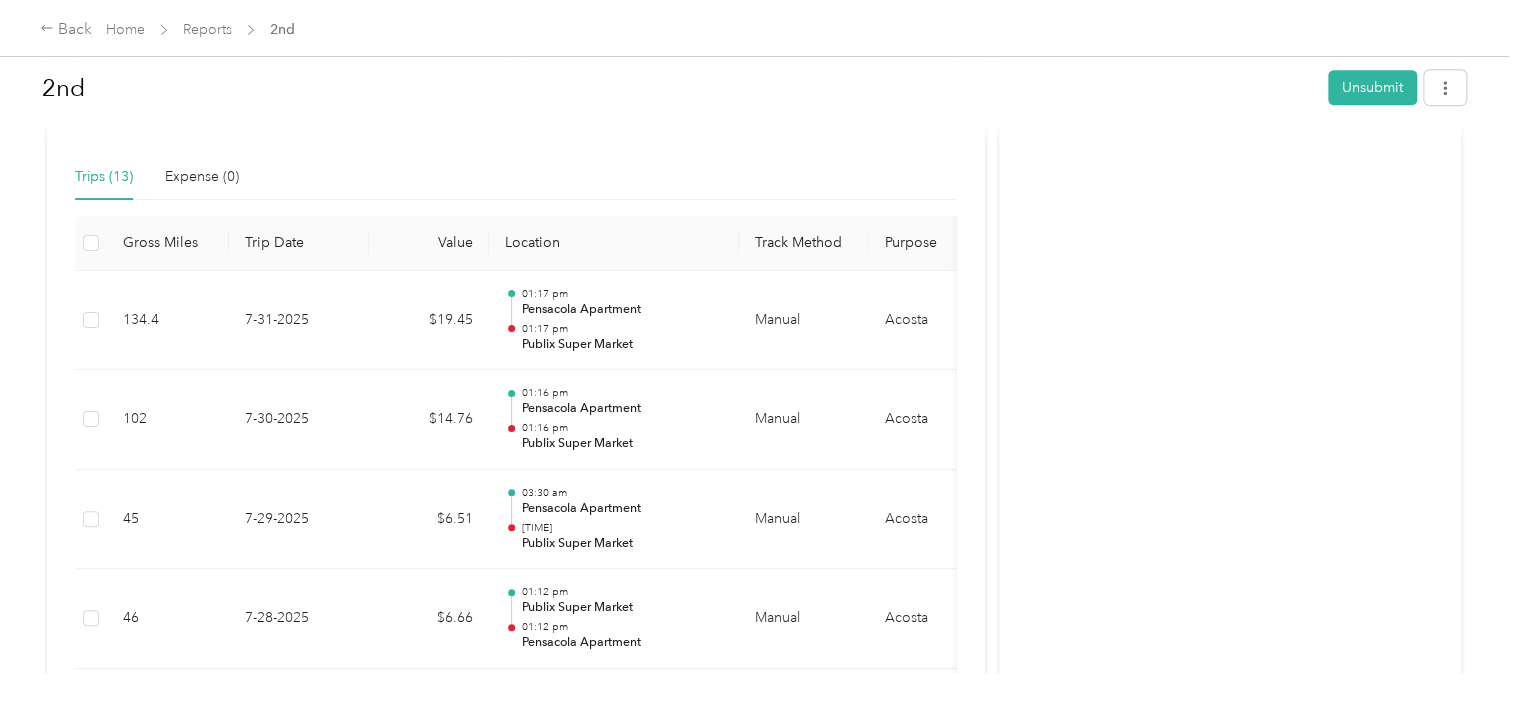 scroll, scrollTop: 0, scrollLeft: 0, axis: both 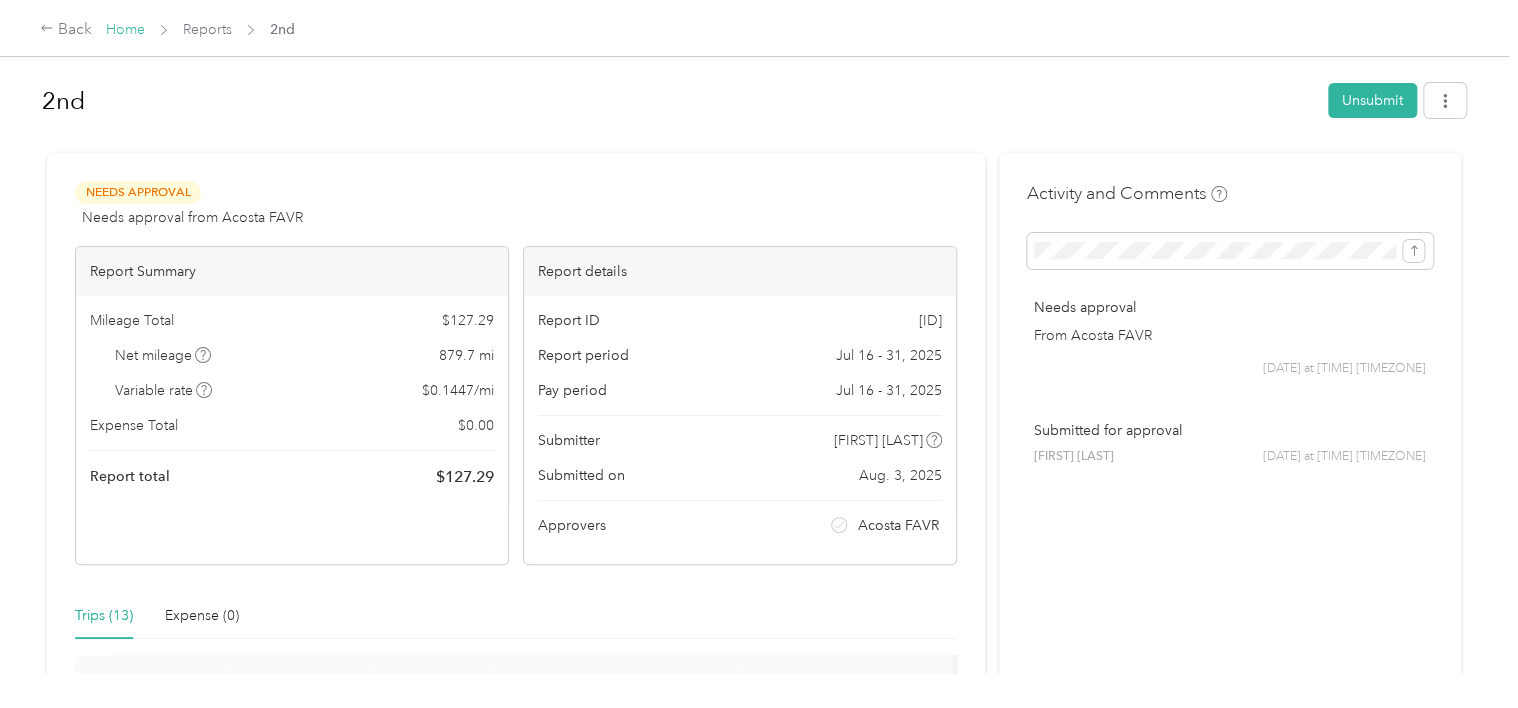 click on "Home" at bounding box center [125, 29] 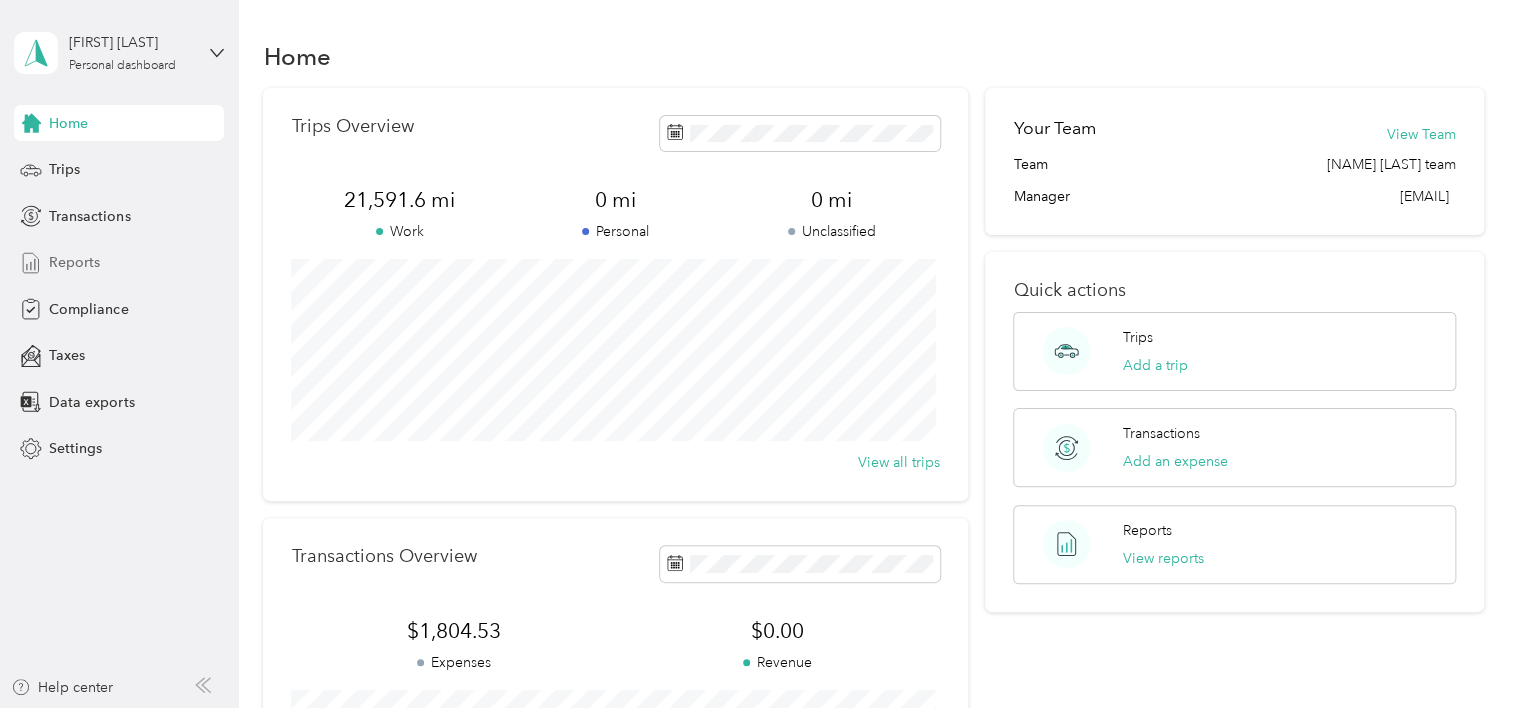 click on "Reports" at bounding box center (74, 262) 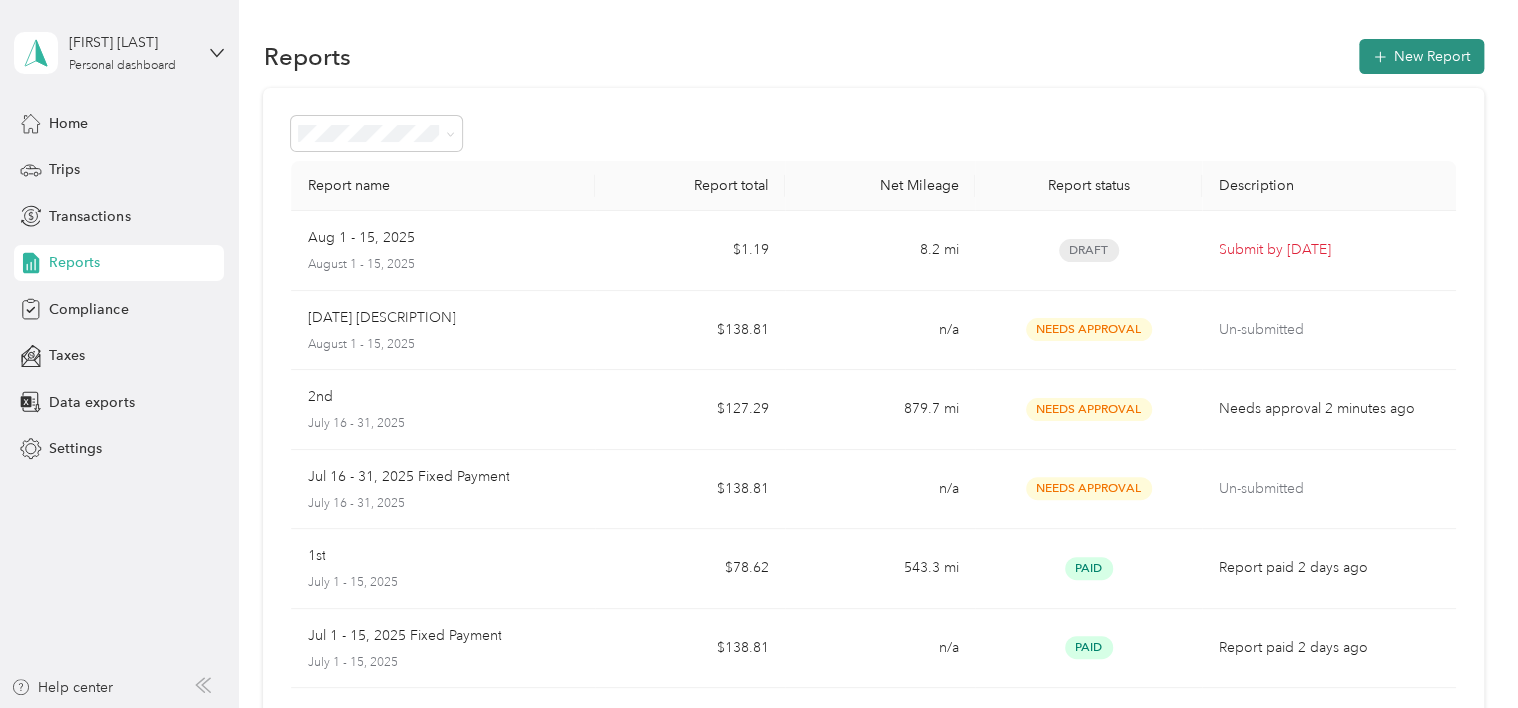 click on "New Report" at bounding box center [1421, 56] 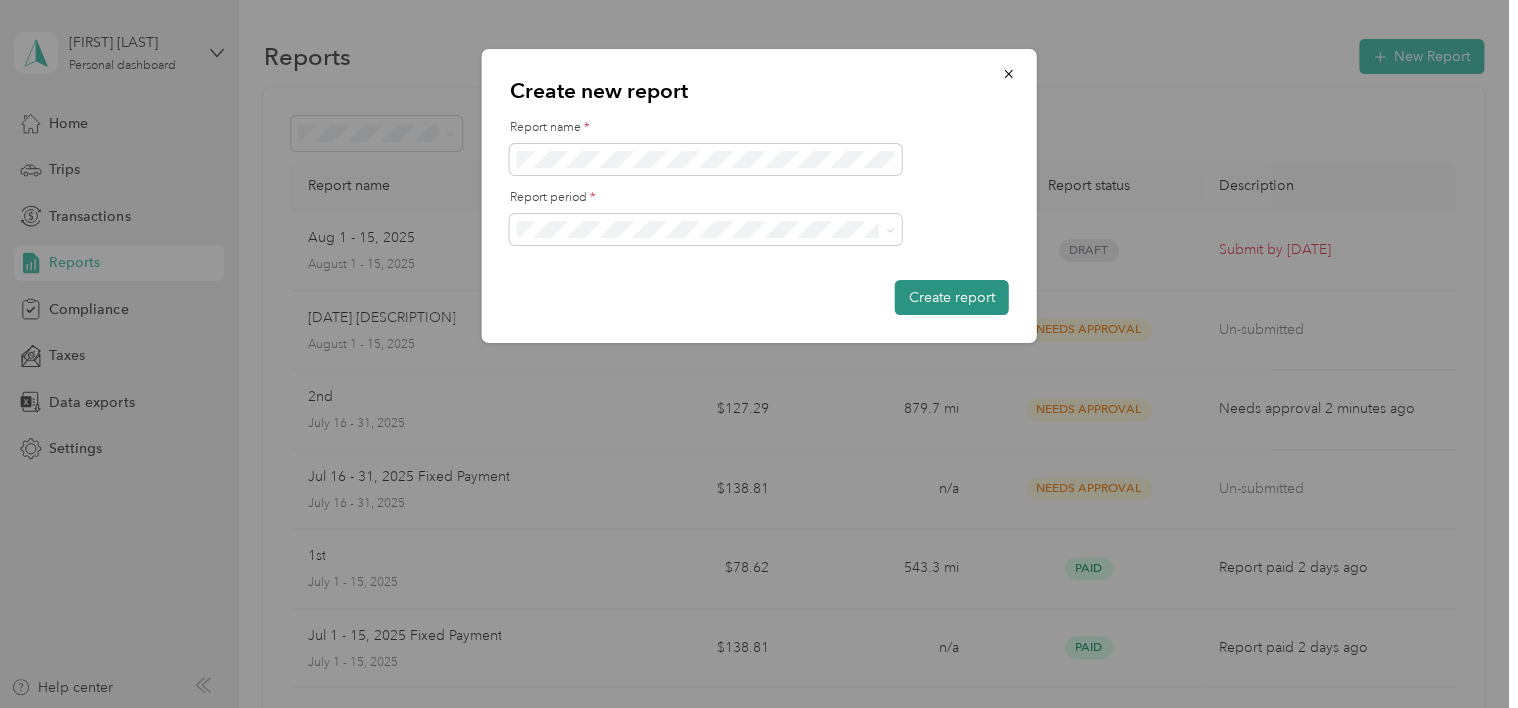 click on "Create report" at bounding box center (952, 297) 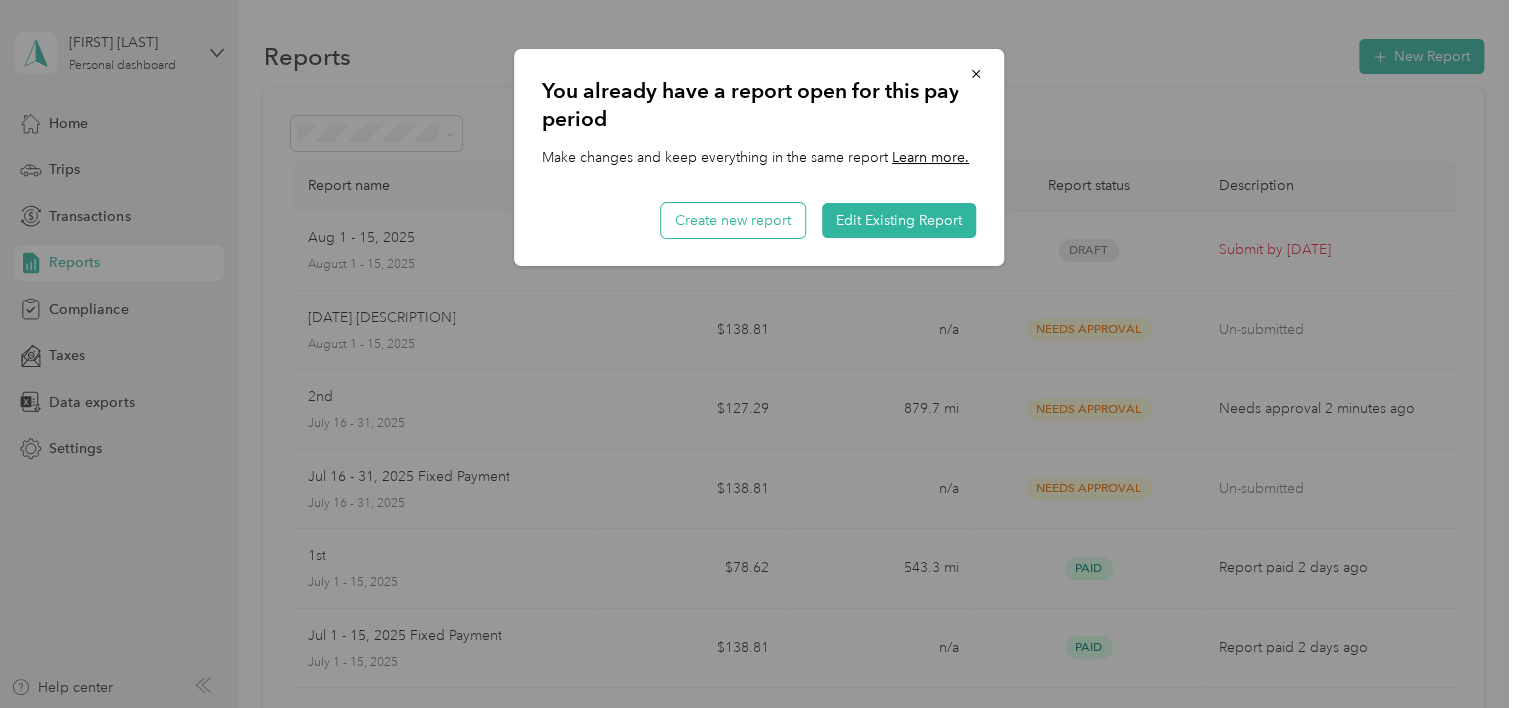 click on "Create new report" at bounding box center (733, 220) 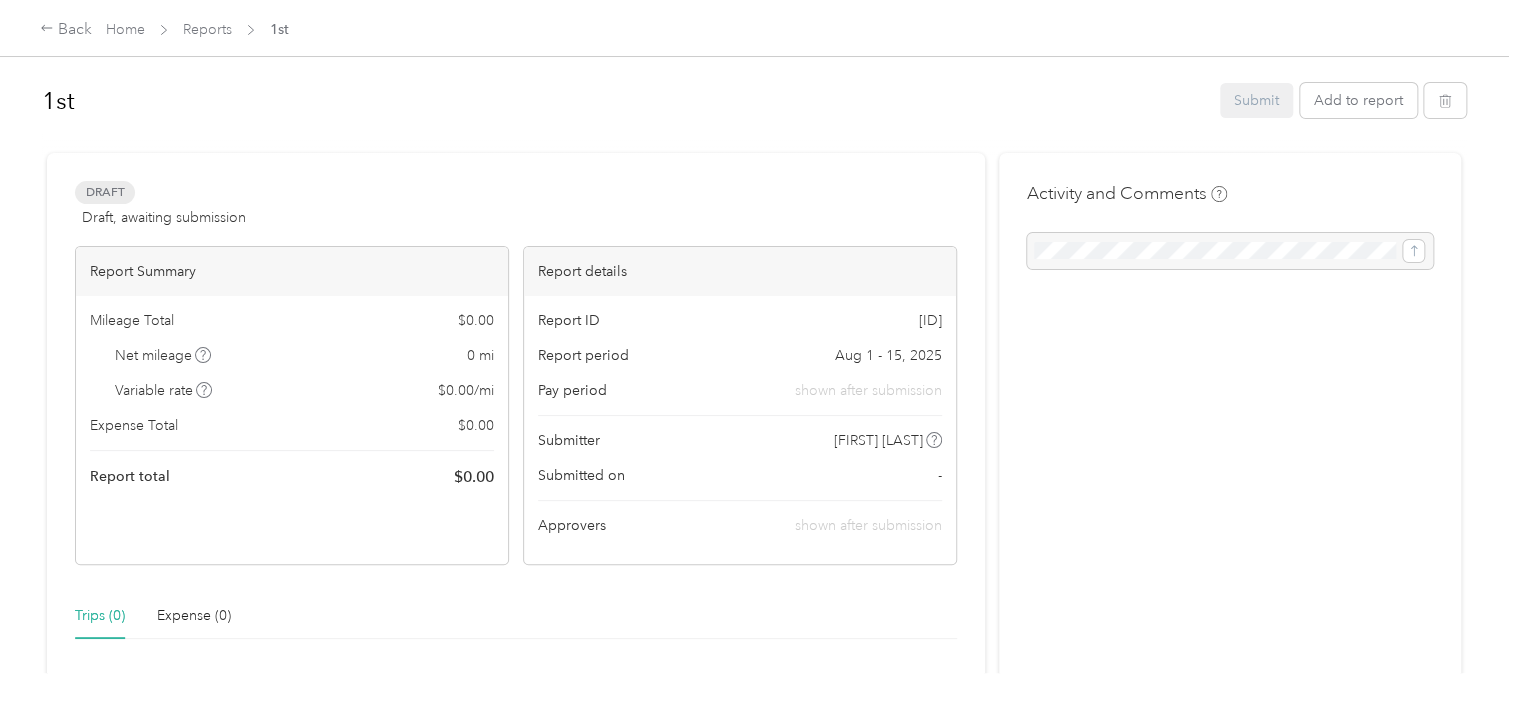 click on "Trips (0)" at bounding box center (100, 616) 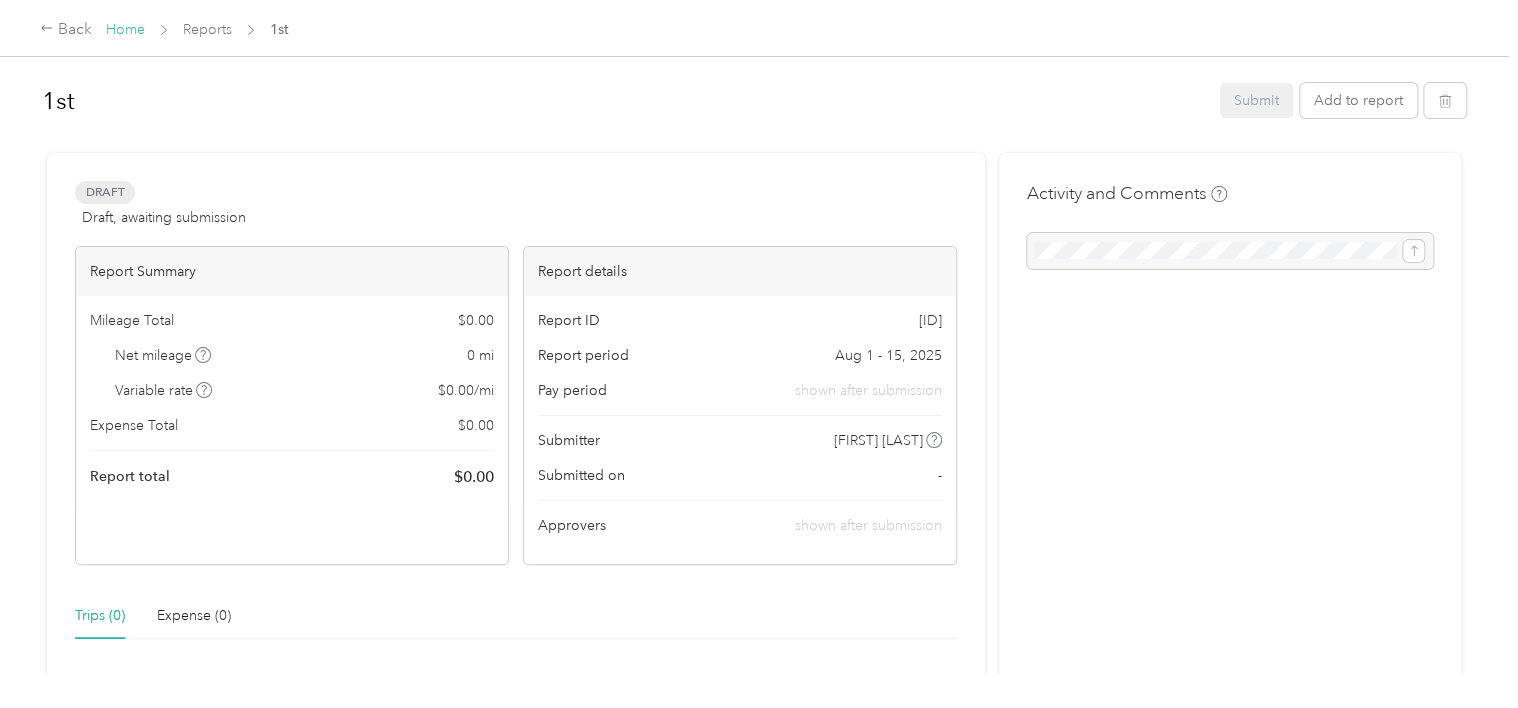 click on "Home" at bounding box center [125, 29] 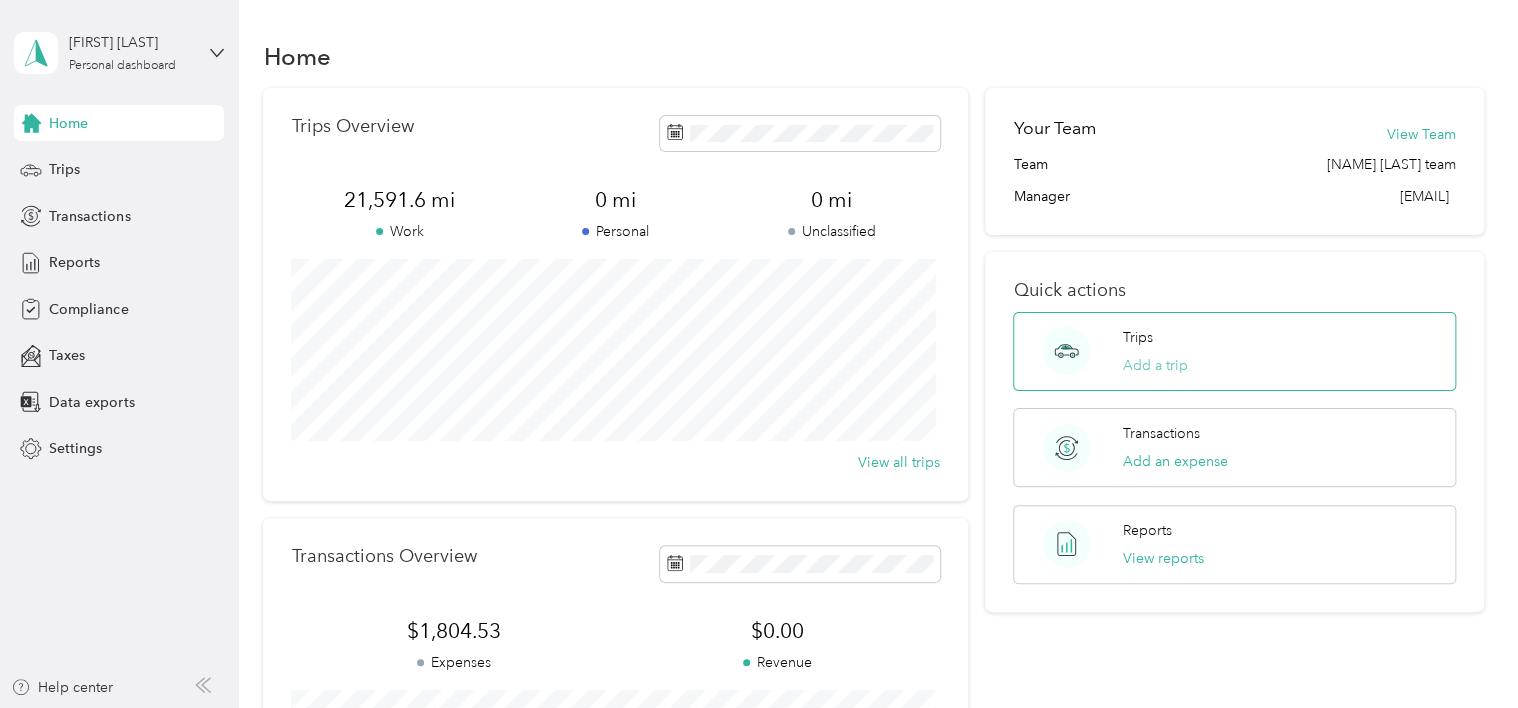 click on "Add a trip" at bounding box center (1155, 365) 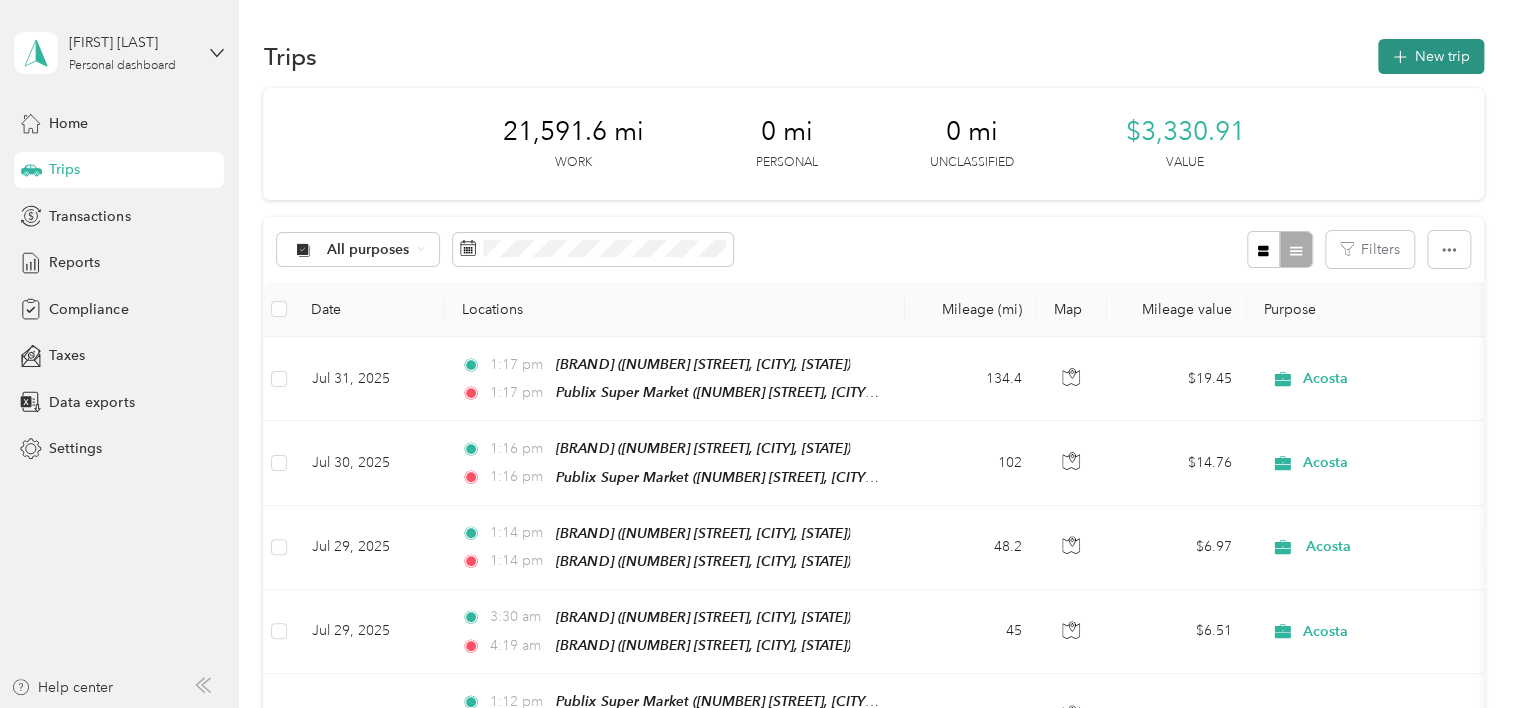 click 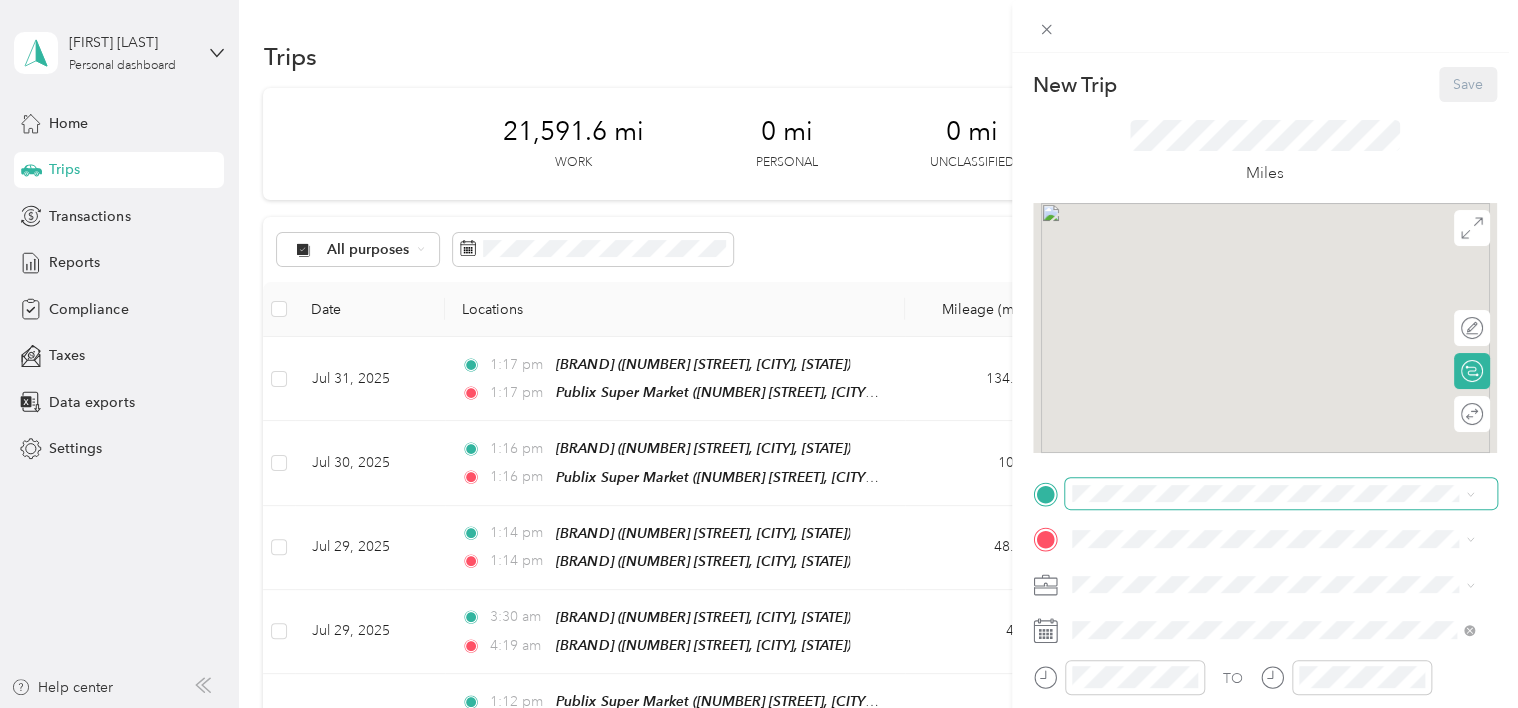 drag, startPoint x: 1145, startPoint y: 505, endPoint x: 1120, endPoint y: 477, distance: 37.536648 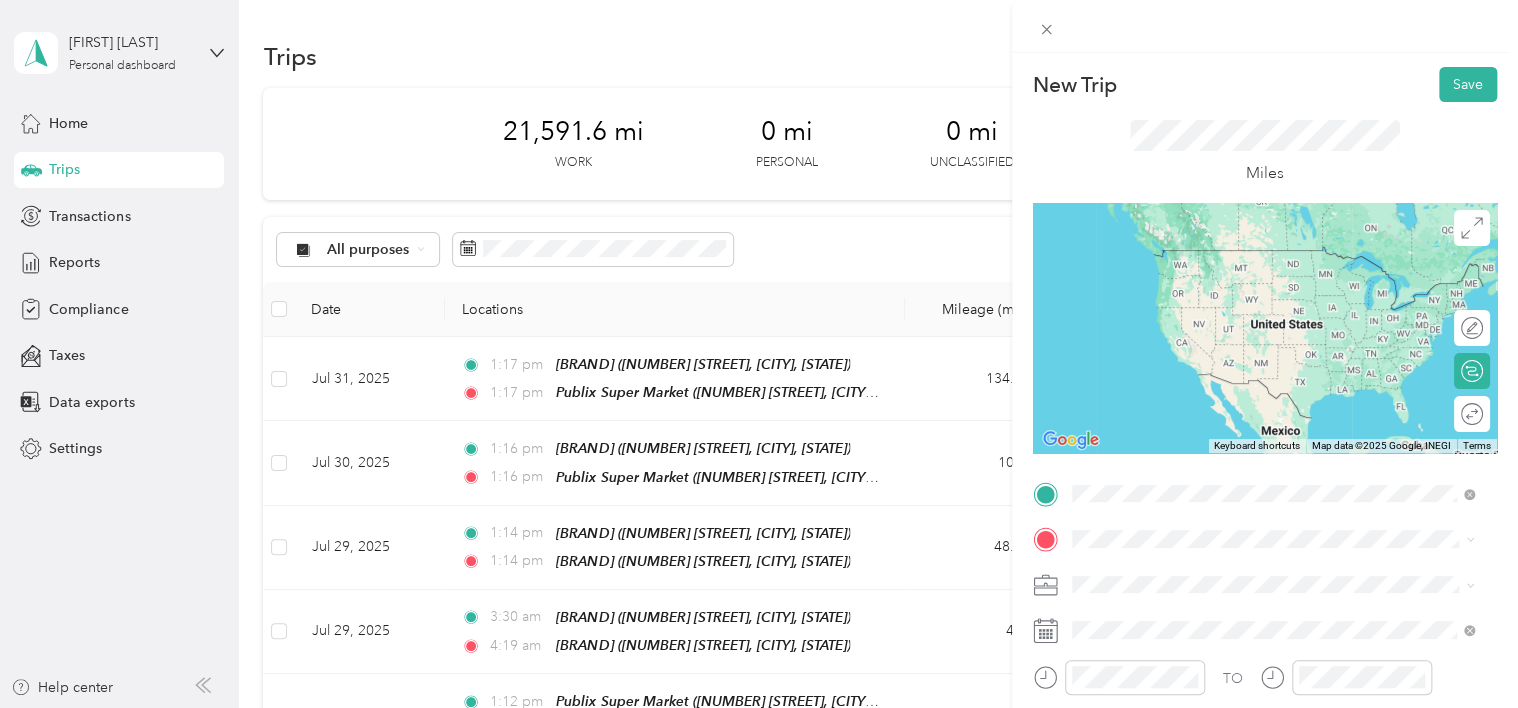 click on "Pensacola Apartment" at bounding box center (1179, 257) 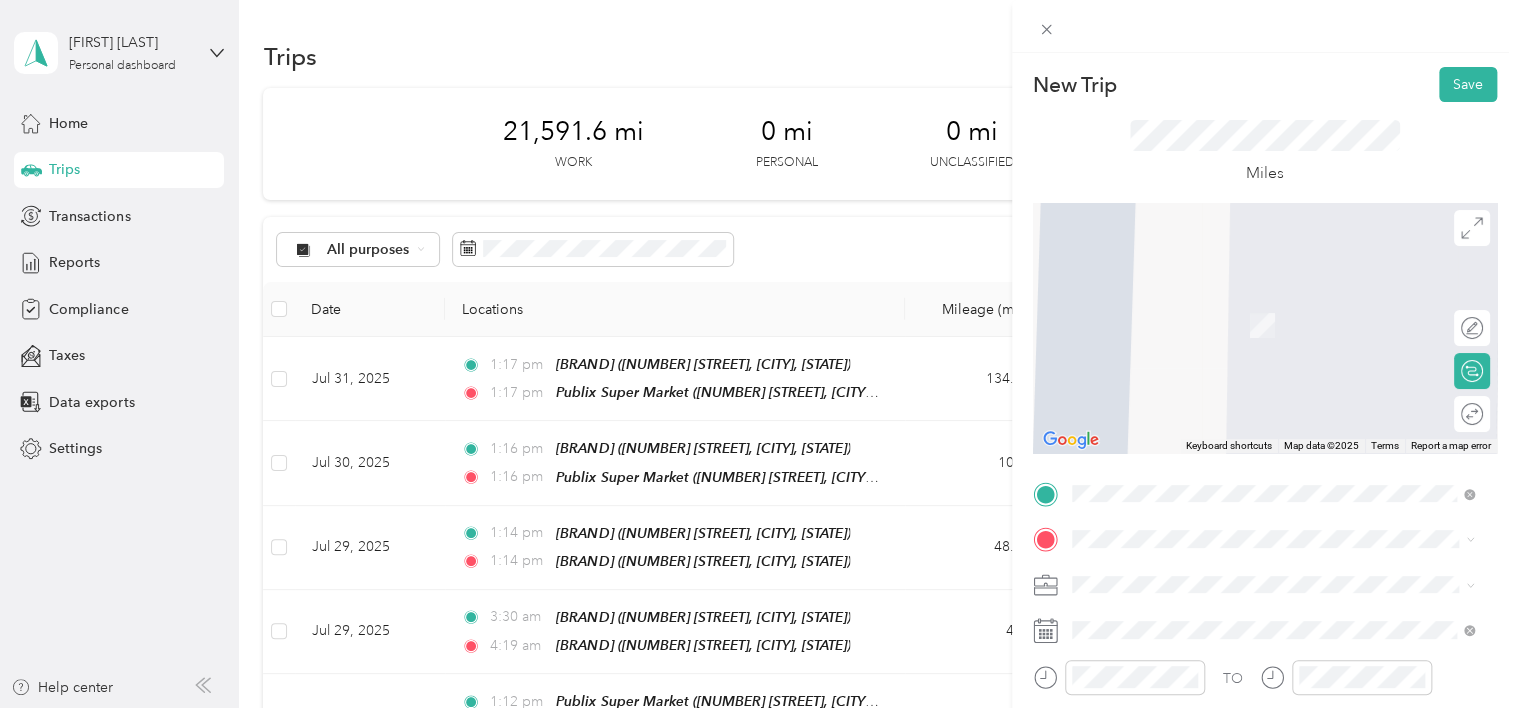 click on "TEAM Publix Super Market 2370 Hillcrest Rd Ste J, 366953838, Mobile, AL, USA" at bounding box center [1288, 419] 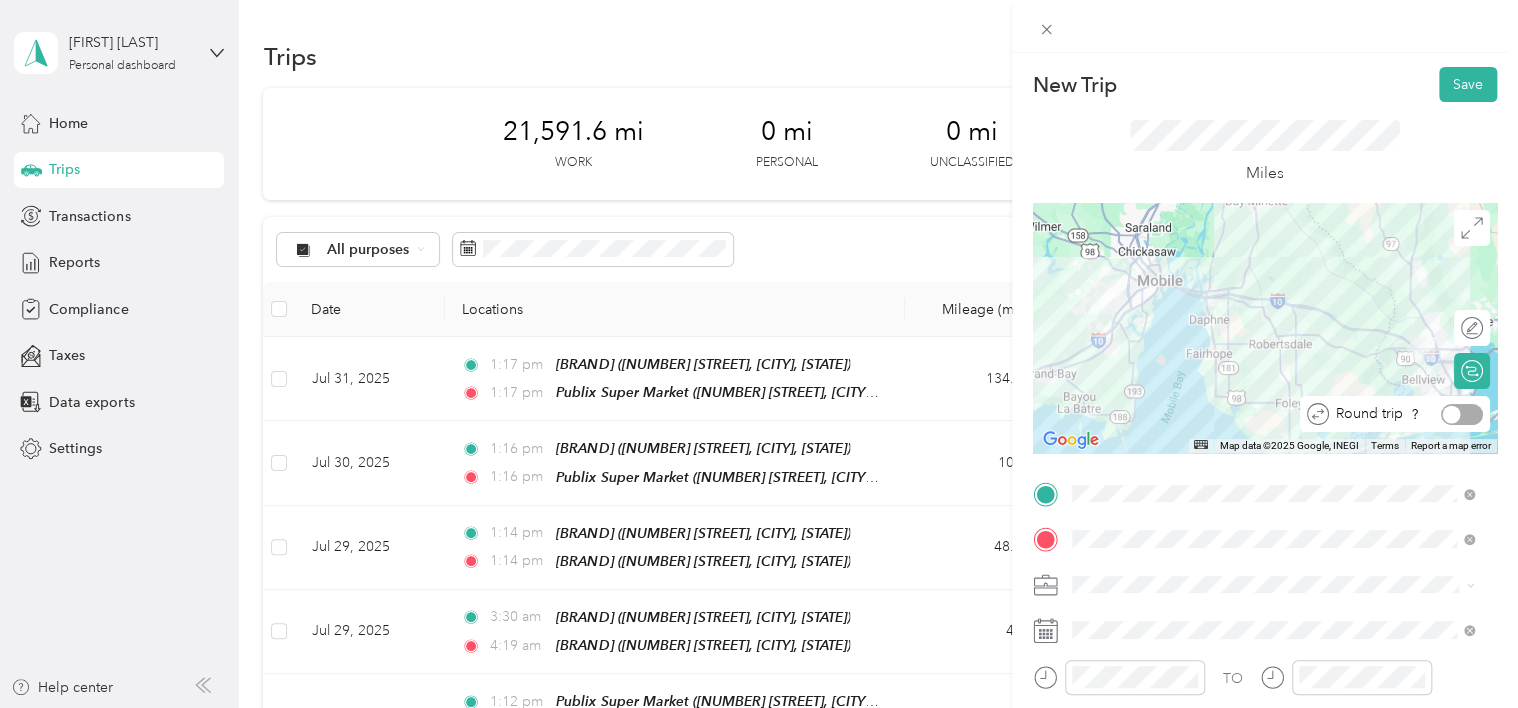click at bounding box center (1462, 414) 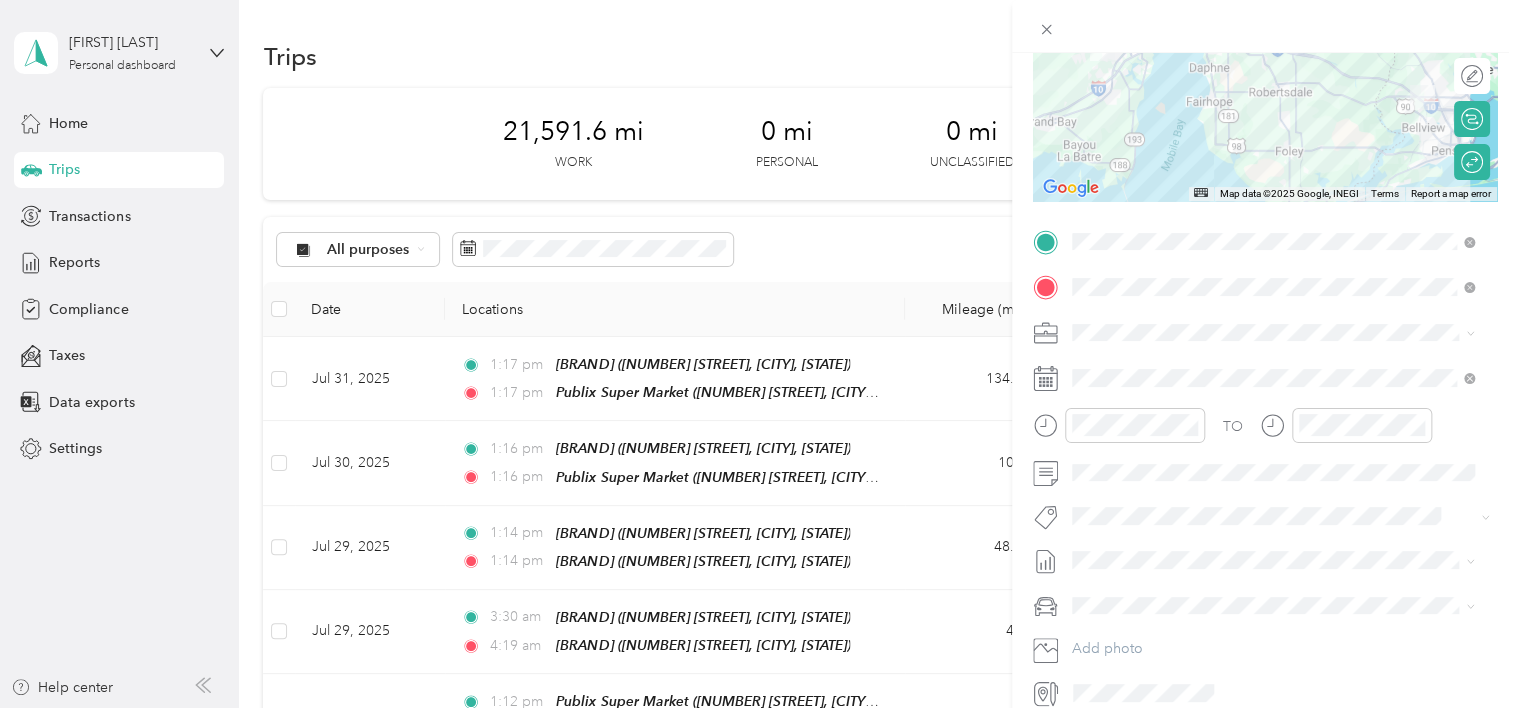 scroll, scrollTop: 340, scrollLeft: 0, axis: vertical 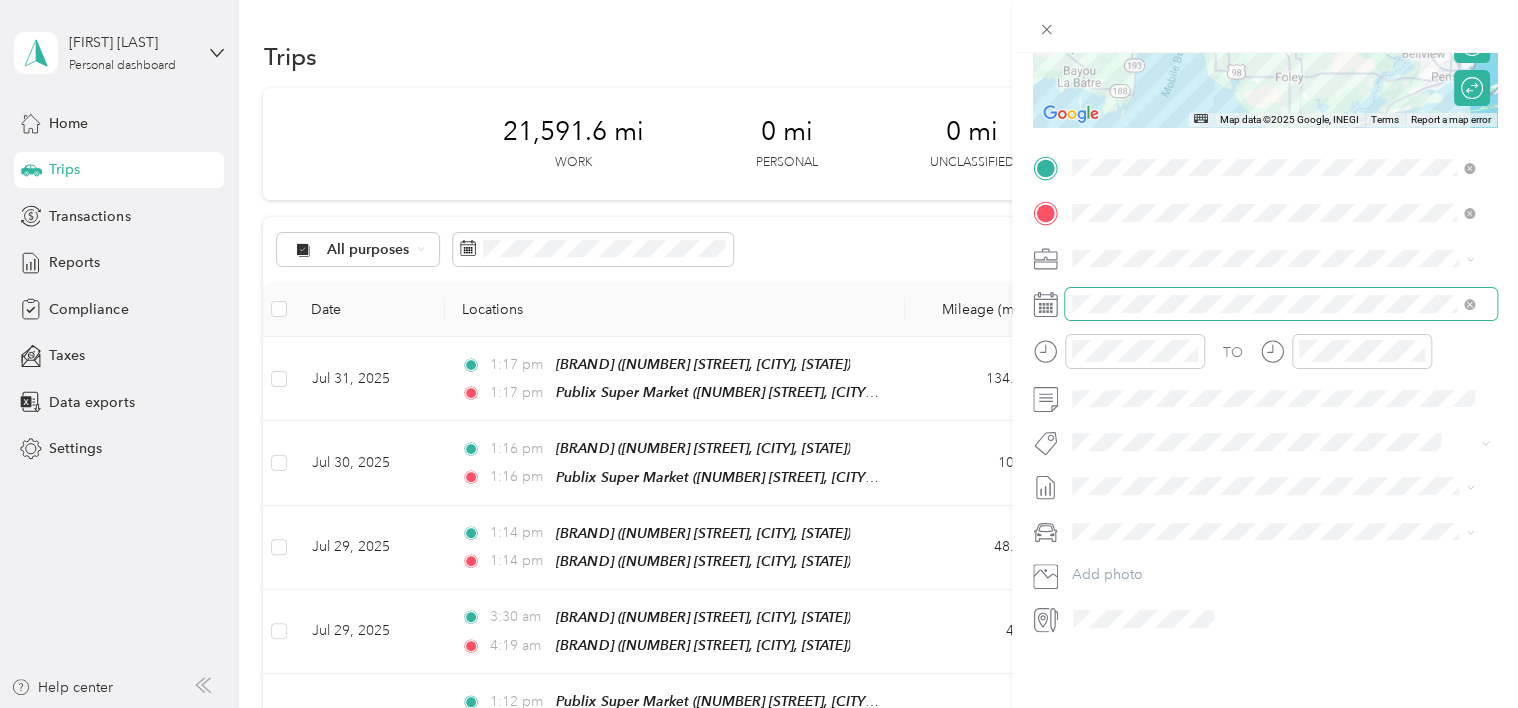 click at bounding box center [1281, 304] 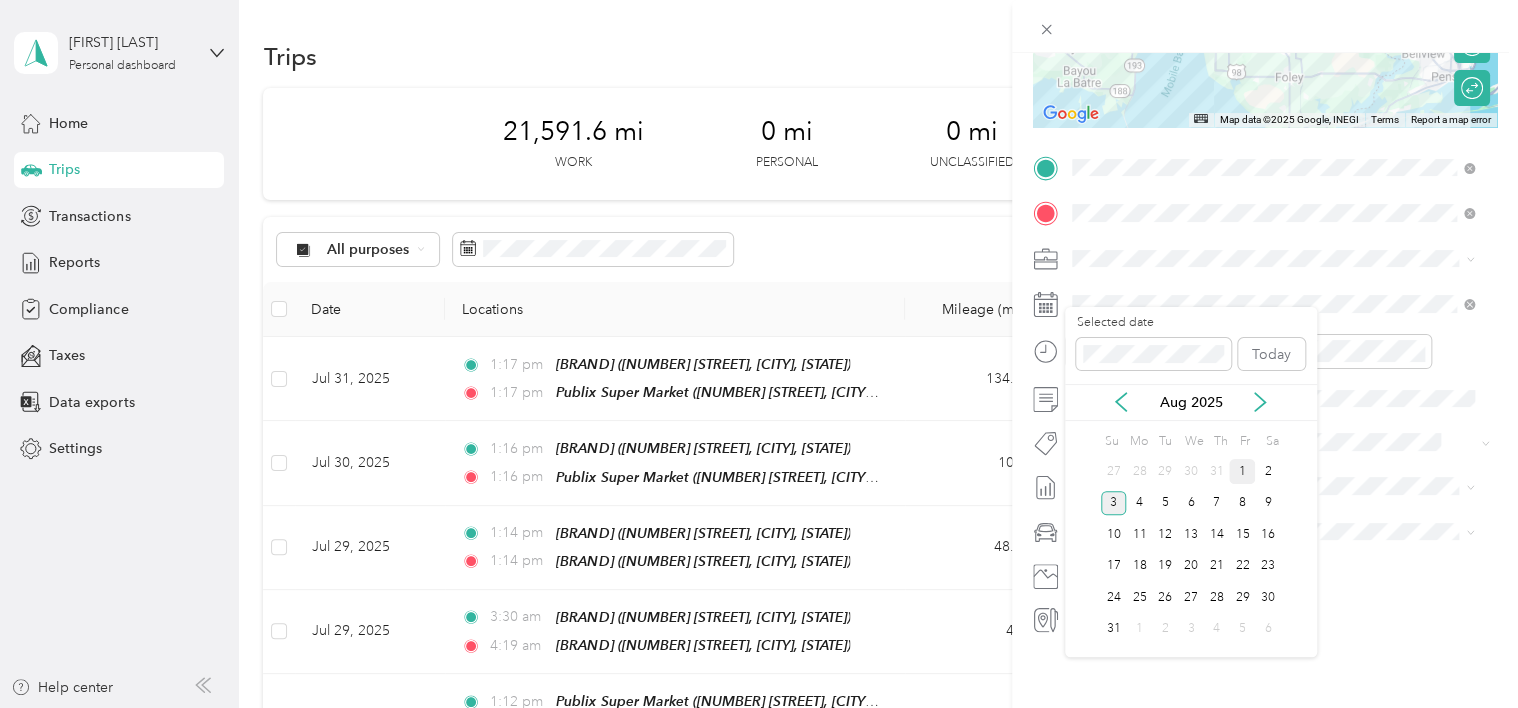 click on "1" at bounding box center [1242, 471] 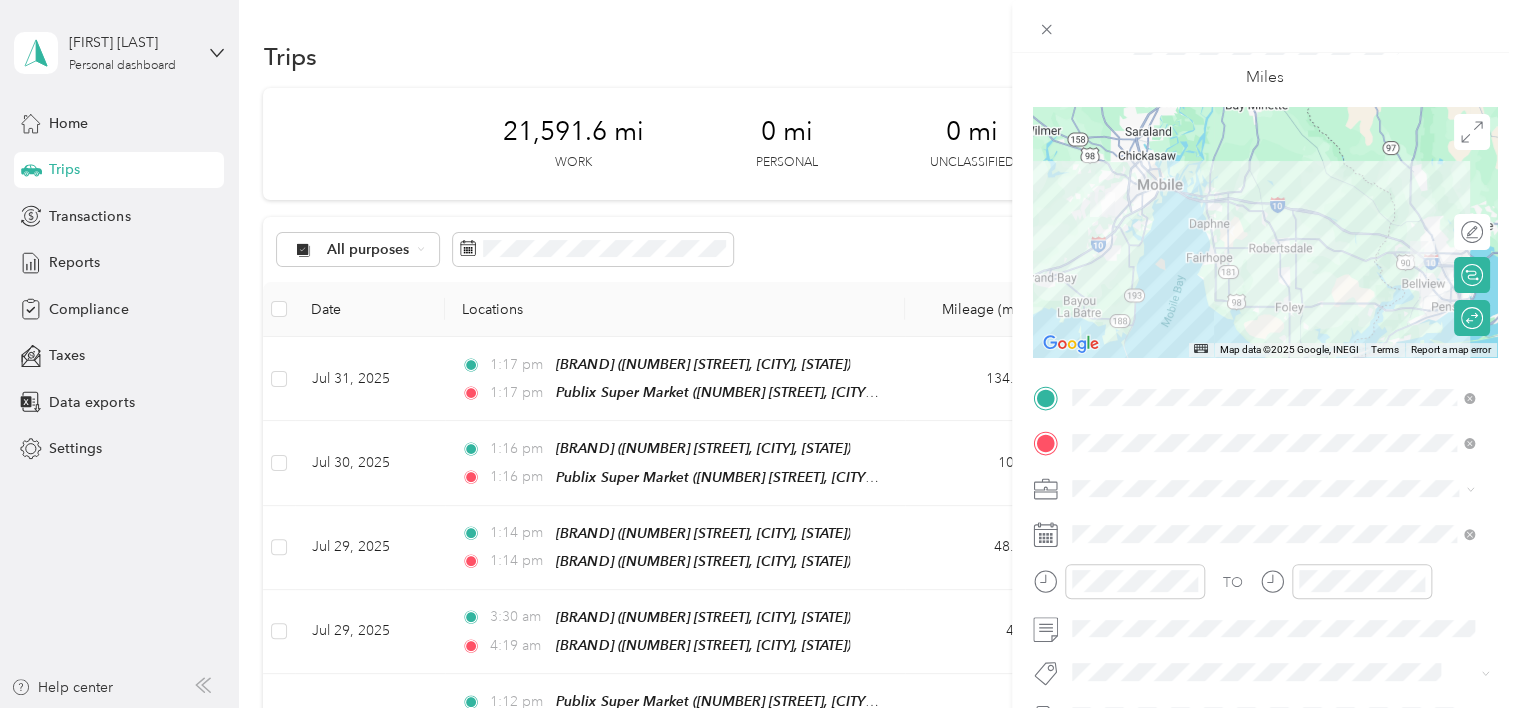 scroll, scrollTop: 0, scrollLeft: 0, axis: both 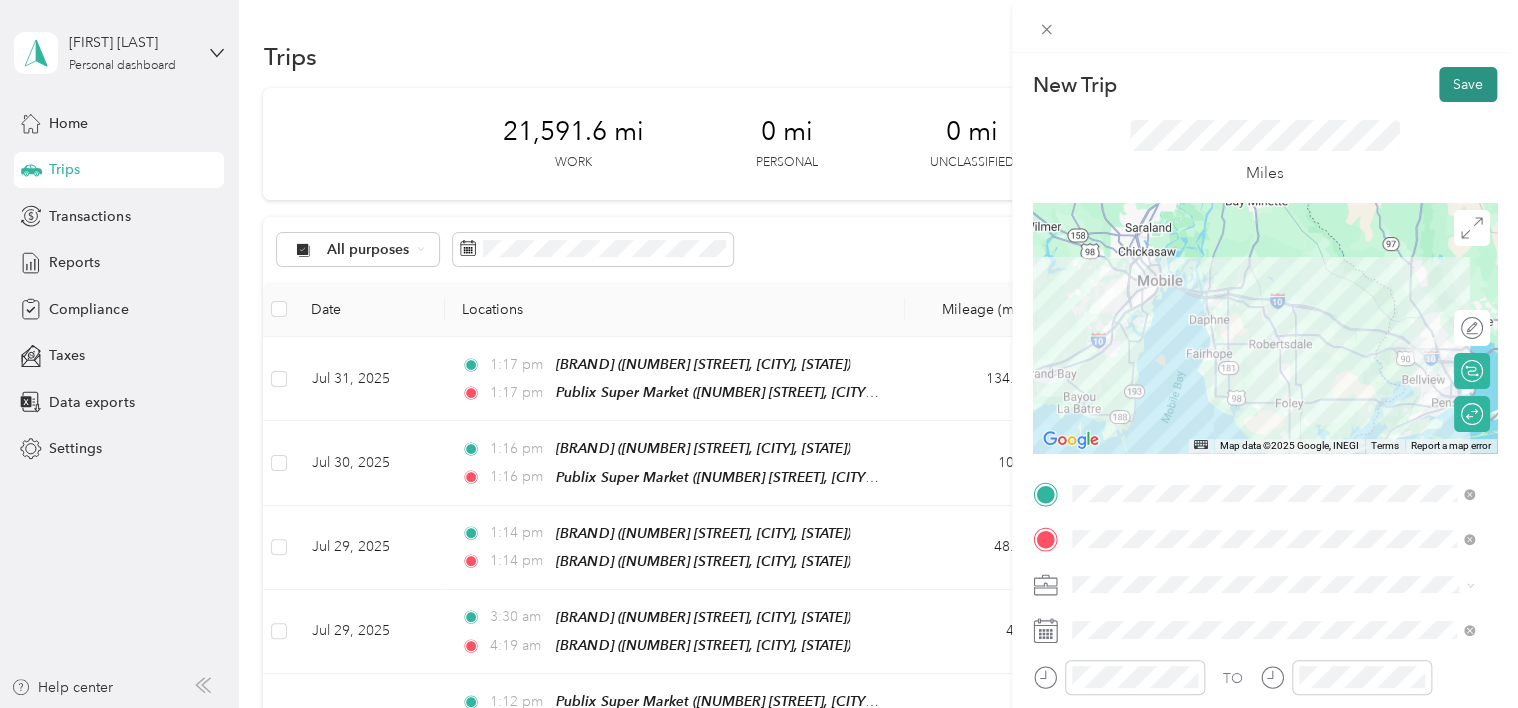 click on "Save" at bounding box center [1468, 84] 